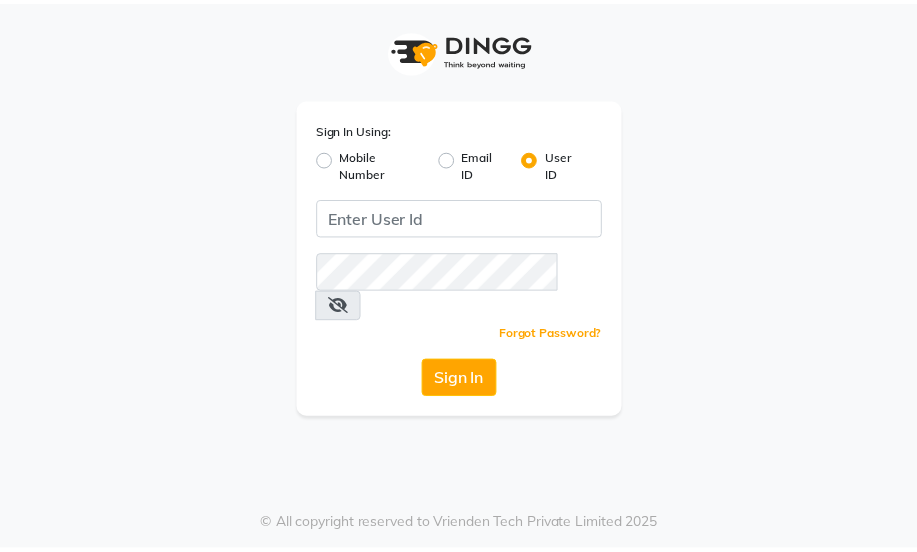 scroll, scrollTop: 0, scrollLeft: 0, axis: both 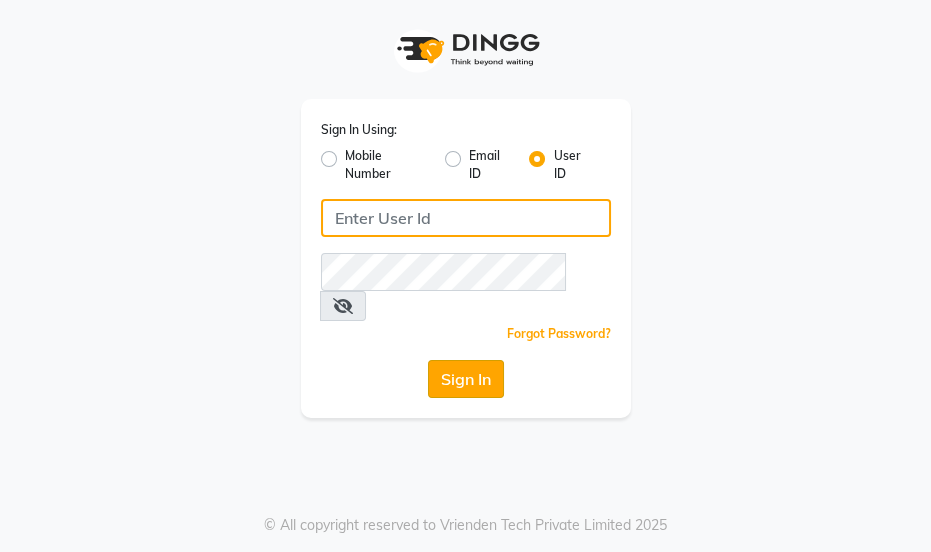 type on "essencebeauty" 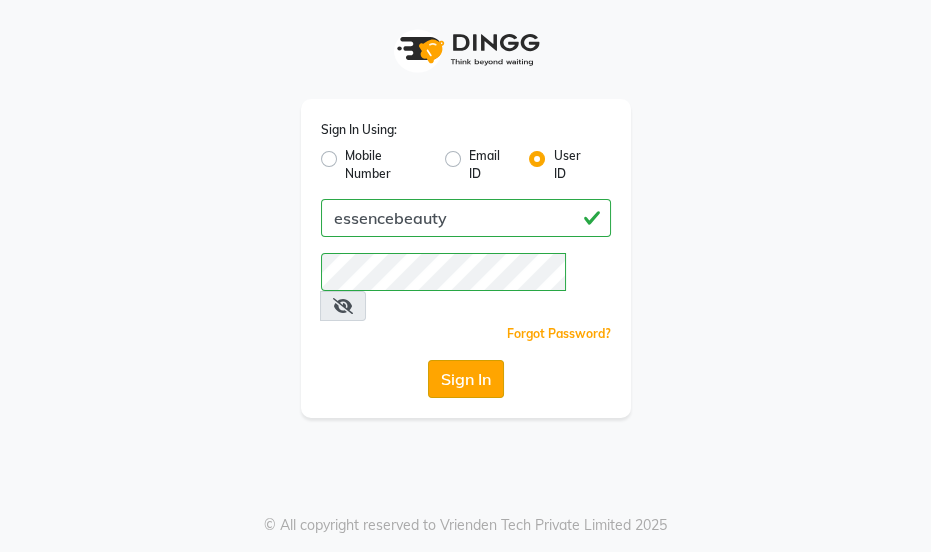 click on "Sign In" 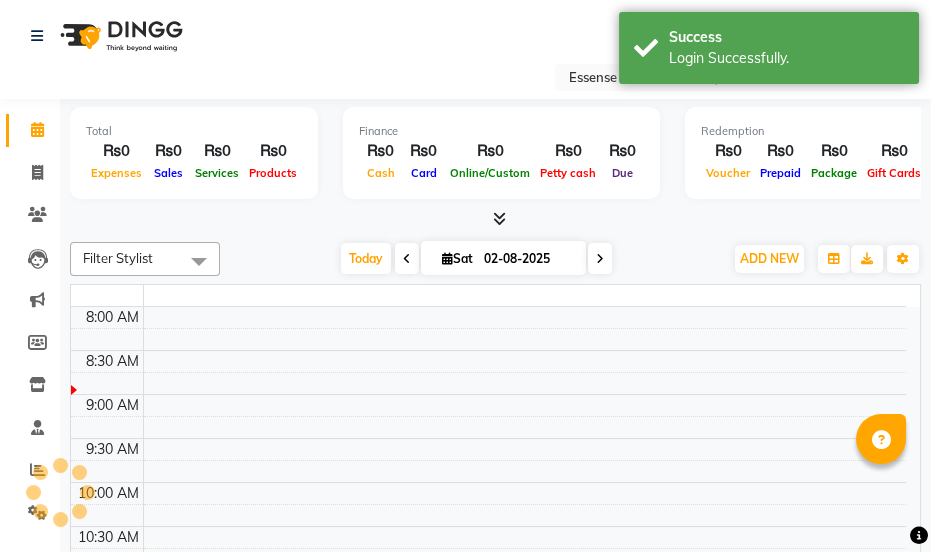 select on "en" 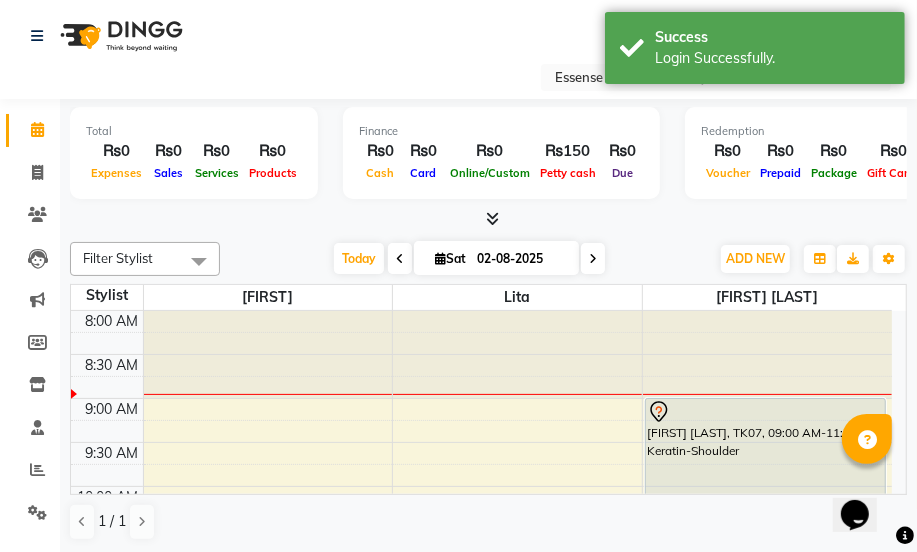scroll, scrollTop: 0, scrollLeft: 0, axis: both 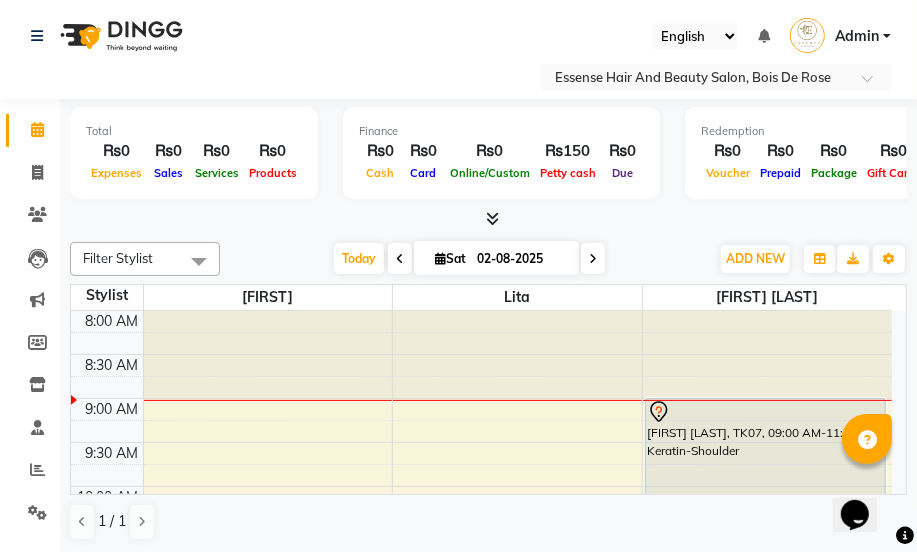 click at bounding box center [593, 259] 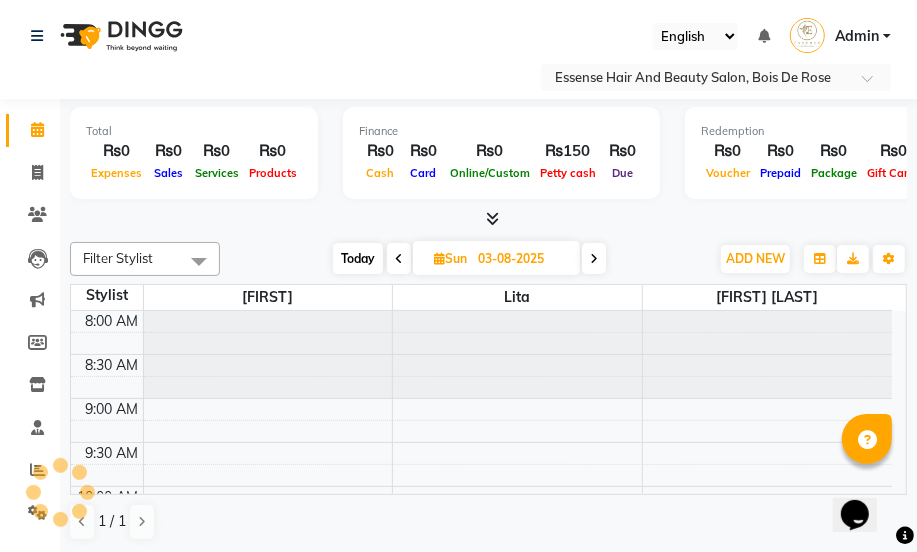 scroll, scrollTop: 89, scrollLeft: 0, axis: vertical 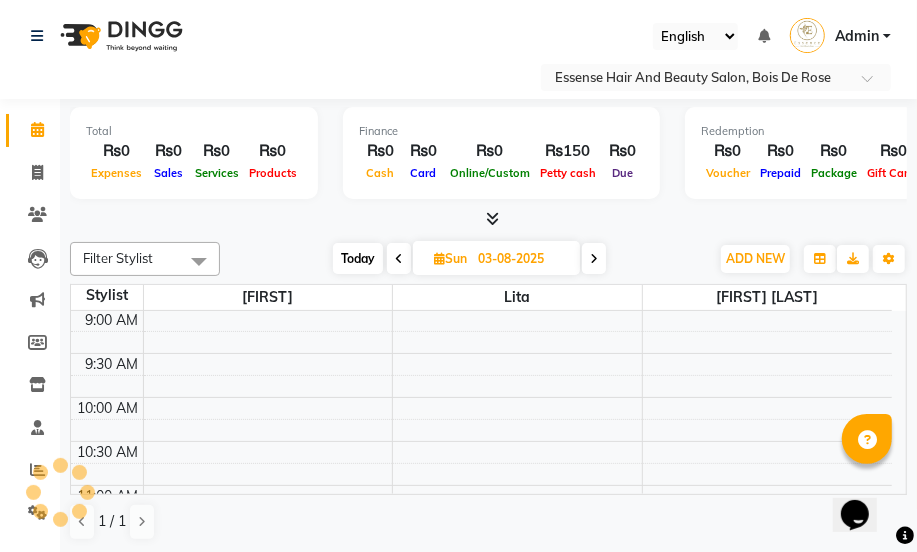 click at bounding box center [594, 259] 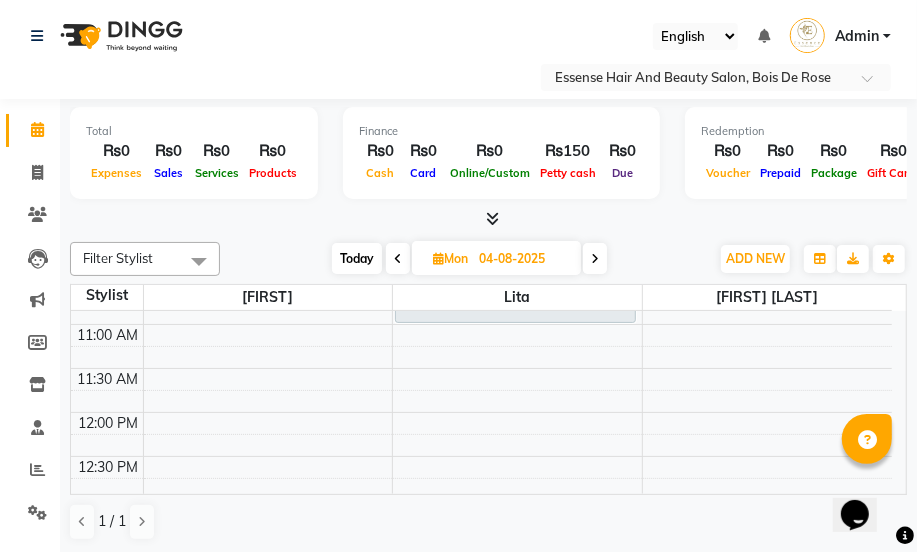 scroll, scrollTop: 361, scrollLeft: 0, axis: vertical 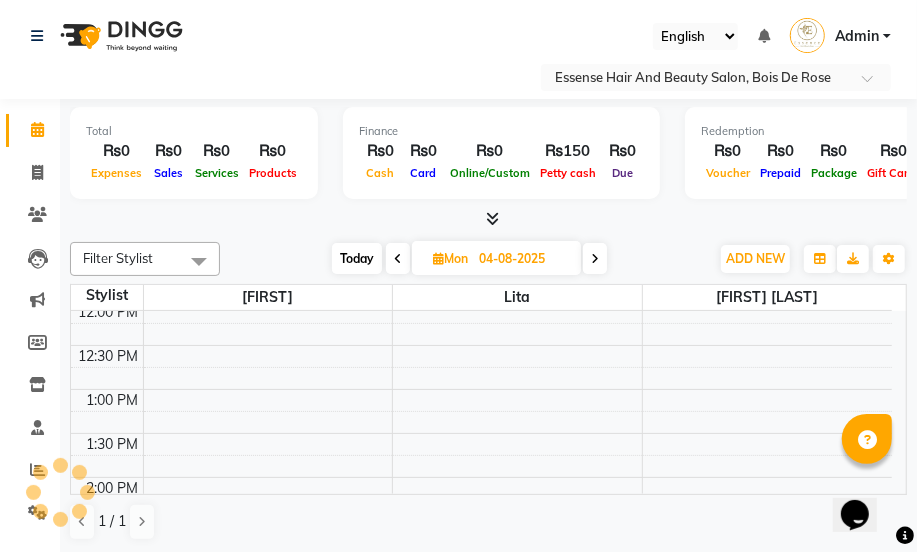 click on "8:00 AM 8:30 AM 9:00 AM 9:30 AM 10:00 AM 10:30 AM 11:00 AM 11:30 AM 12:00 PM 12:30 PM 1:00 PM 1:30 PM 2:00 PM 2:30 PM 3:00 PM 3:30 PM 4:00 PM 4:30 PM 5:00 PM 5:30 PM 6:00 PM 6:30 PM 7:00 PM 7:30 PM 8:00 PM 8:30 PM             [FIRST], 09:00 AM-11:00 AM, Hair Color- Root Shoulder" at bounding box center [481, 521] 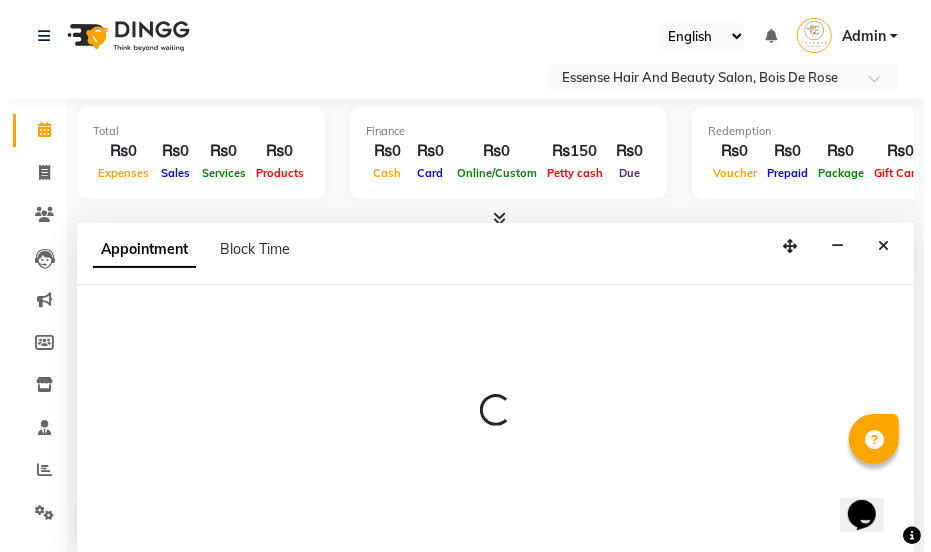 scroll, scrollTop: 0, scrollLeft: 0, axis: both 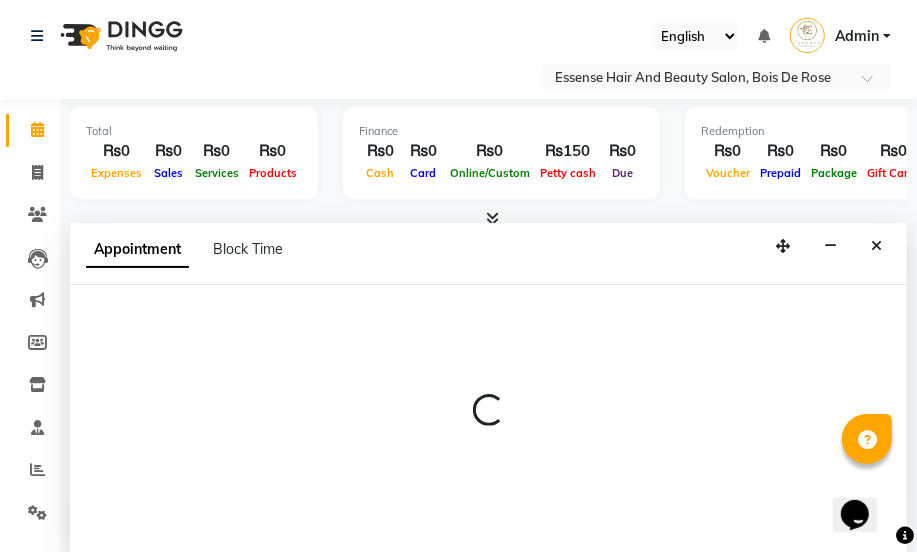 select on "81254" 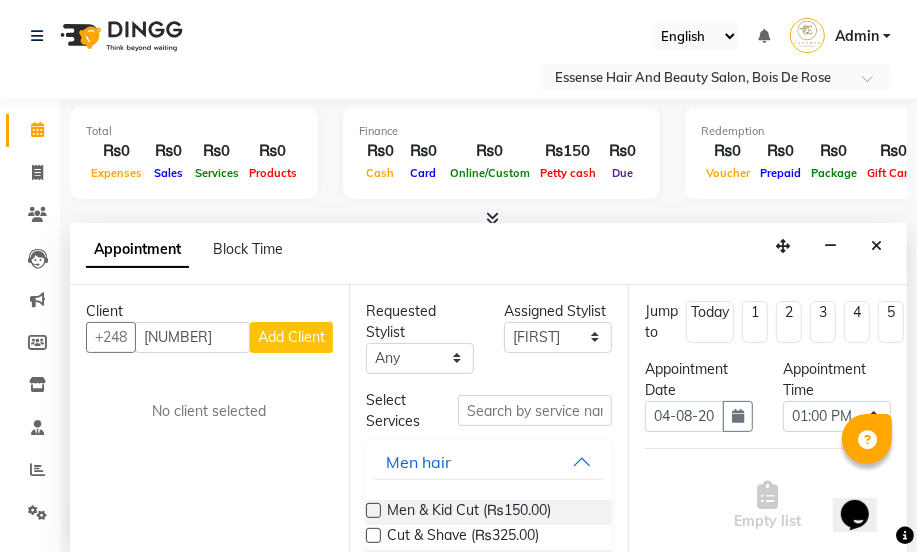 type on "[NUMBER]" 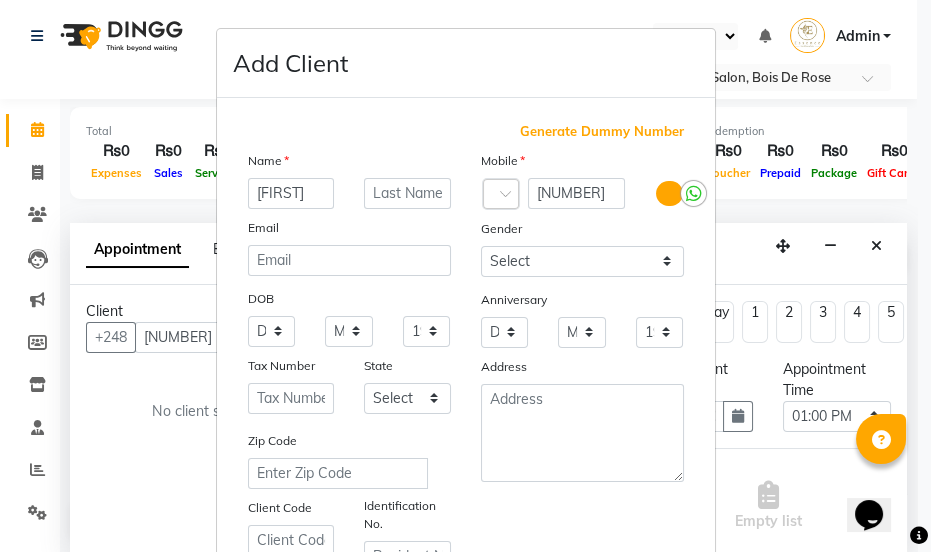 type on "[FIRST]" 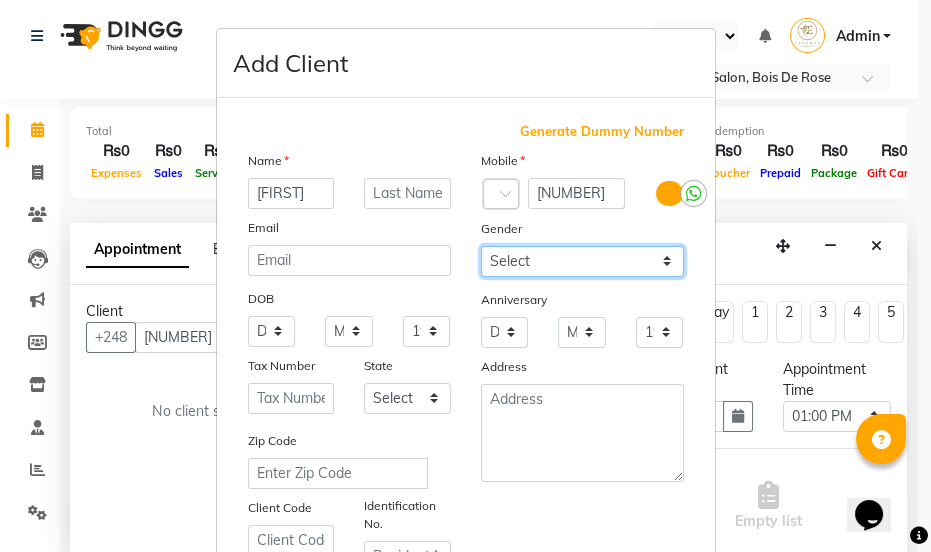 click on "Select Male Female Other Prefer Not To Say" at bounding box center [582, 261] 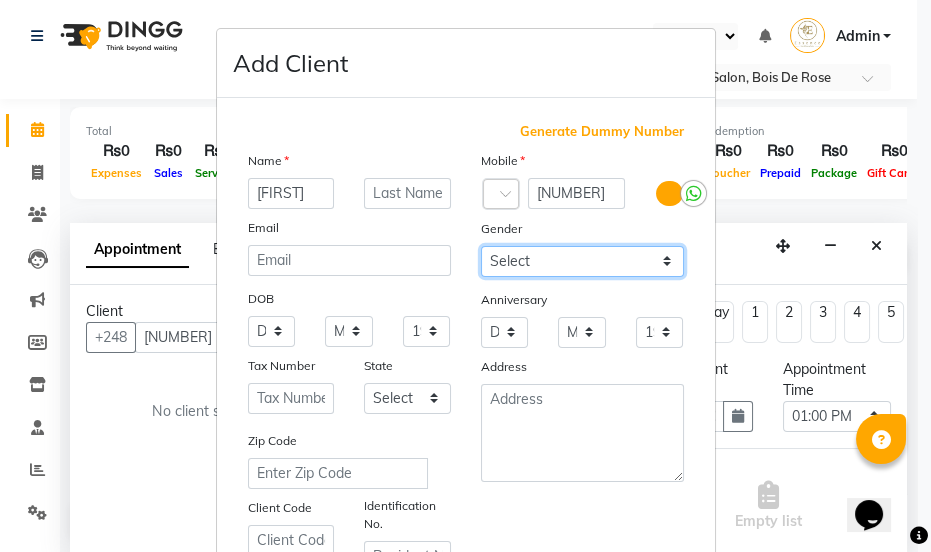 select on "female" 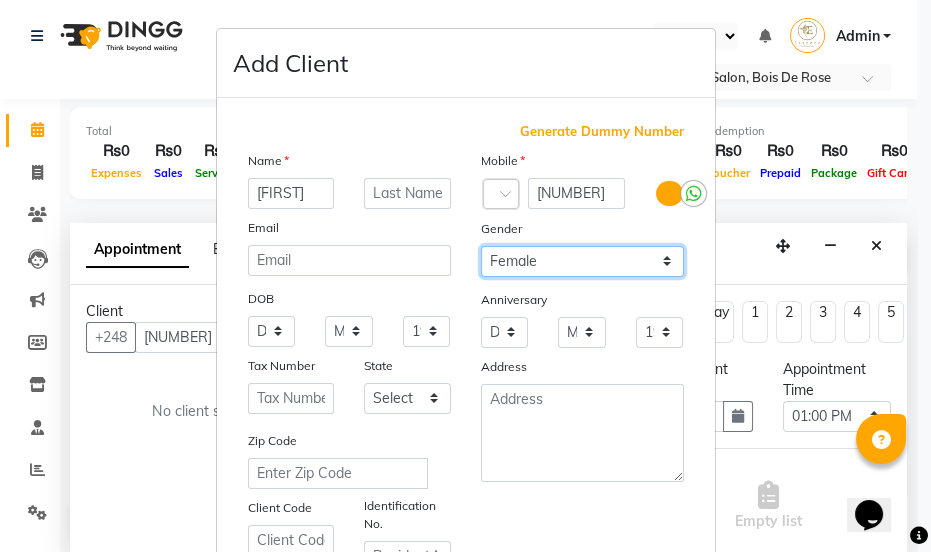 click on "Select Male Female Other Prefer Not To Say" at bounding box center (582, 261) 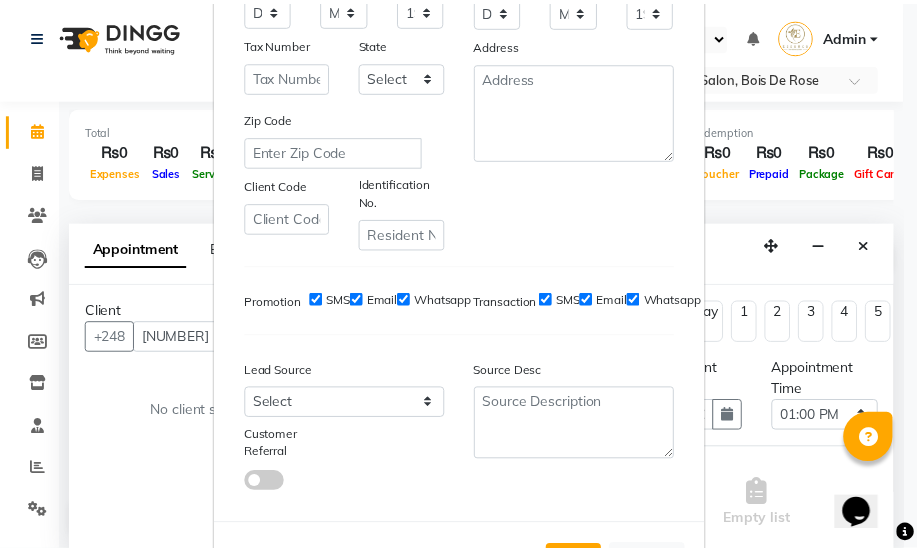scroll, scrollTop: 407, scrollLeft: 0, axis: vertical 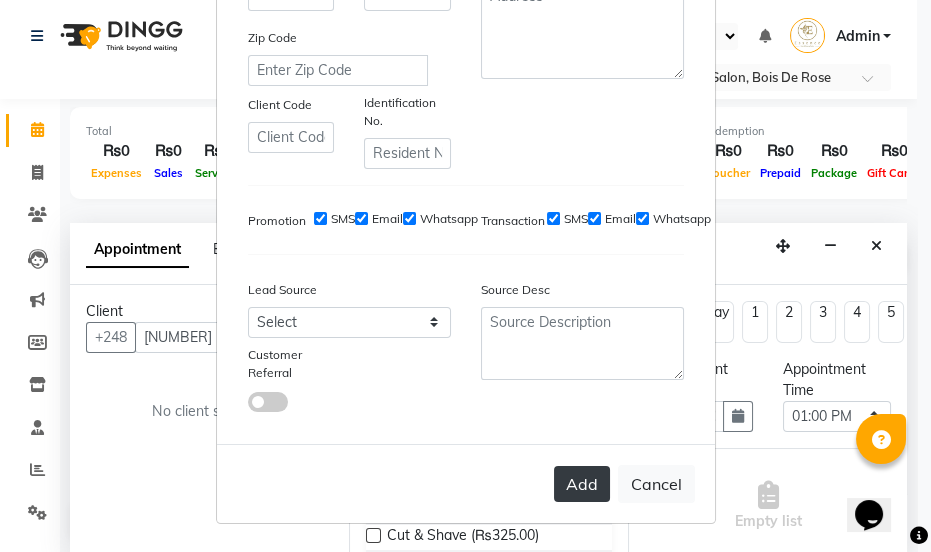 click on "Add" at bounding box center (582, 484) 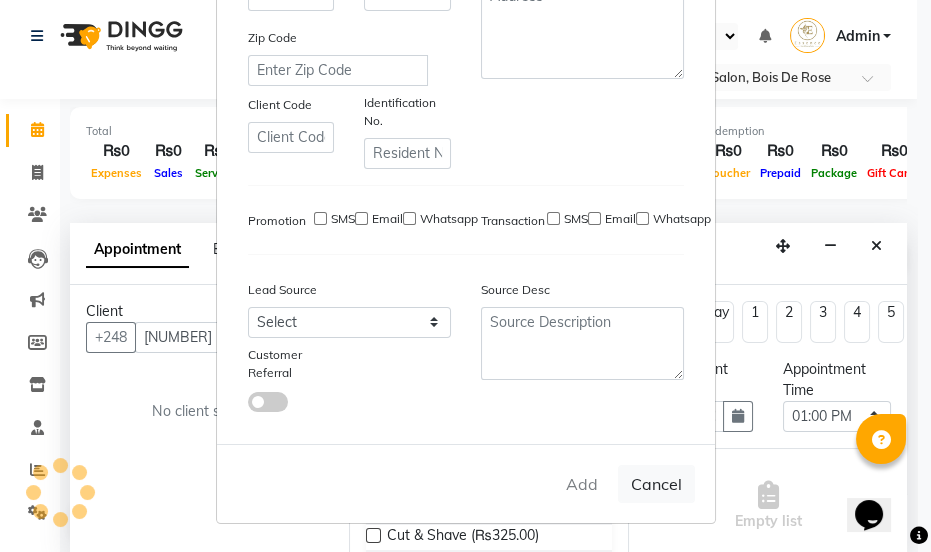 type 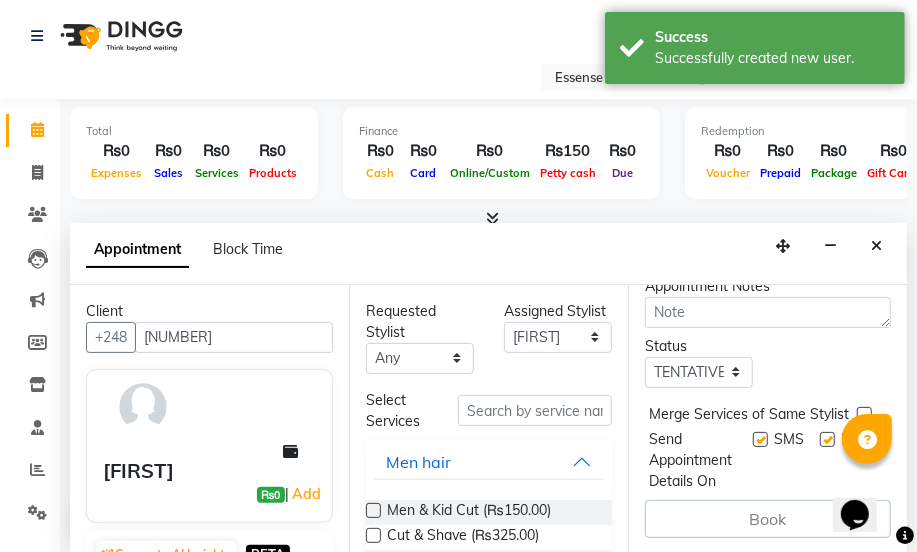 scroll, scrollTop: 309, scrollLeft: 0, axis: vertical 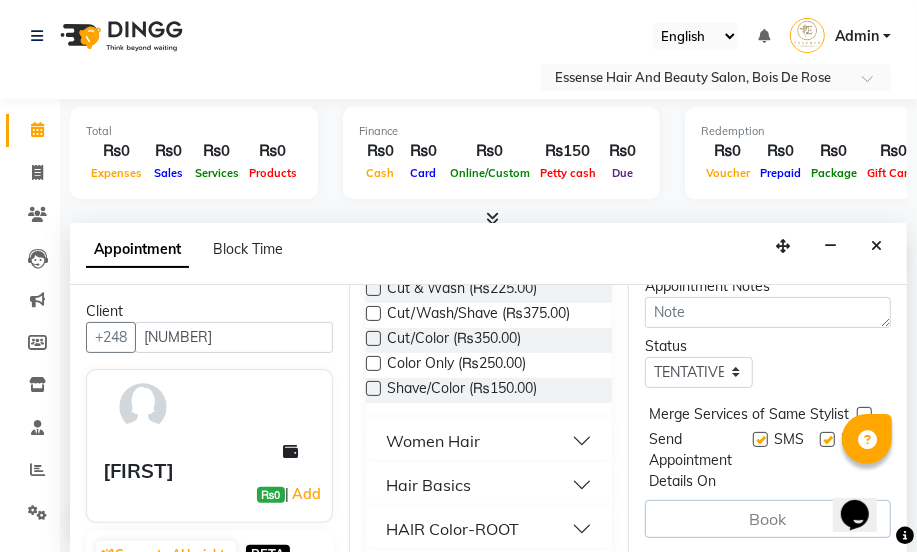 click on "Women Hair" at bounding box center [433, 441] 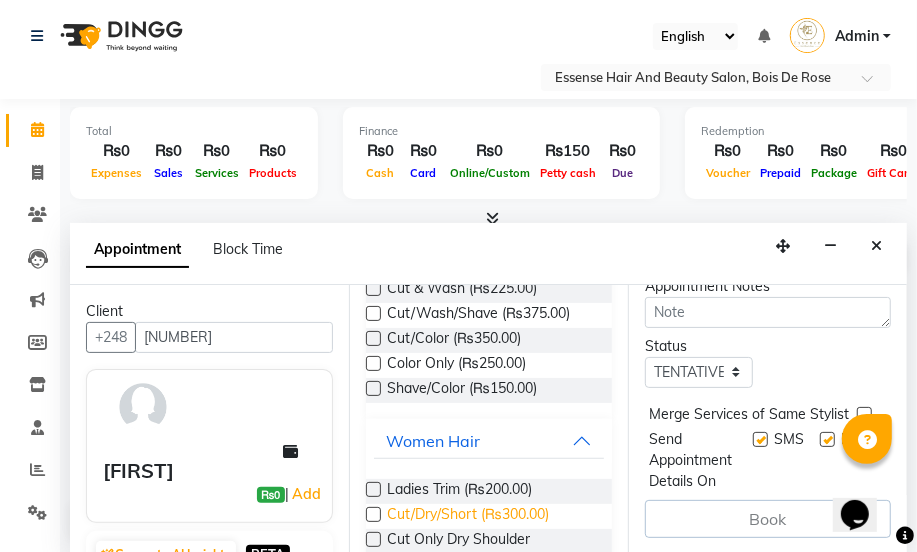 click on "Cut/Dry/Short (₨300.00)" at bounding box center (468, 516) 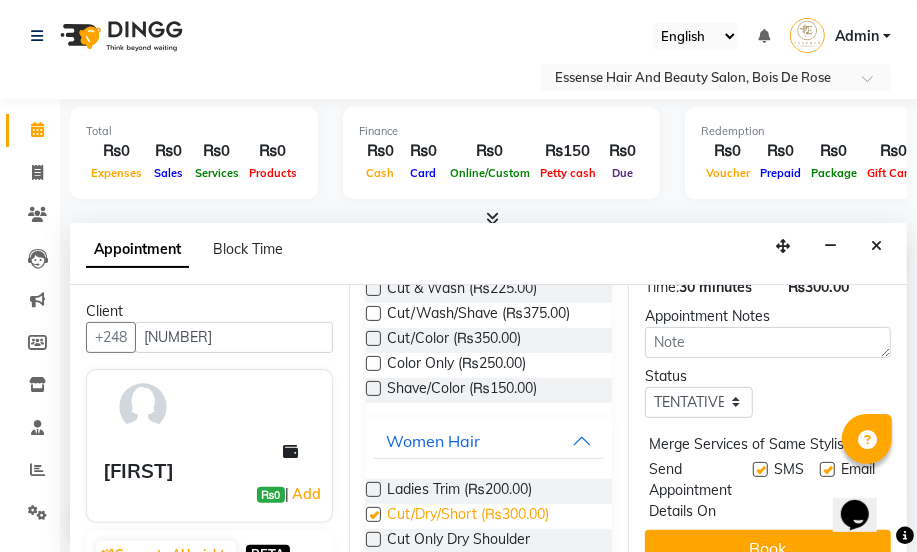 scroll, scrollTop: 371, scrollLeft: 0, axis: vertical 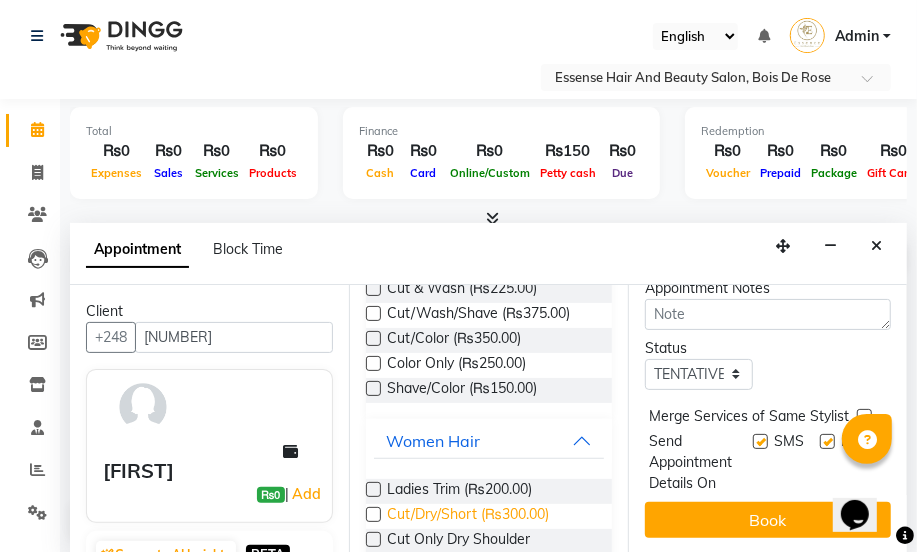 checkbox on "false" 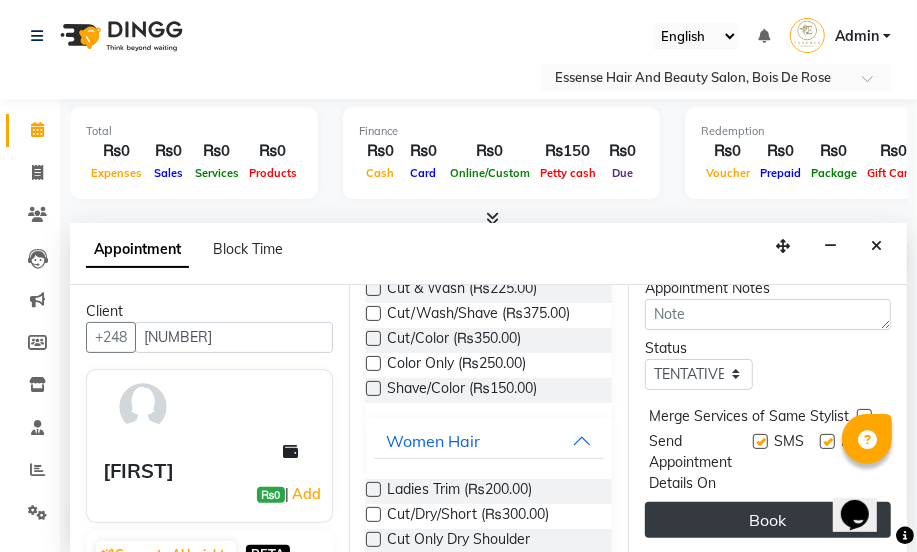 click on "Book" at bounding box center (768, 520) 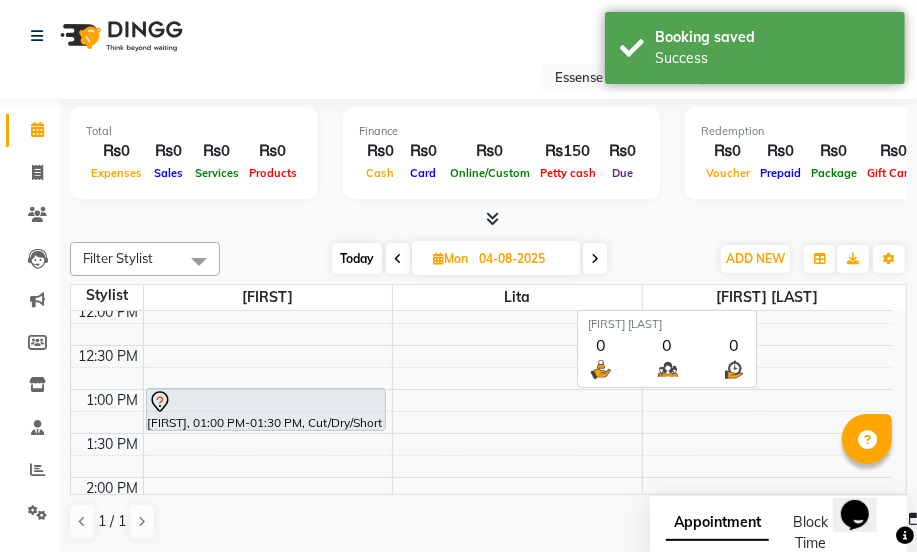scroll, scrollTop: 0, scrollLeft: 0, axis: both 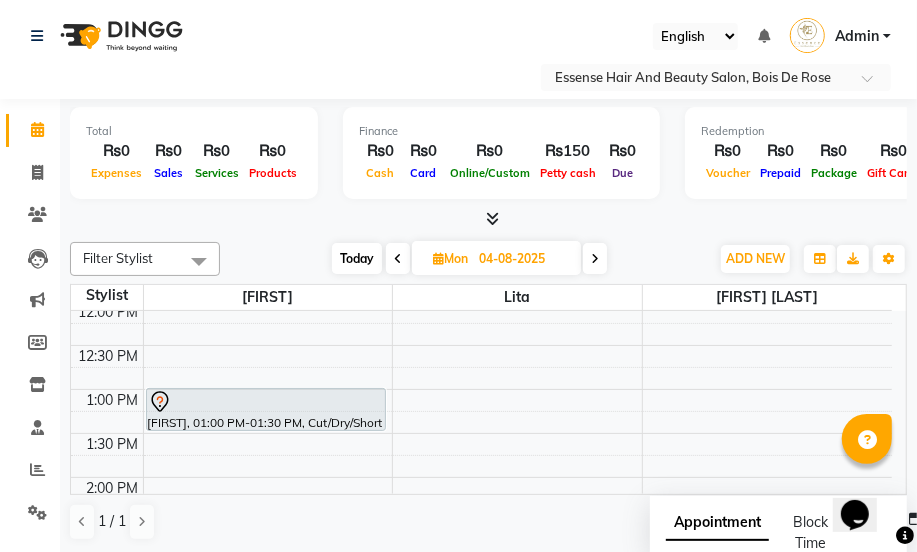 click at bounding box center (398, 259) 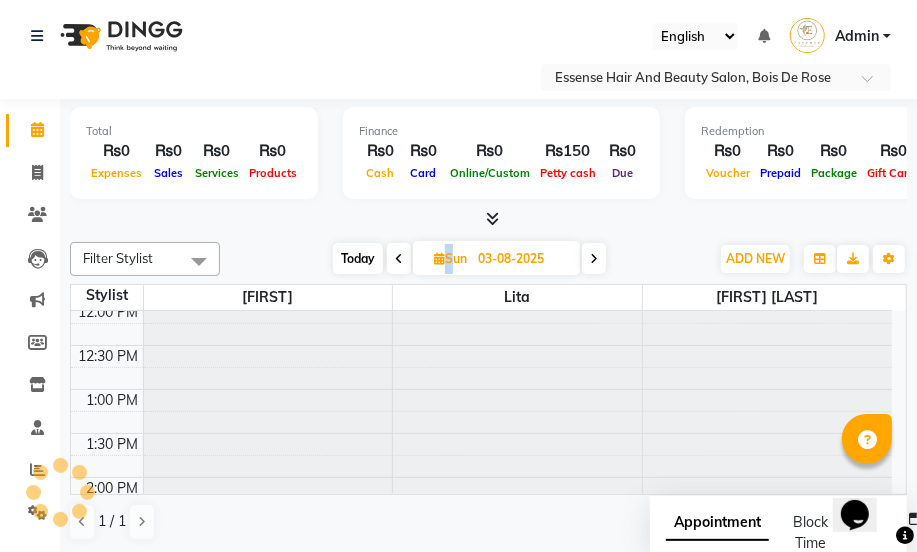 scroll, scrollTop: 0, scrollLeft: 0, axis: both 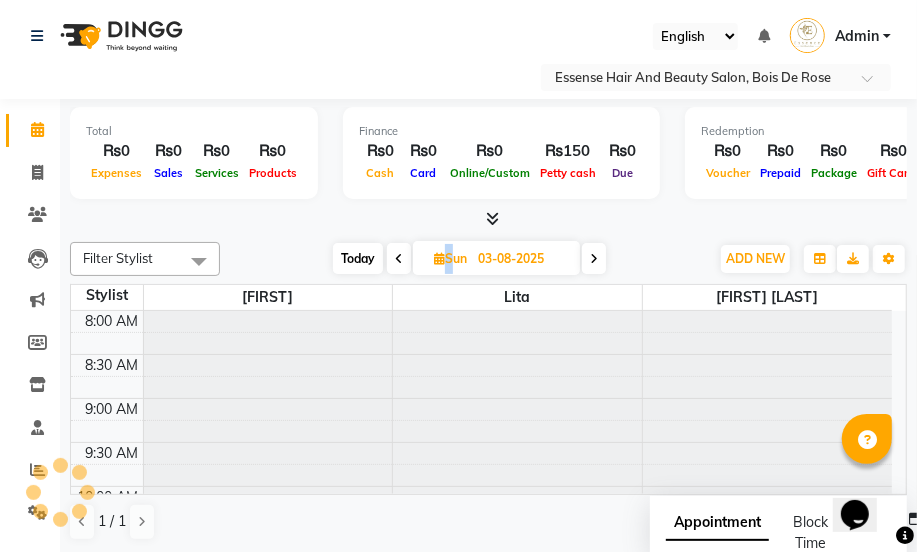 click at bounding box center [399, 259] 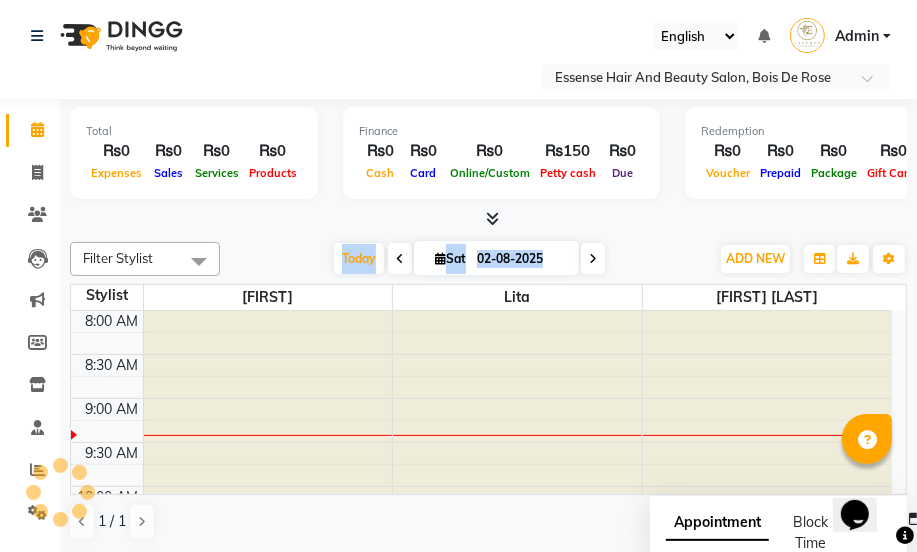 click at bounding box center [400, 259] 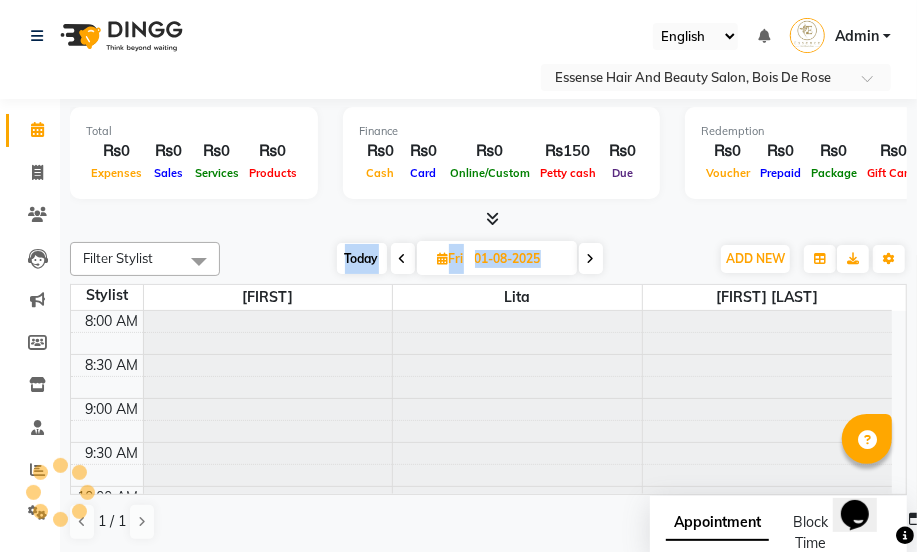 click at bounding box center [403, 259] 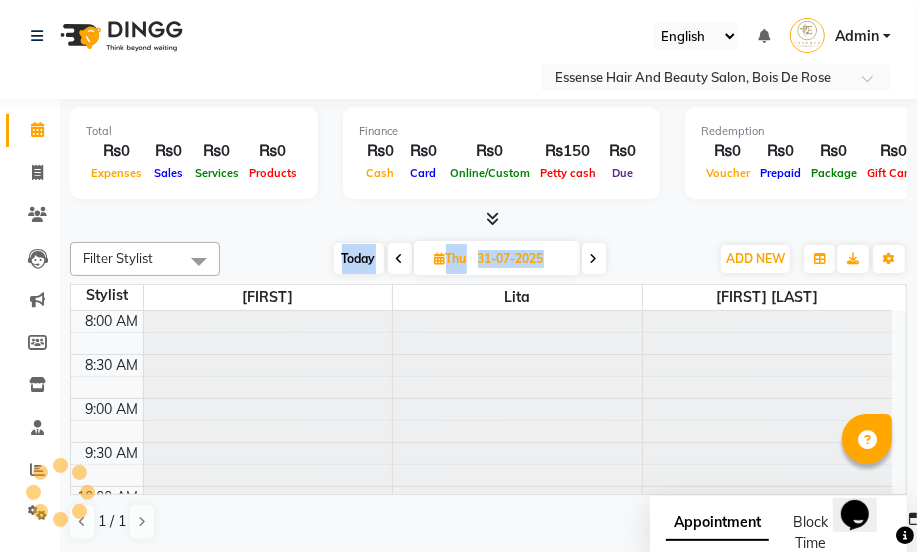 scroll, scrollTop: 89, scrollLeft: 0, axis: vertical 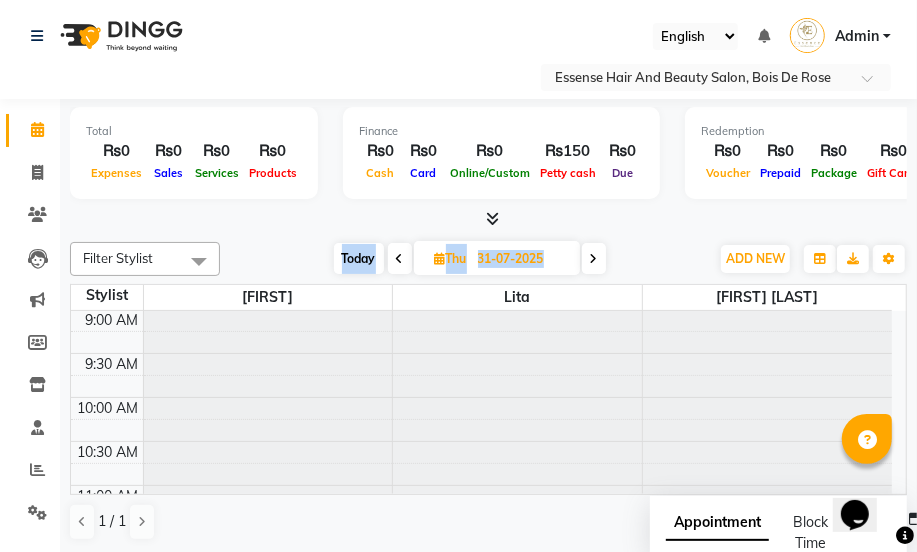 click at bounding box center (400, 258) 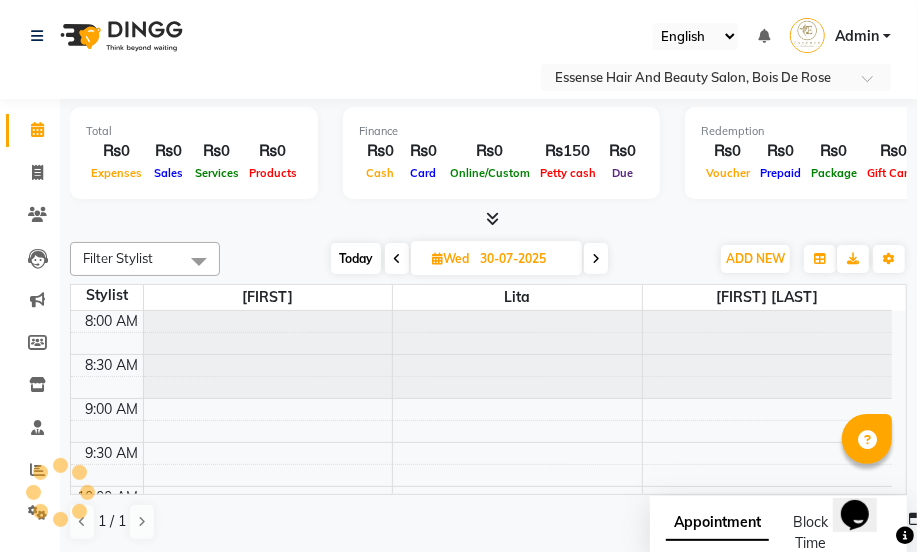 scroll, scrollTop: 89, scrollLeft: 0, axis: vertical 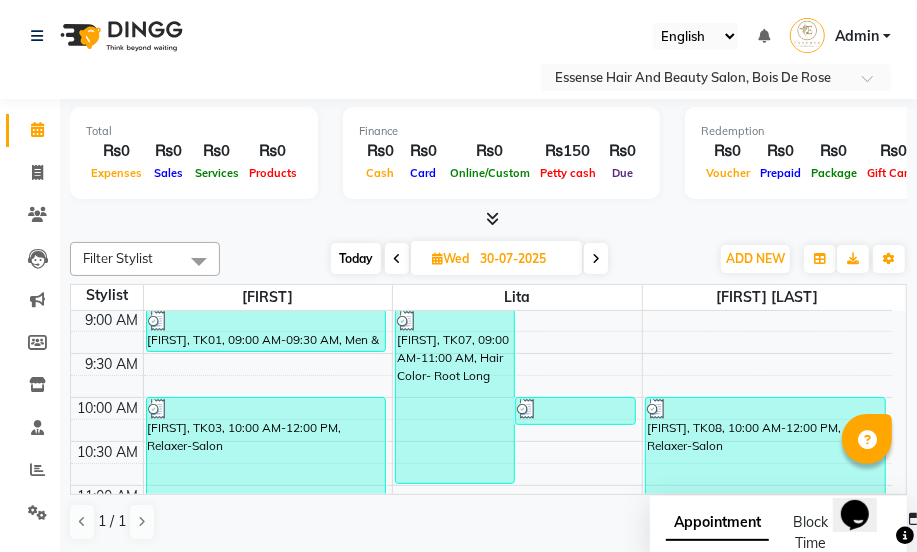 click at bounding box center (397, 259) 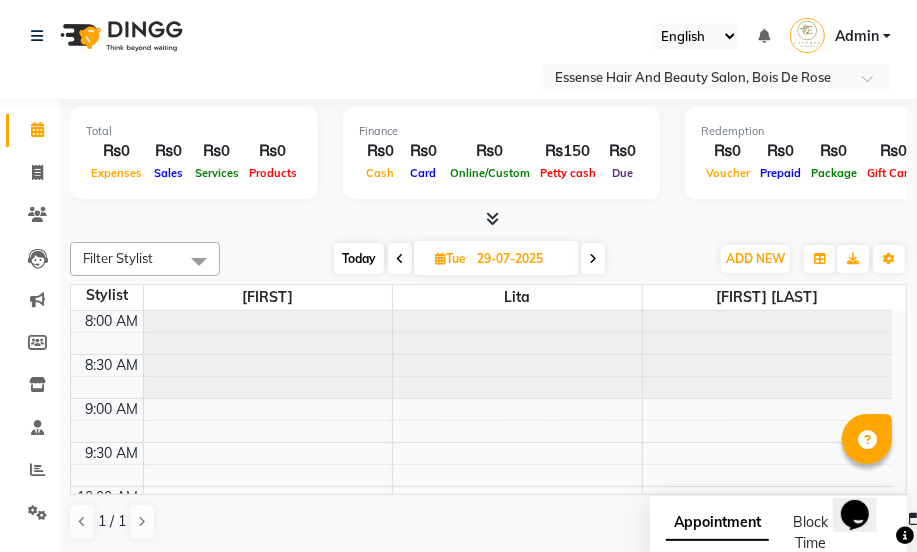scroll, scrollTop: 89, scrollLeft: 0, axis: vertical 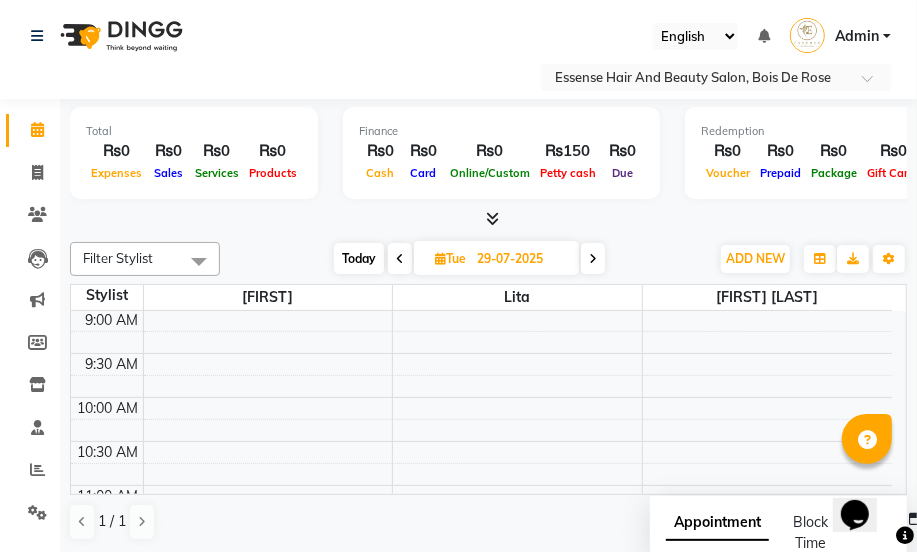 click at bounding box center (400, 259) 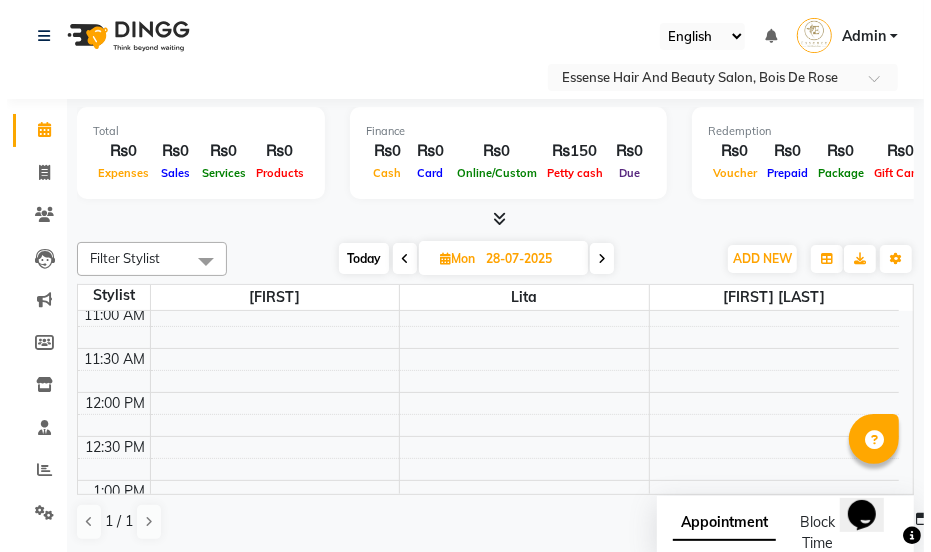 scroll, scrollTop: 180, scrollLeft: 0, axis: vertical 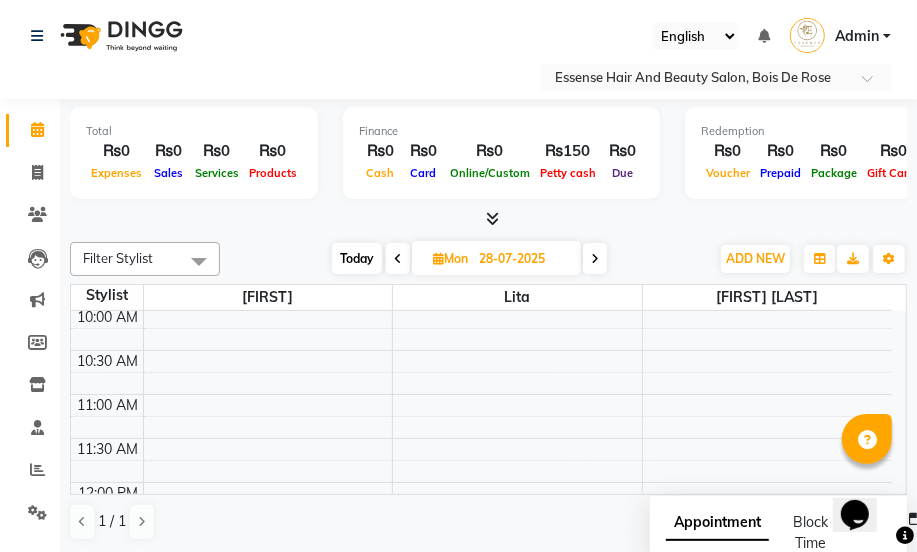 click on "8:00 AM 8:30 AM 9:00 AM 9:30 AM 10:00 AM 10:30 AM 11:00 AM 11:30 AM 12:00 PM 12:30 PM 1:00 PM 1:30 PM 2:00 PM 2:30 PM 3:00 PM 3:30 PM 4:00 PM 4:30 PM 5:00 PM 5:30 PM 6:00 PM 6:30 PM 7:00 PM 7:30 PM 8:00 PM 8:30 PM" at bounding box center [481, 702] 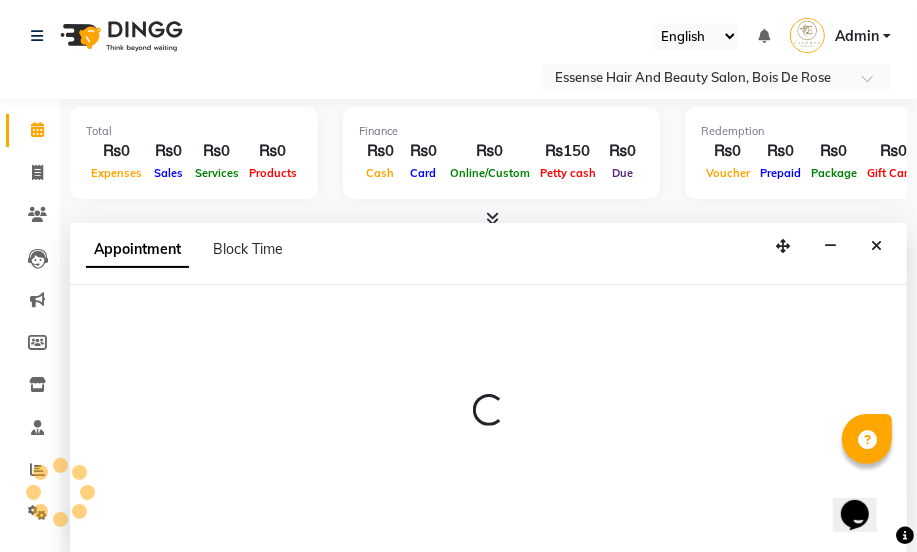 select on "81254" 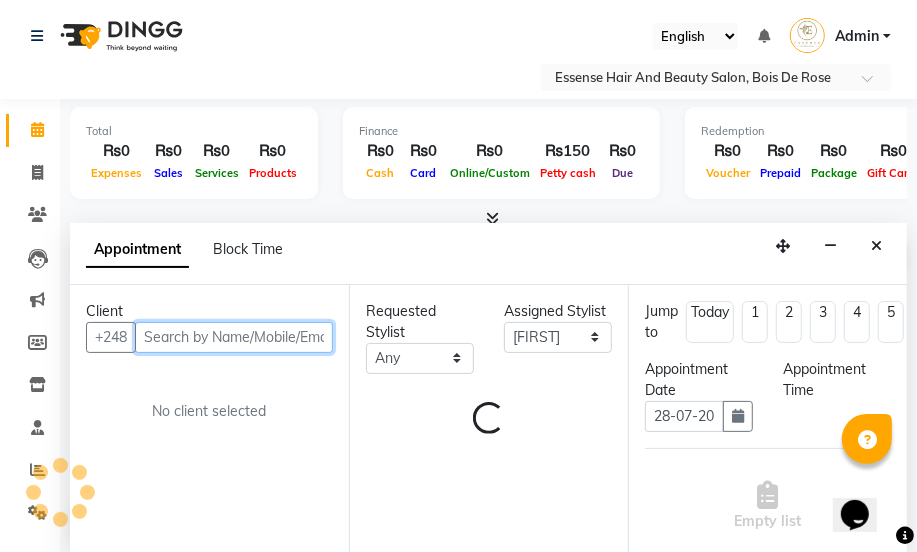 select on "660" 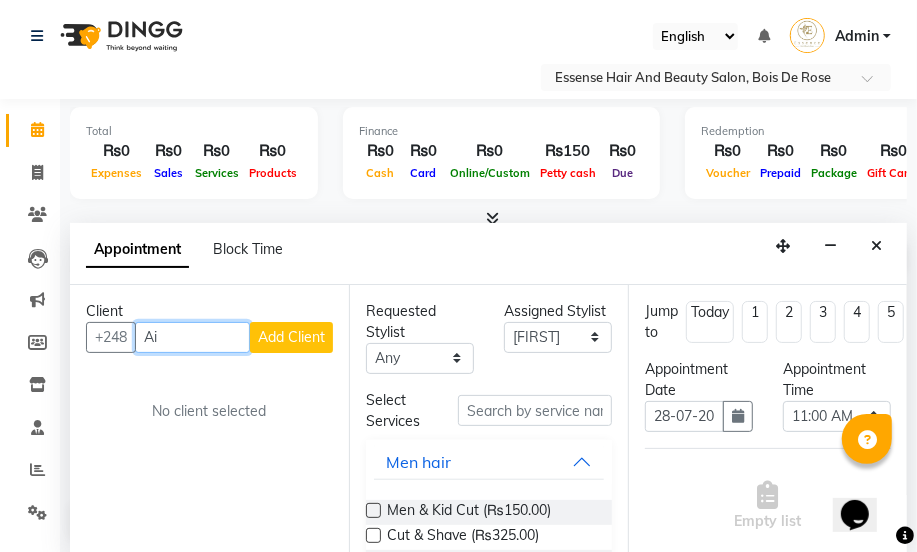 type on "A" 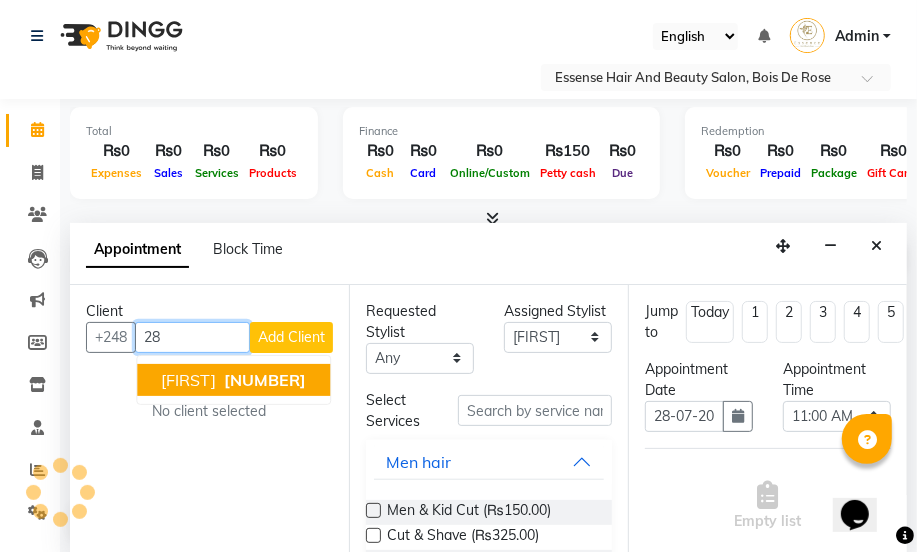 type on "2" 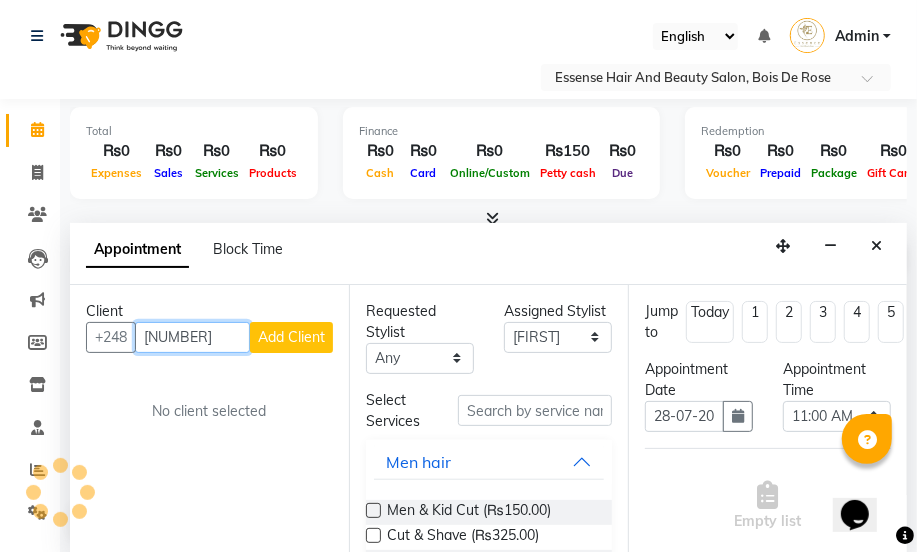 type on "[NUMBER]" 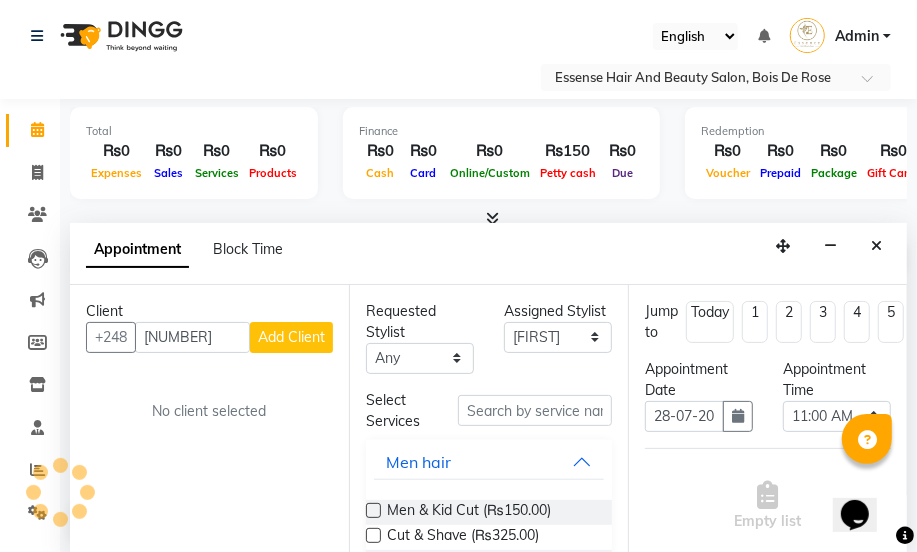 click on "Add Client" at bounding box center (291, 337) 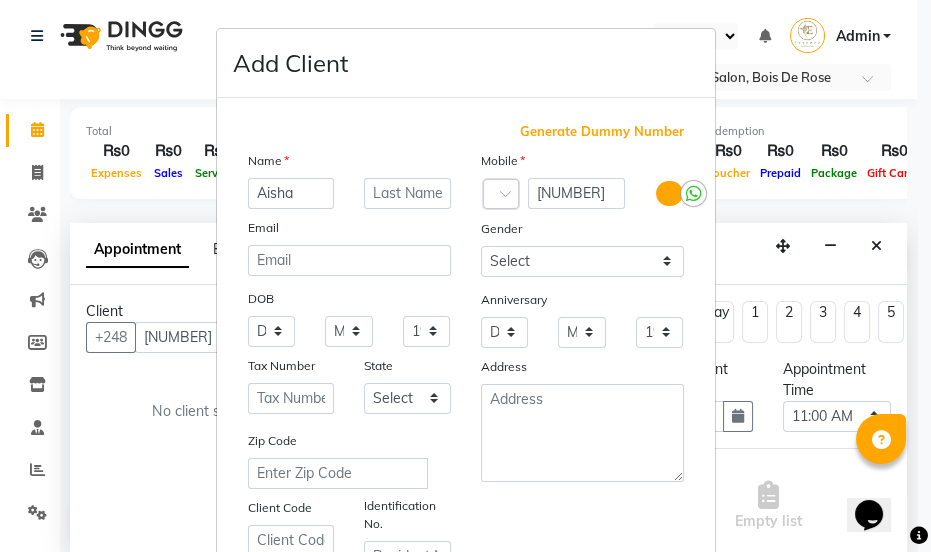 type on "Aisha" 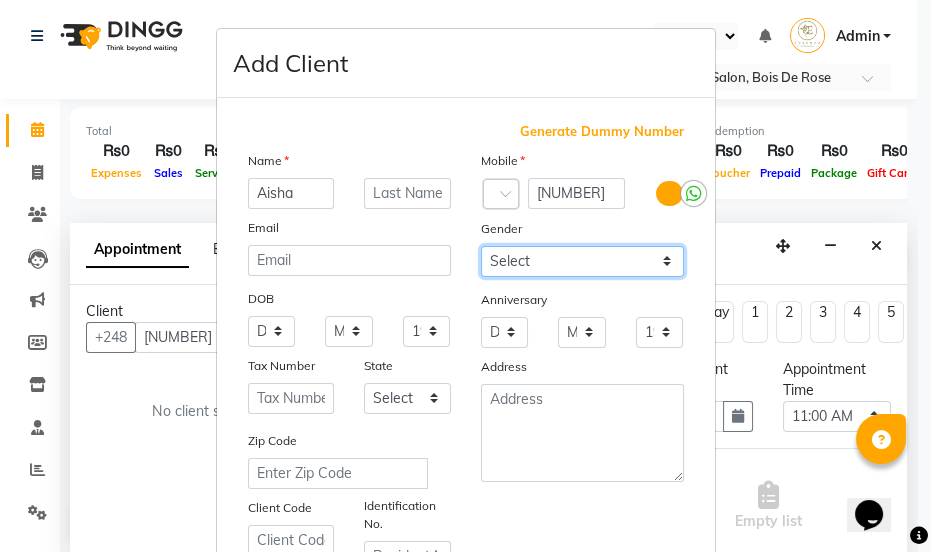 click on "Select Male Female Other Prefer Not To Say" at bounding box center (582, 261) 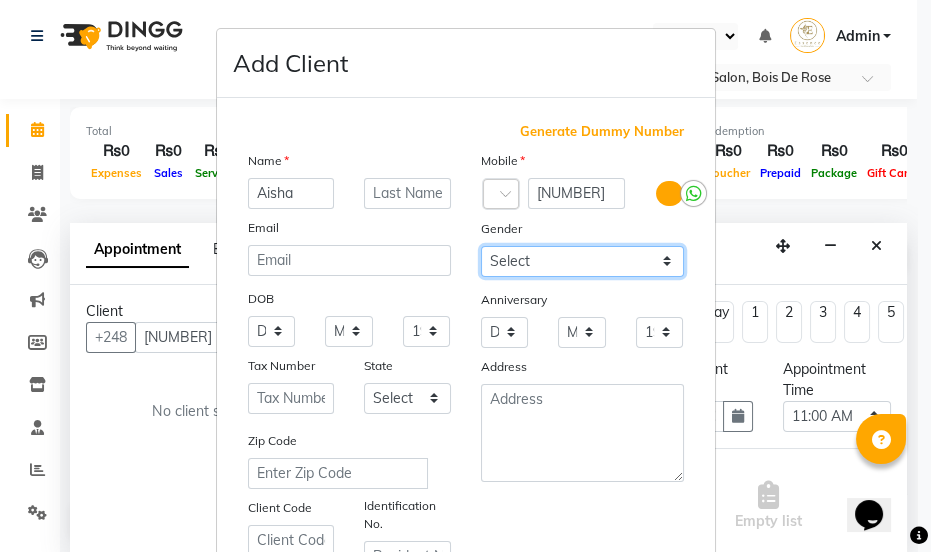 select on "female" 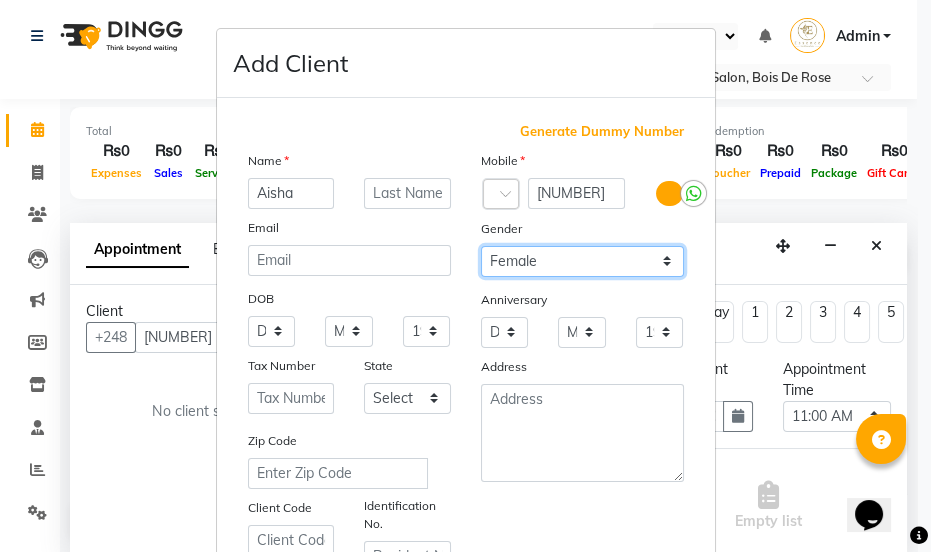 click on "Select Male Female Other Prefer Not To Say" at bounding box center [582, 261] 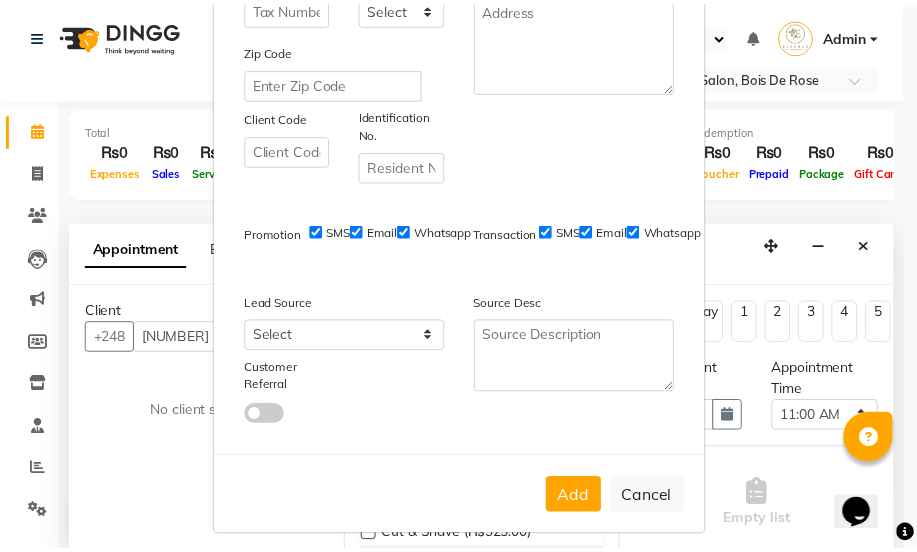 scroll, scrollTop: 407, scrollLeft: 0, axis: vertical 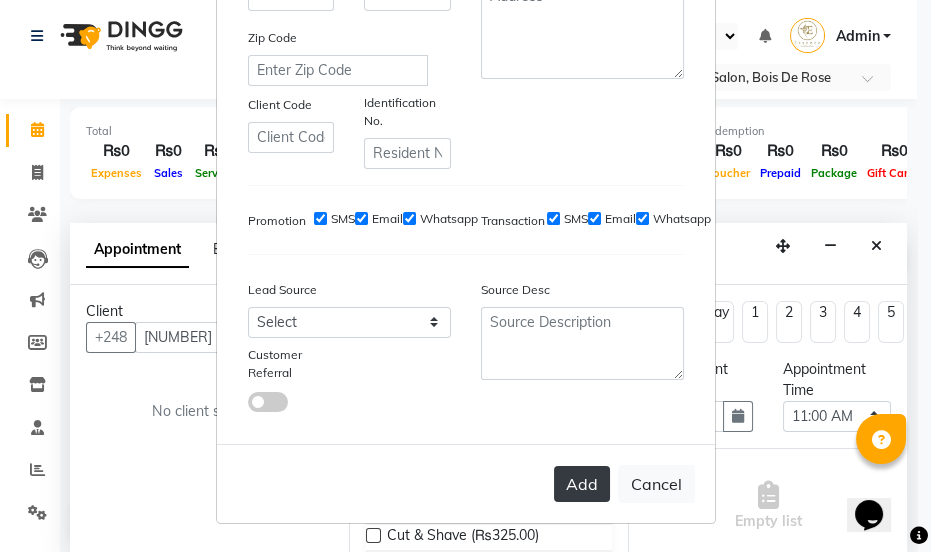 click on "Add" at bounding box center (582, 484) 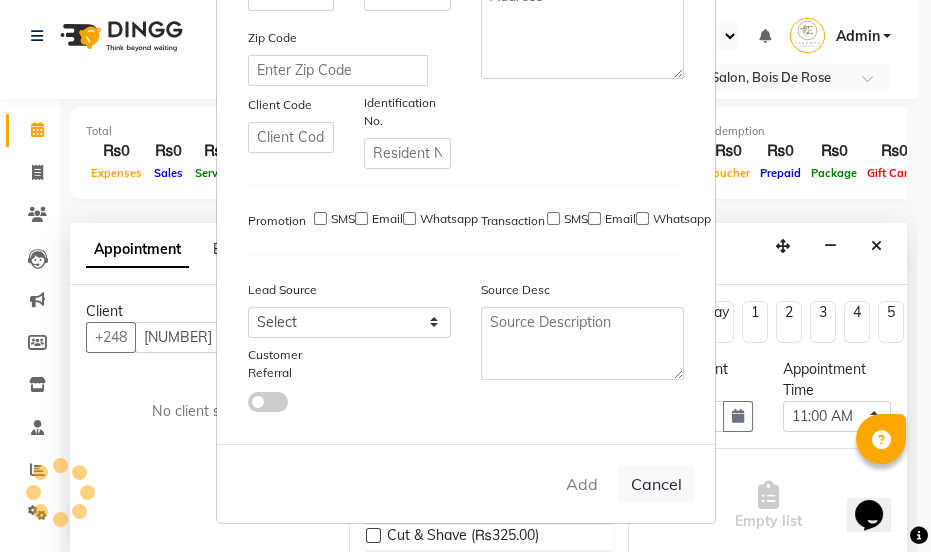 type 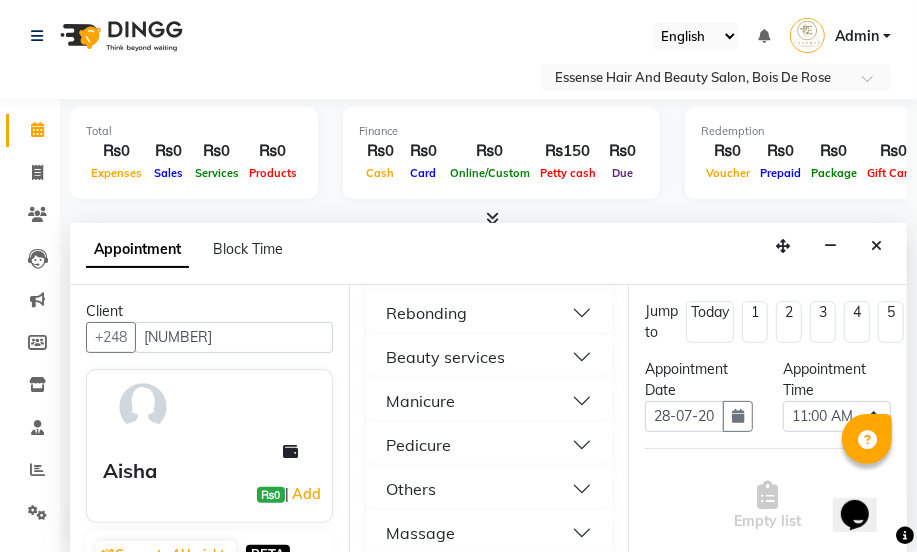 scroll, scrollTop: 945, scrollLeft: 0, axis: vertical 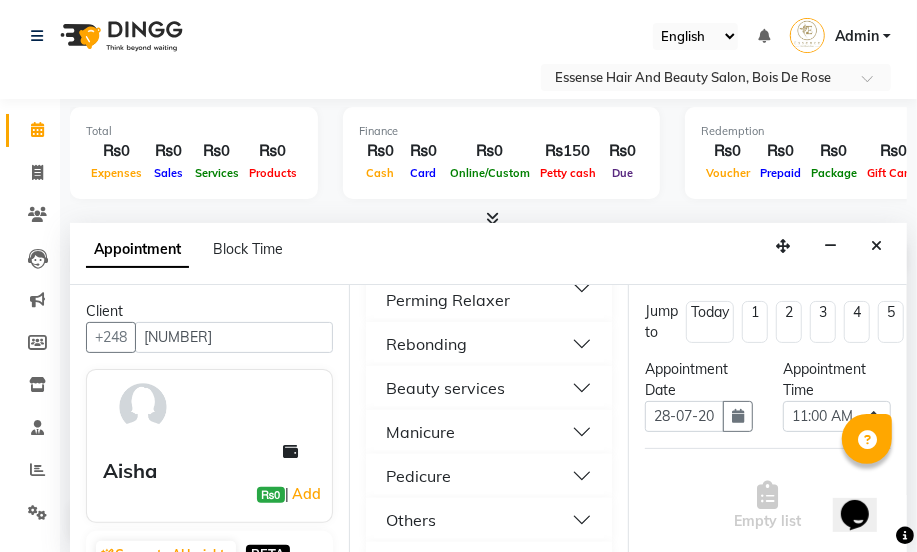 click on "Beauty services" at bounding box center [445, 388] 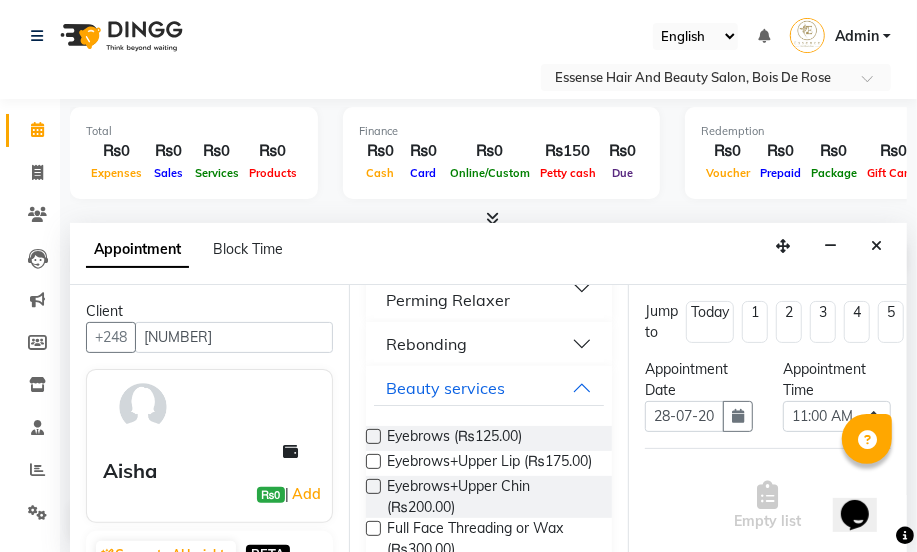 click at bounding box center [373, 461] 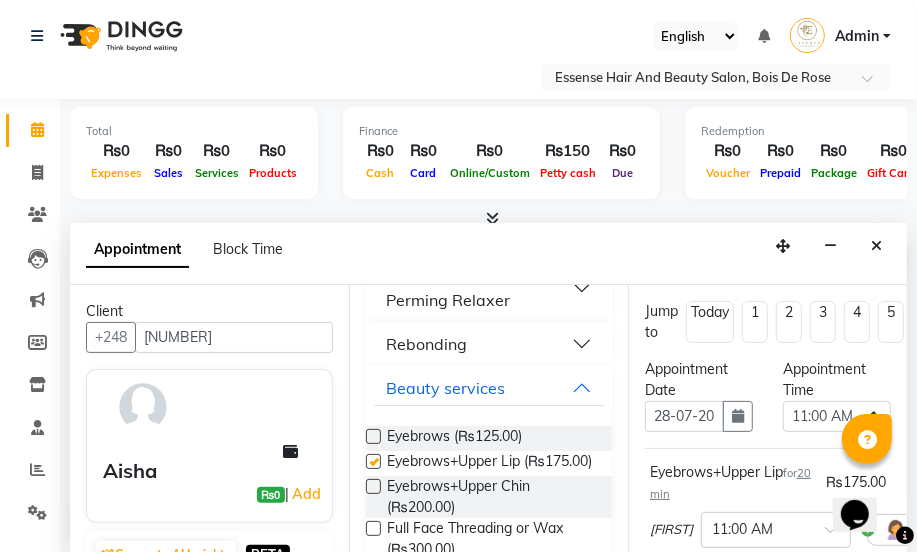 checkbox on "false" 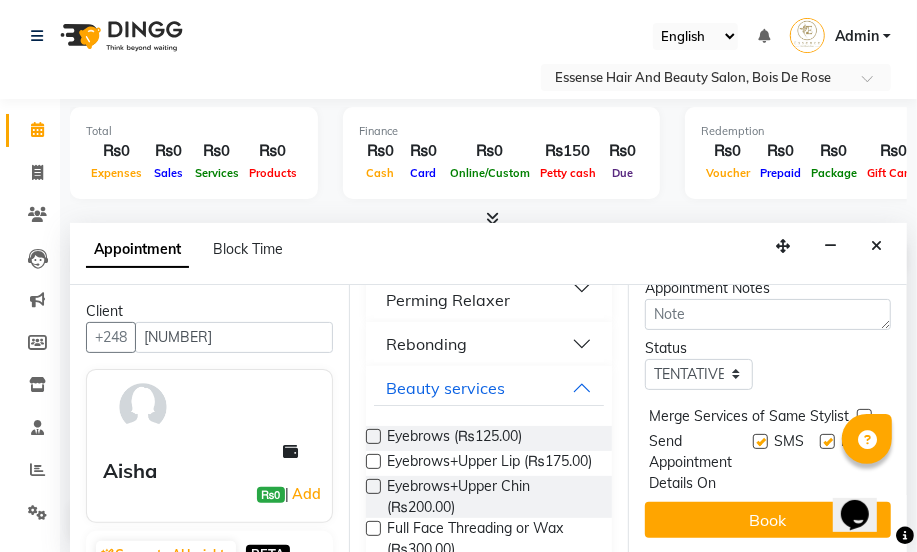 scroll, scrollTop: 392, scrollLeft: 0, axis: vertical 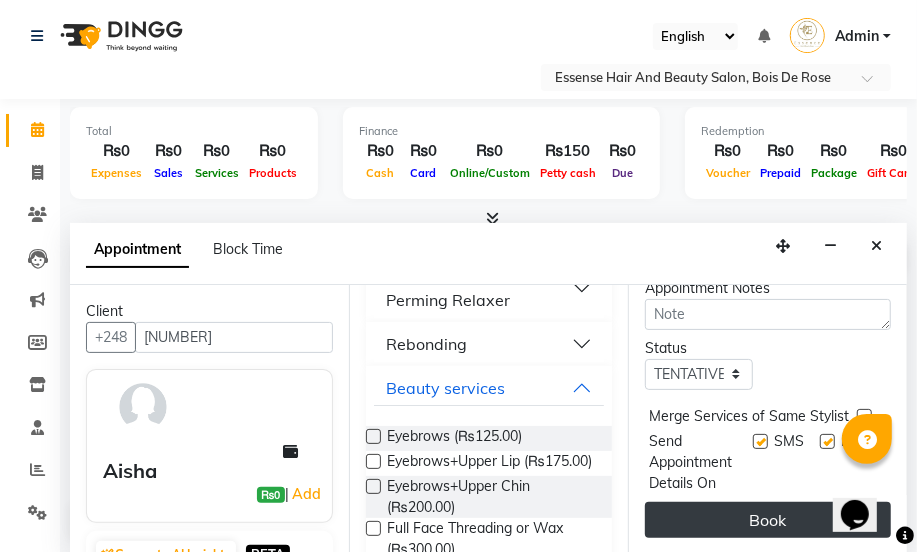 click on "Book" at bounding box center [768, 520] 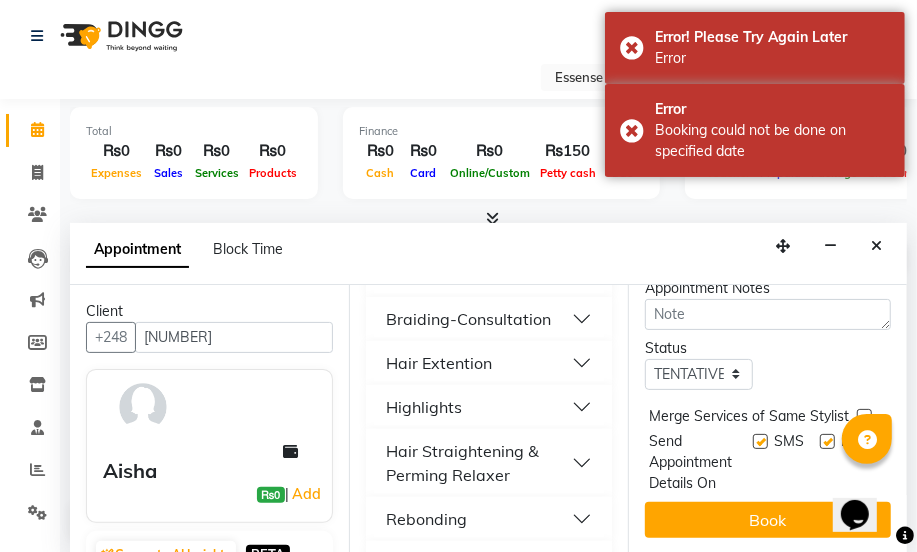scroll, scrollTop: 763, scrollLeft: 0, axis: vertical 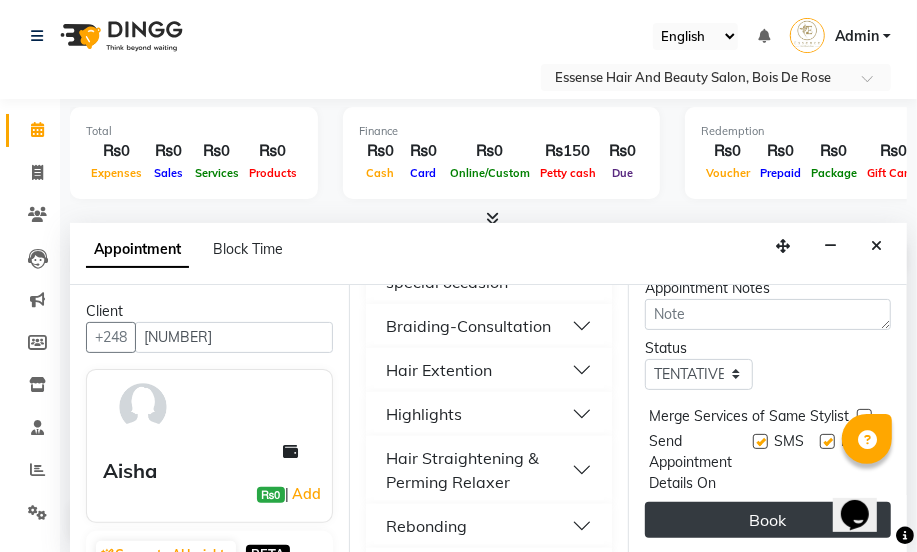 click on "Book" at bounding box center (768, 520) 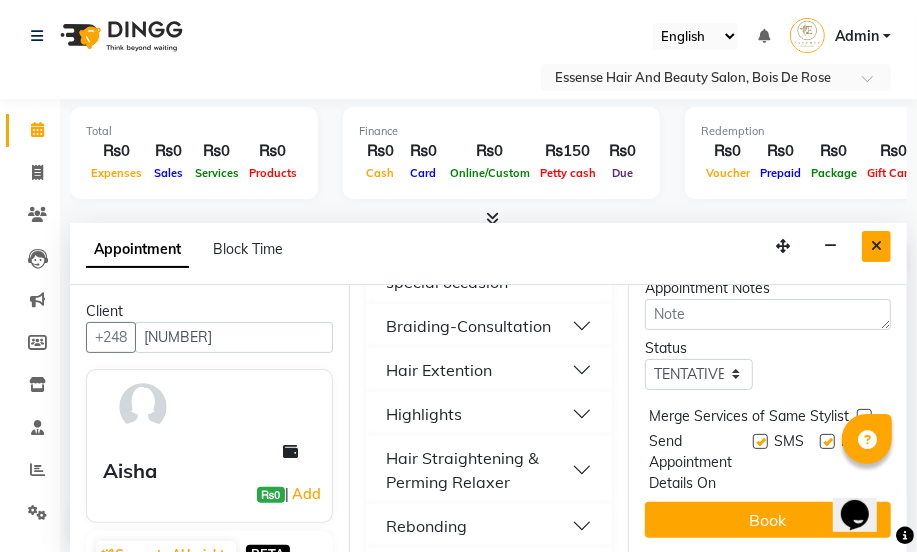 click at bounding box center (876, 246) 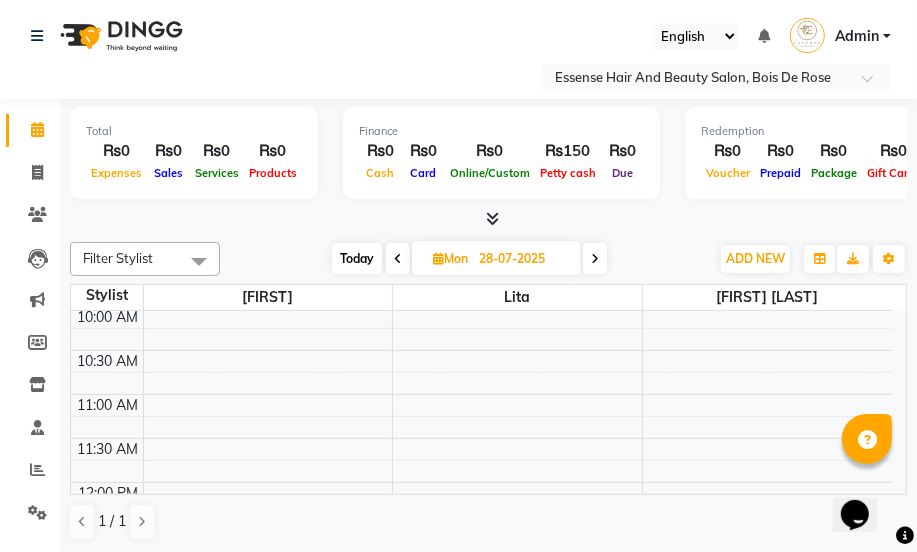 click on "8:00 AM 8:30 AM 9:00 AM 9:30 AM 10:00 AM 10:30 AM 11:00 AM 11:30 AM 12:00 PM 12:30 PM 1:00 PM 1:30 PM 2:00 PM 2:30 PM 3:00 PM 3:30 PM 4:00 PM 4:30 PM 5:00 PM 5:30 PM 6:00 PM 6:30 PM 7:00 PM 7:30 PM 8:00 PM 8:30 PM" at bounding box center [481, 702] 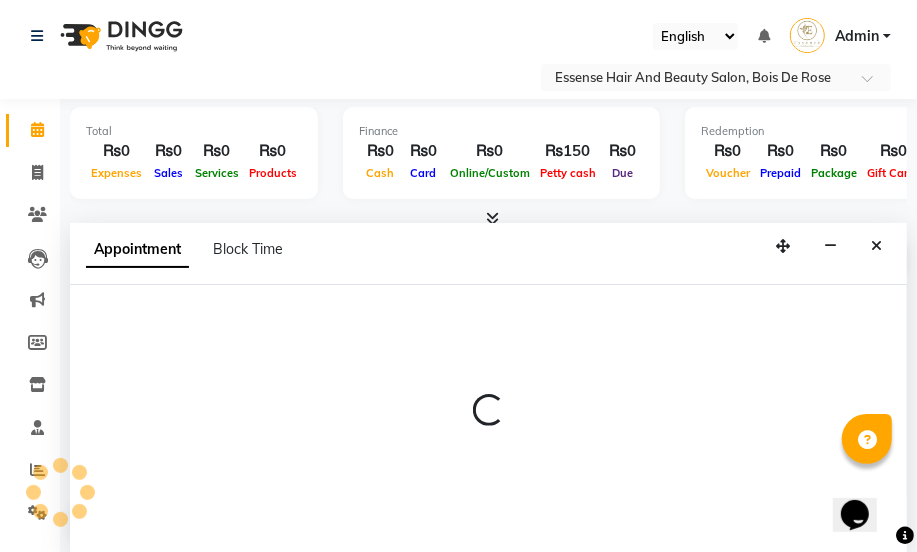 select on "81254" 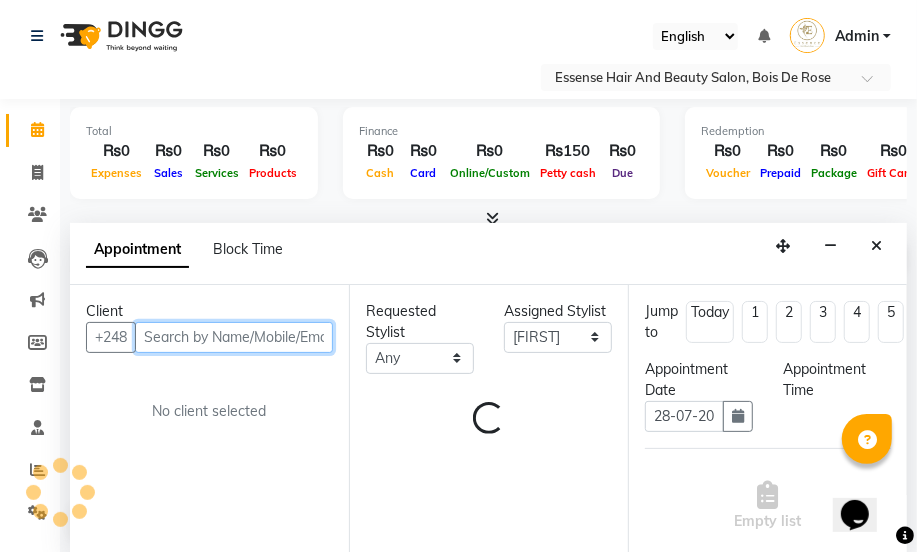 select on "660" 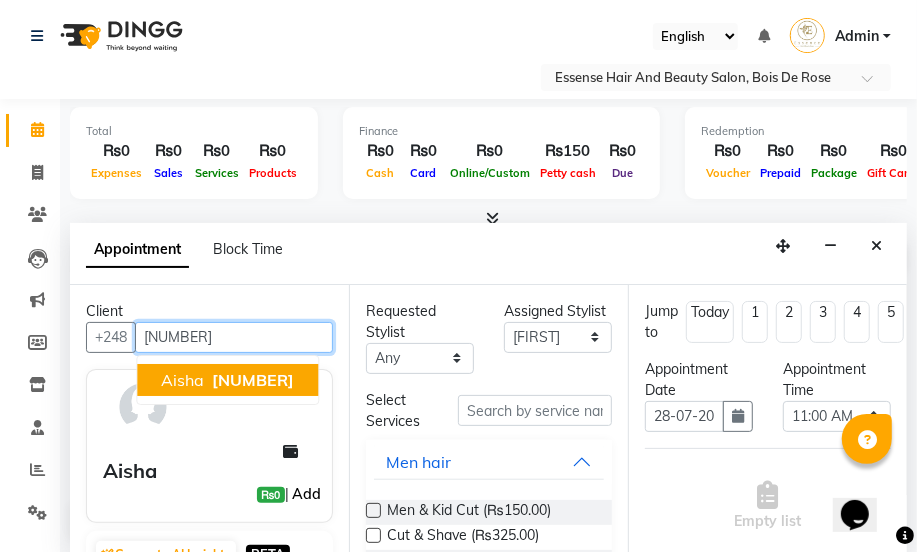 type on "[NUMBER]" 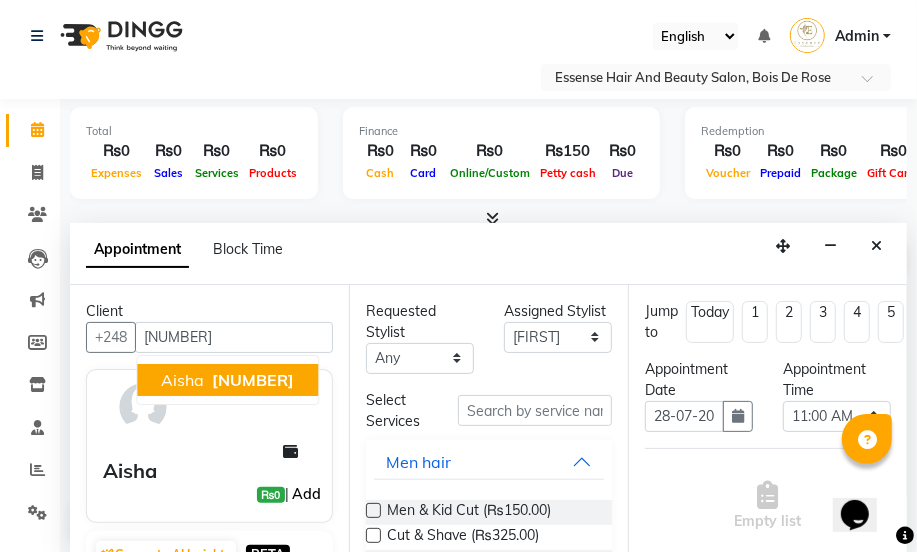 click on "Add" at bounding box center [306, 494] 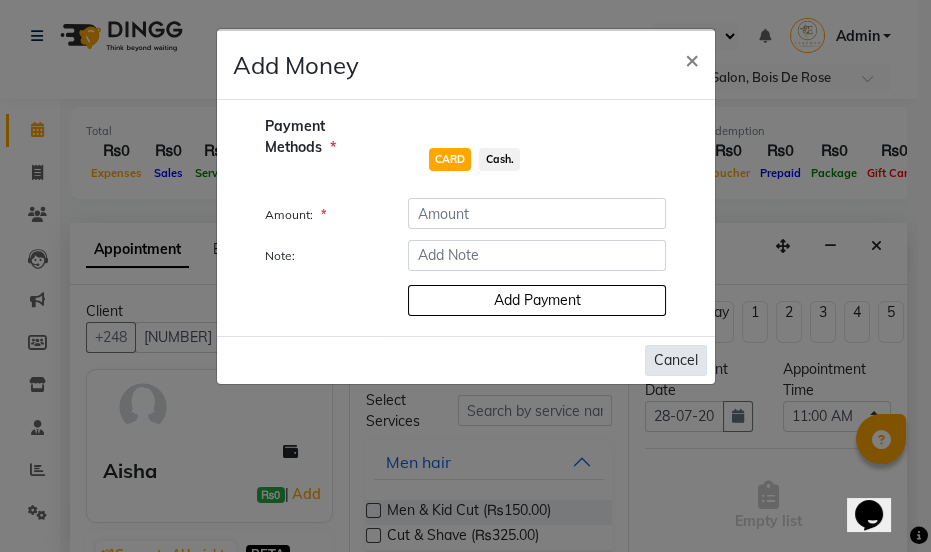 click on "Cancel" 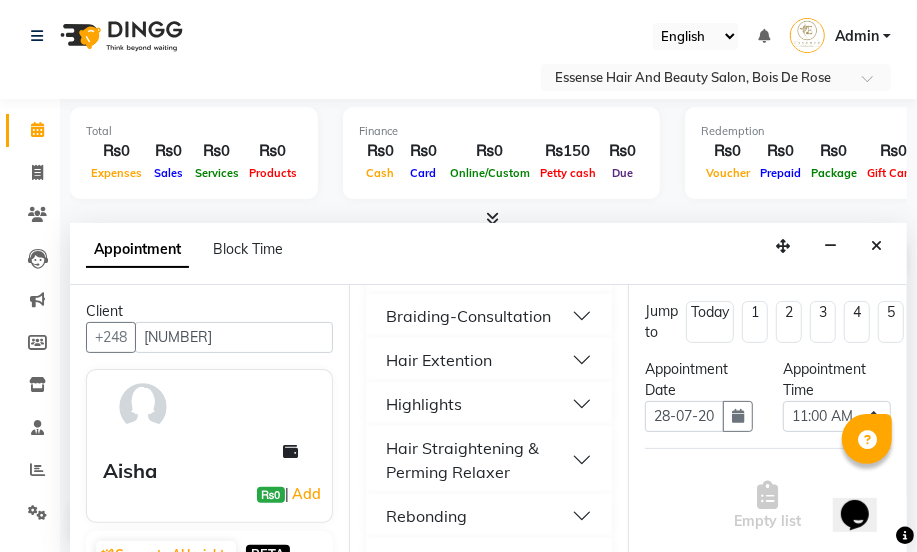 scroll, scrollTop: 818, scrollLeft: 0, axis: vertical 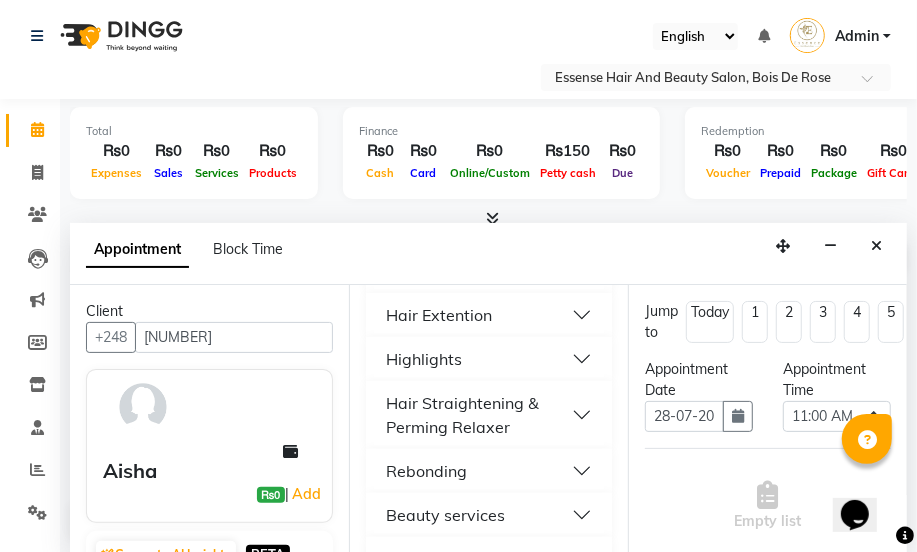 click on "Beauty services" at bounding box center [445, 515] 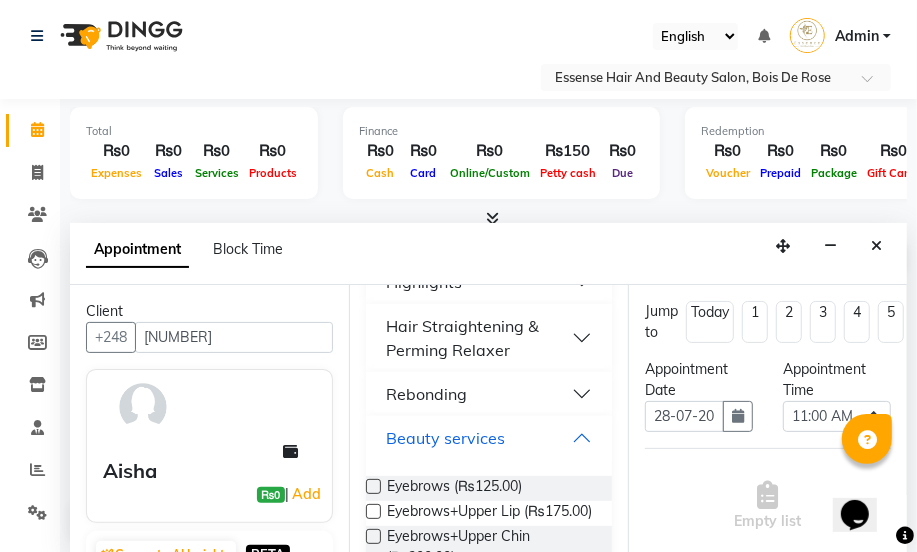 scroll, scrollTop: 1000, scrollLeft: 0, axis: vertical 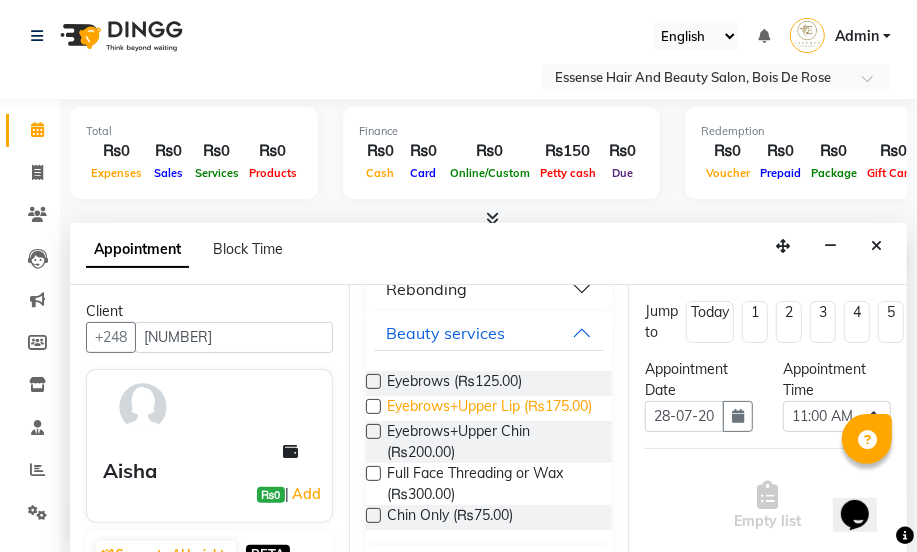 click on "Eyebrows+Upper Lip (₨175.00)" at bounding box center [489, 408] 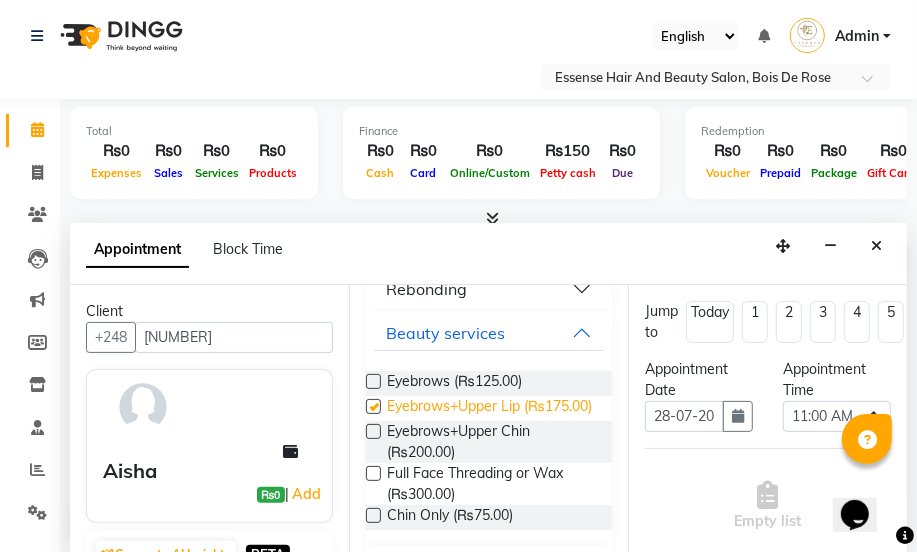 checkbox on "false" 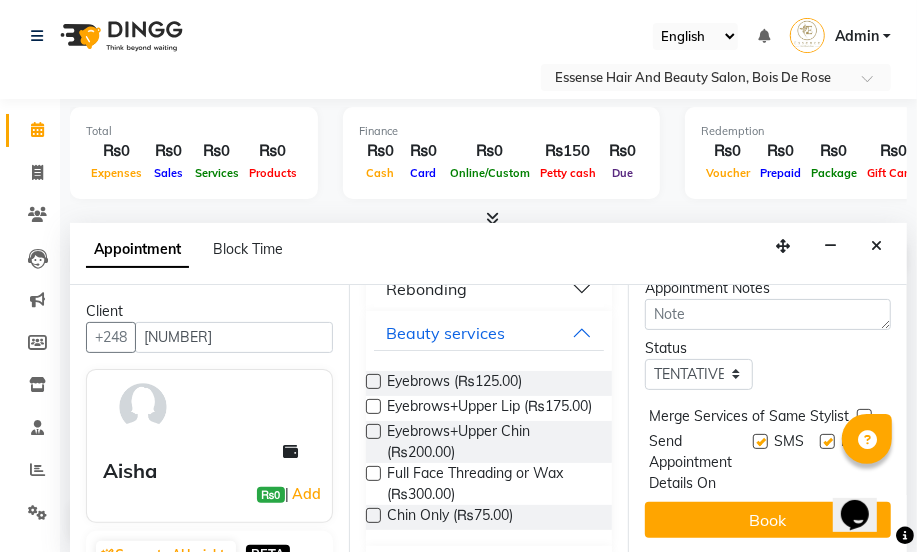 scroll, scrollTop: 392, scrollLeft: 0, axis: vertical 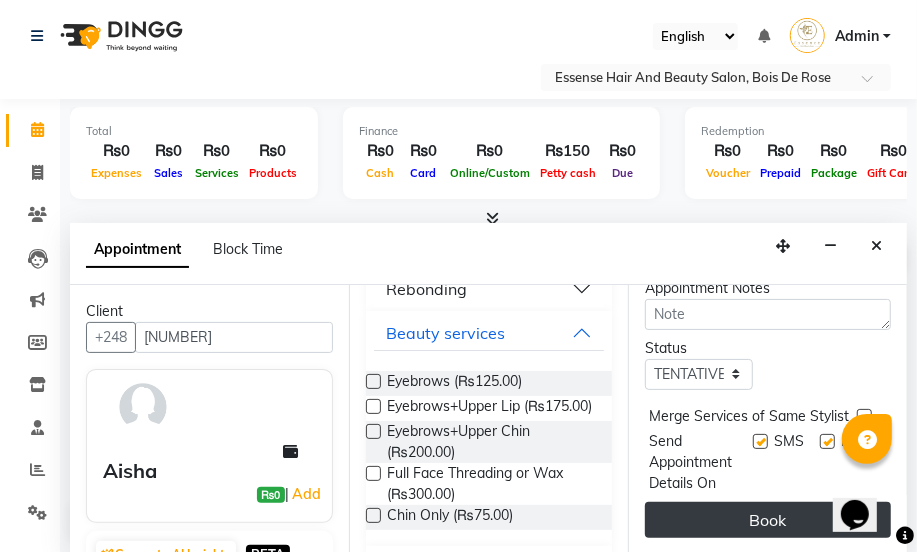 click on "Book" at bounding box center [768, 520] 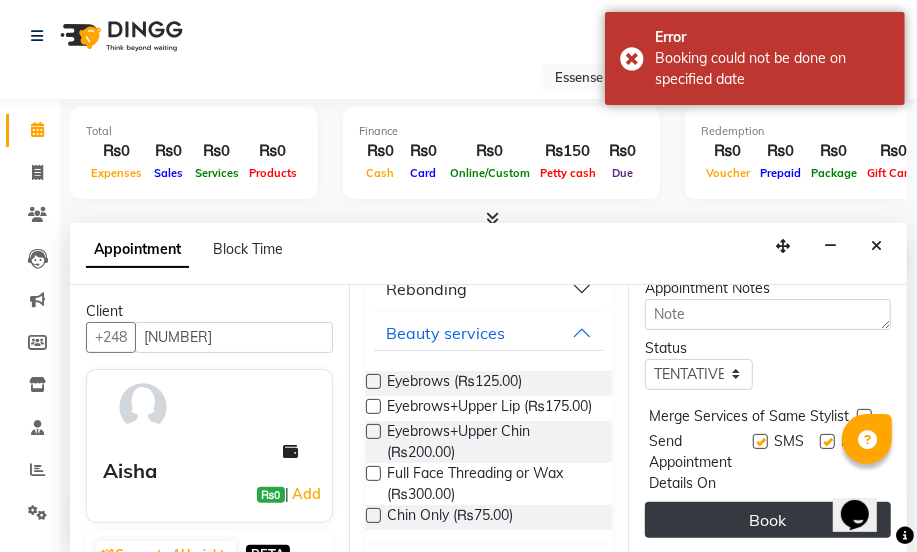 click on "Book" at bounding box center (768, 520) 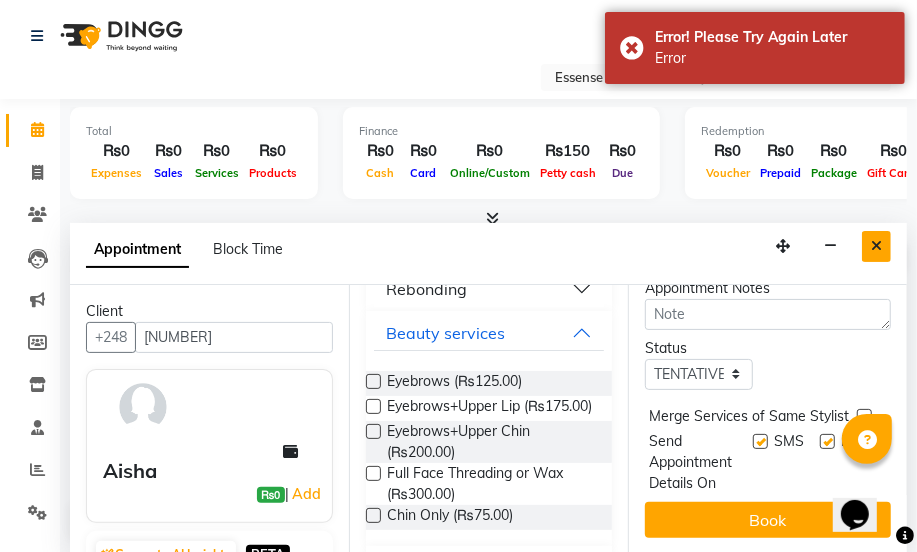 click at bounding box center [876, 246] 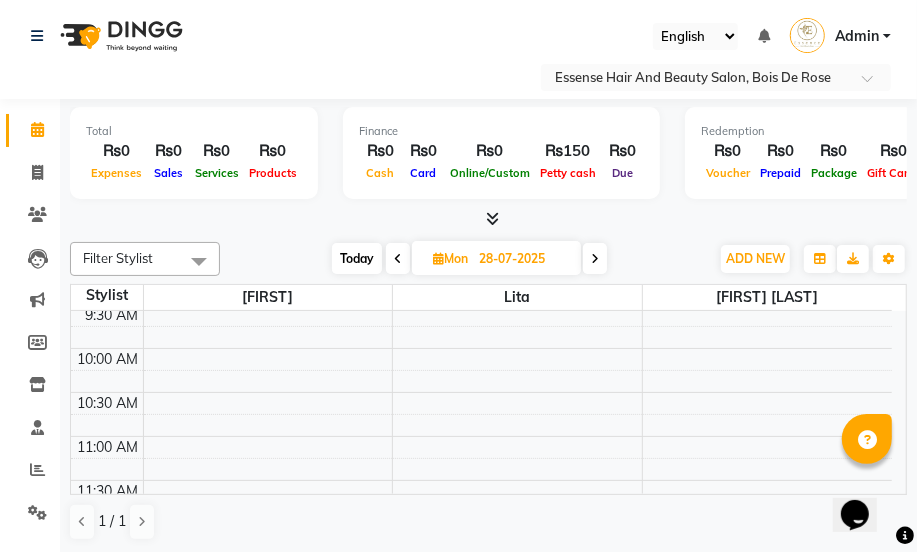 scroll, scrollTop: 180, scrollLeft: 0, axis: vertical 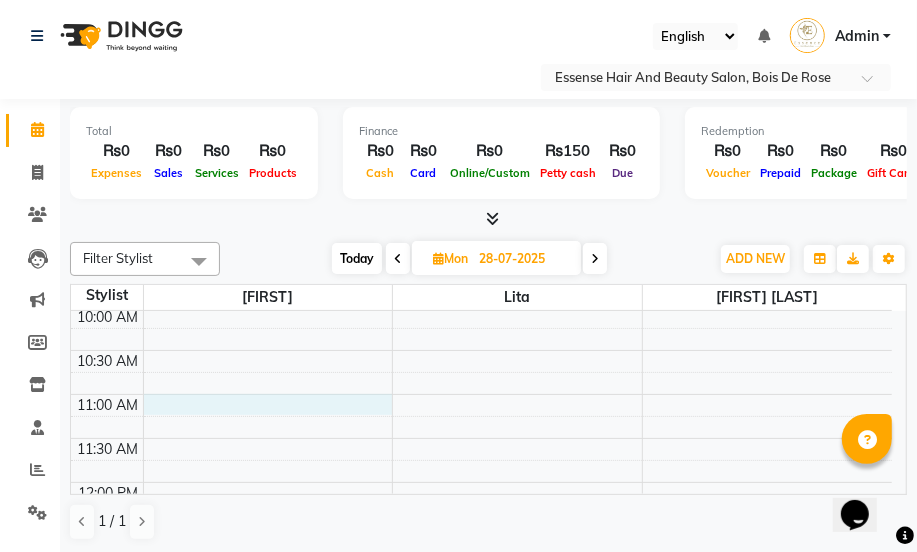 click on "8:00 AM 8:30 AM 9:00 AM 9:30 AM 10:00 AM 10:30 AM 11:00 AM 11:30 AM 12:00 PM 12:30 PM 1:00 PM 1:30 PM 2:00 PM 2:30 PM 3:00 PM 3:30 PM 4:00 PM 4:30 PM 5:00 PM 5:30 PM 6:00 PM 6:30 PM 7:00 PM 7:30 PM 8:00 PM 8:30 PM" at bounding box center (481, 702) 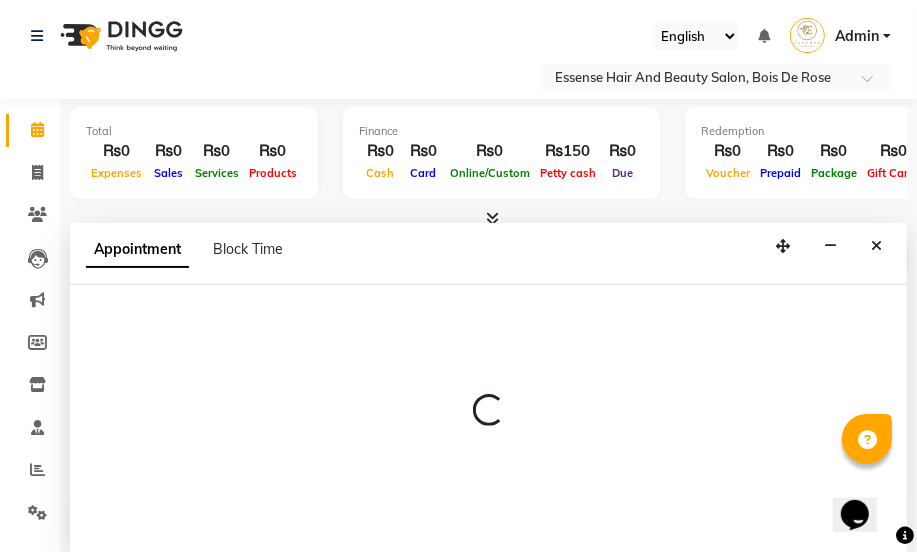 select on "81254" 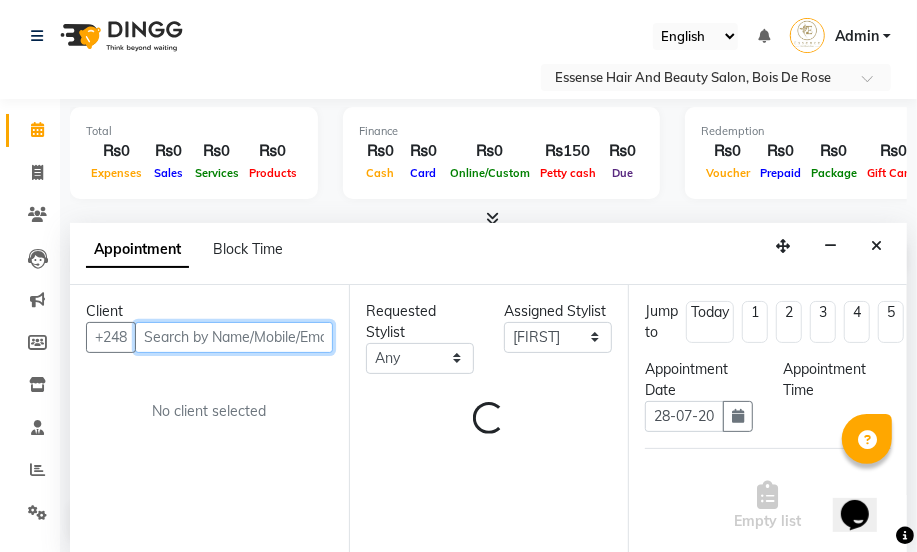 select on "660" 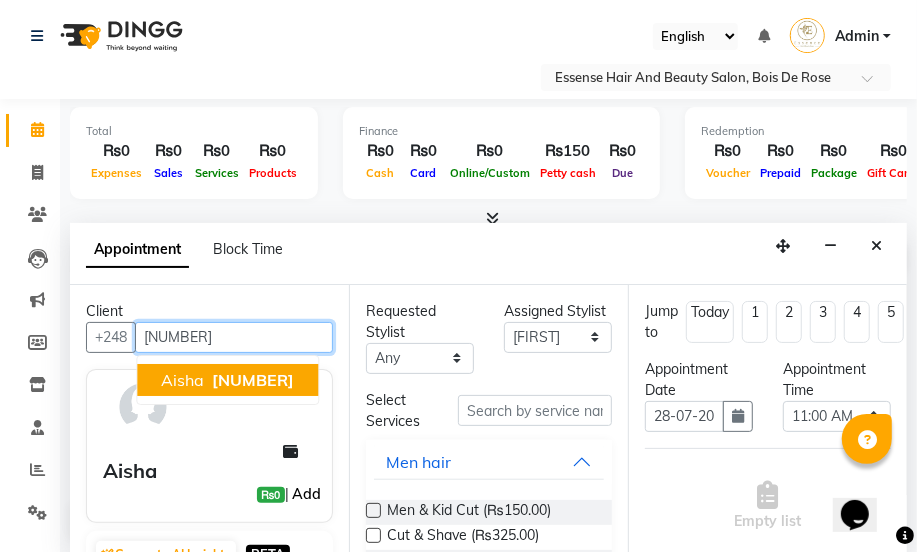 type on "[NUMBER]" 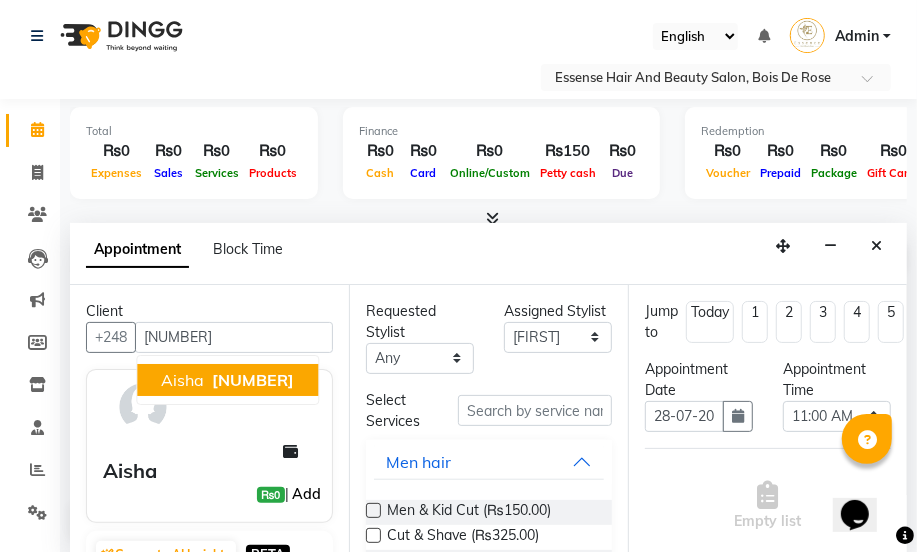 click on "Add" at bounding box center [306, 494] 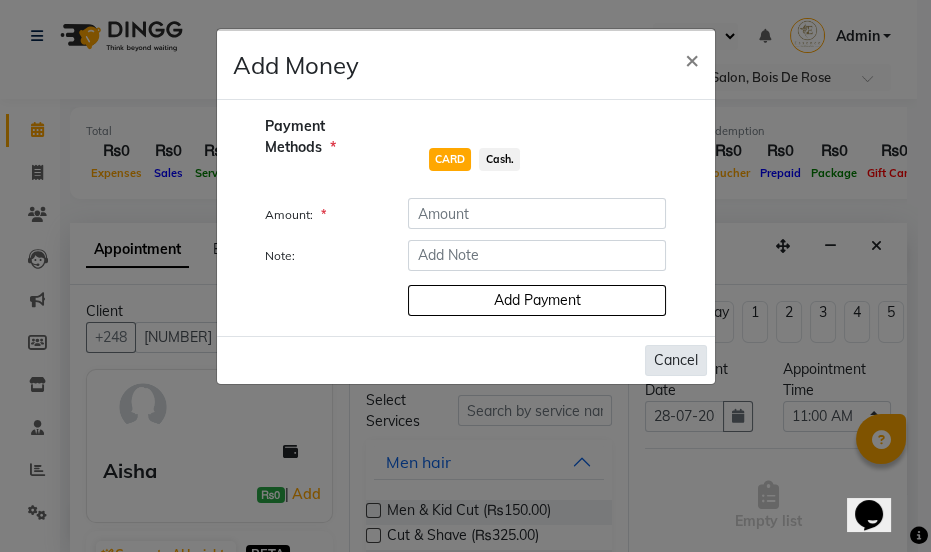 click on "Cancel" 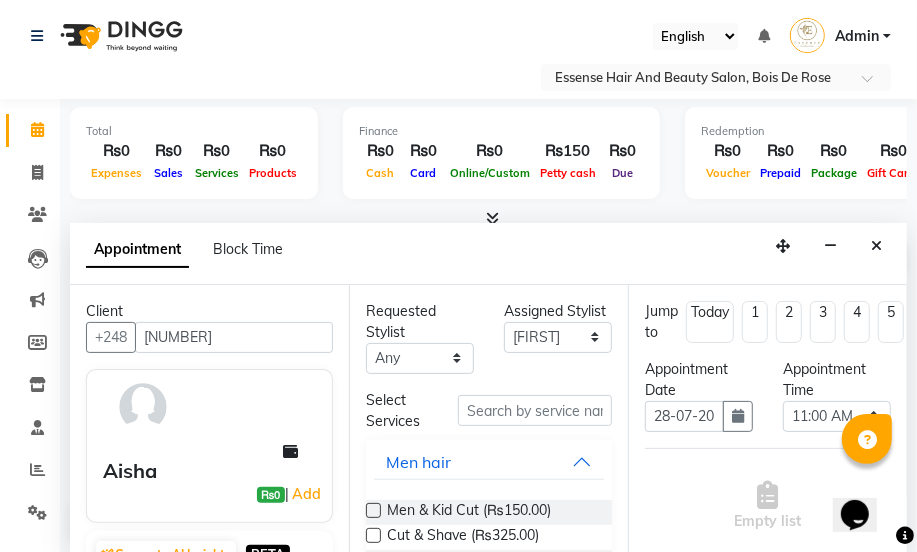 scroll, scrollTop: 0, scrollLeft: 0, axis: both 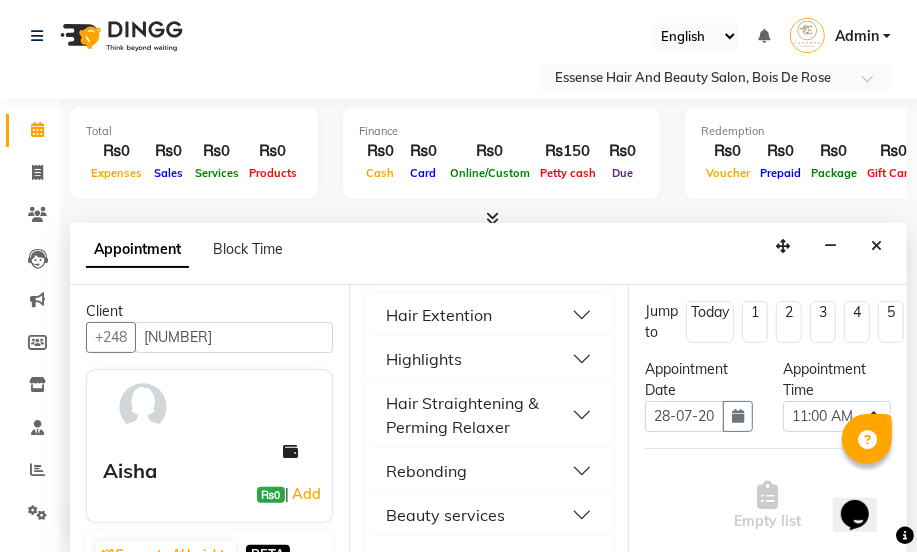 click on "Beauty services" at bounding box center (445, 515) 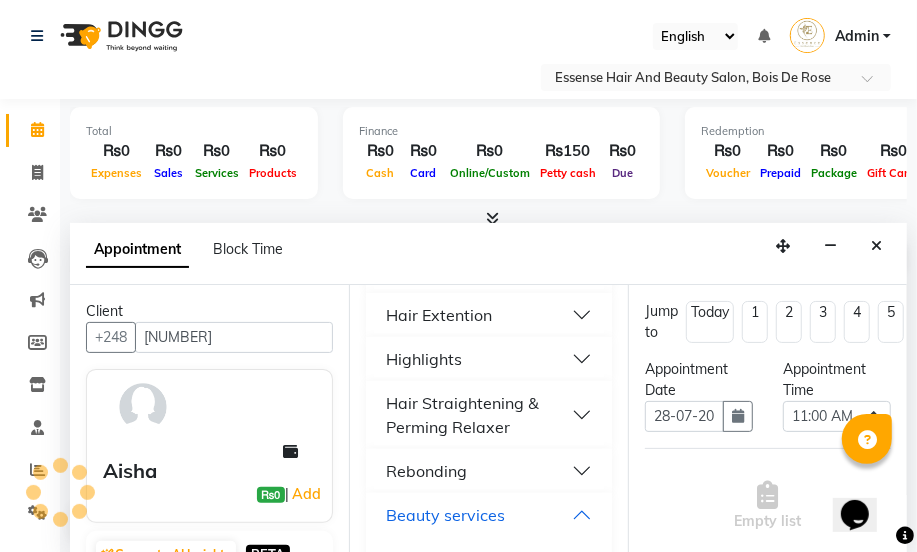 scroll, scrollTop: 1000, scrollLeft: 0, axis: vertical 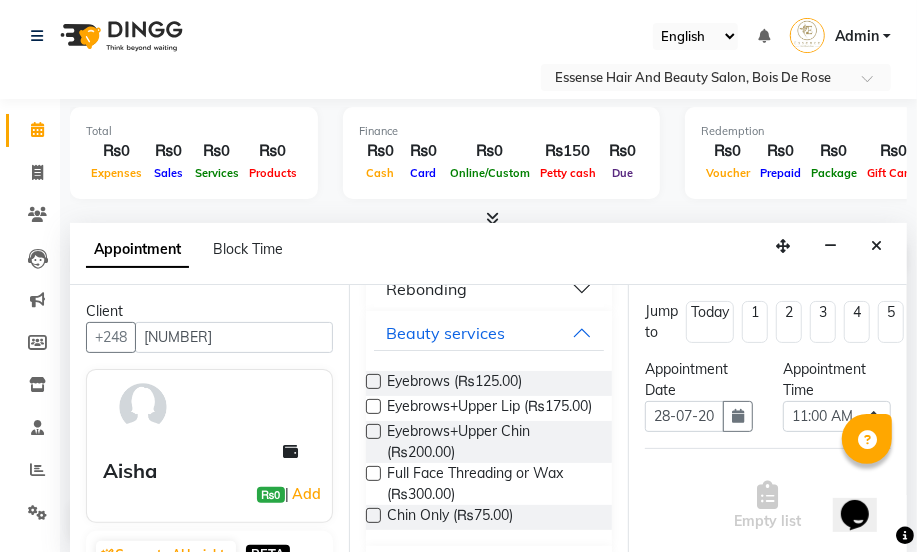 click at bounding box center [373, 406] 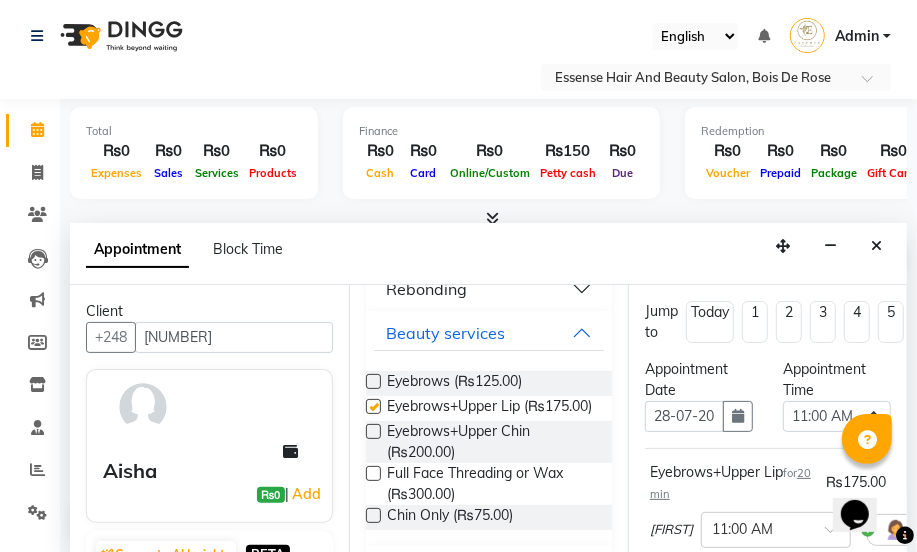 checkbox on "false" 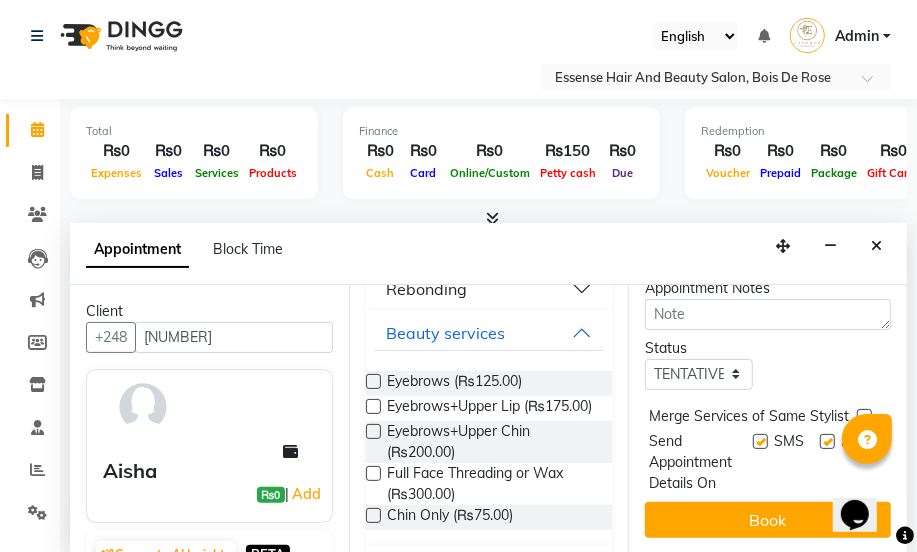 scroll, scrollTop: 392, scrollLeft: 0, axis: vertical 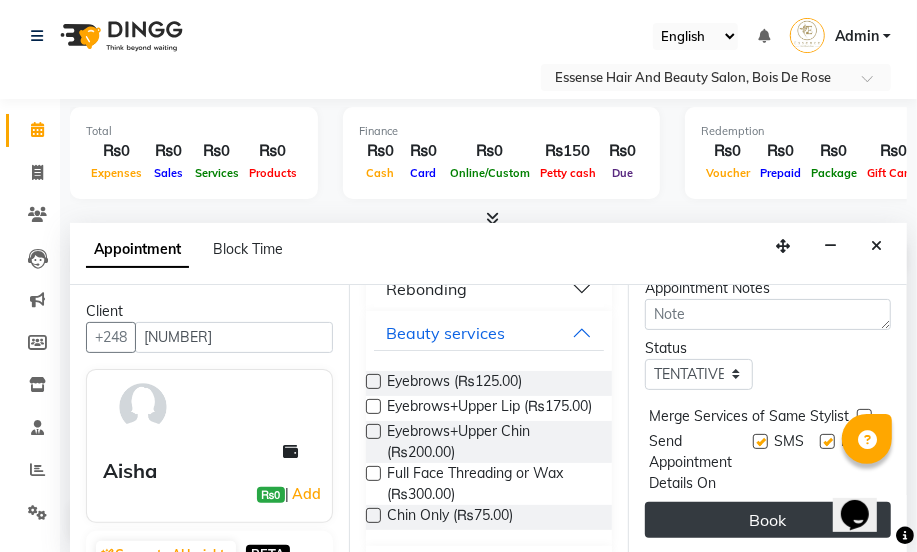 click on "Book" at bounding box center (768, 520) 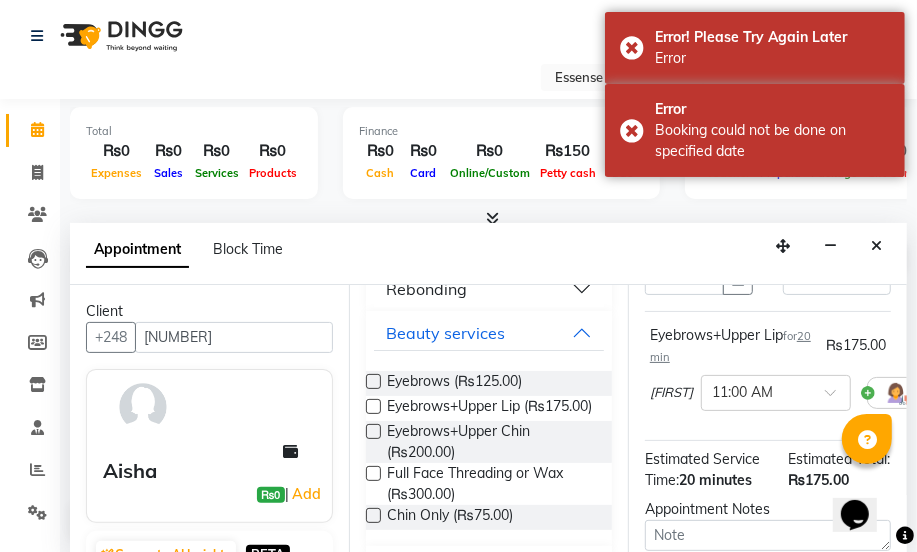 scroll, scrollTop: 120, scrollLeft: 0, axis: vertical 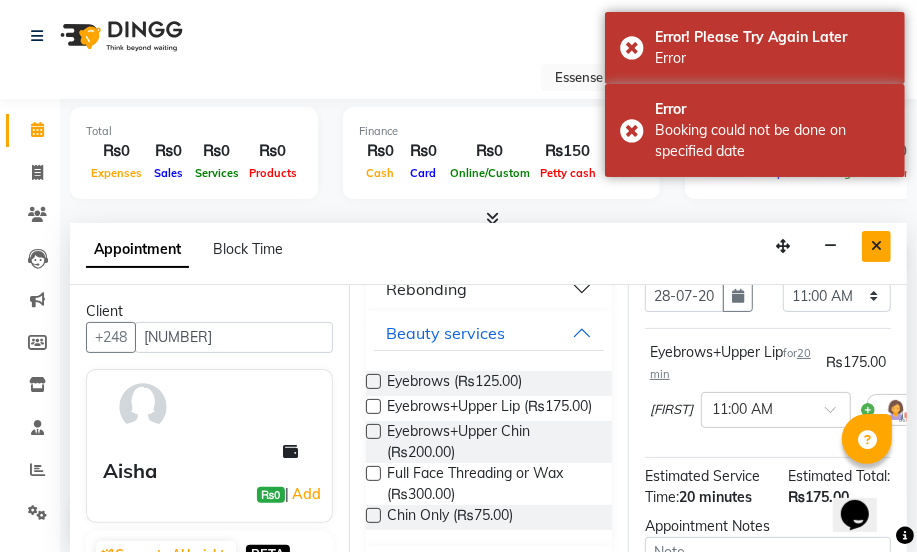 click at bounding box center (876, 246) 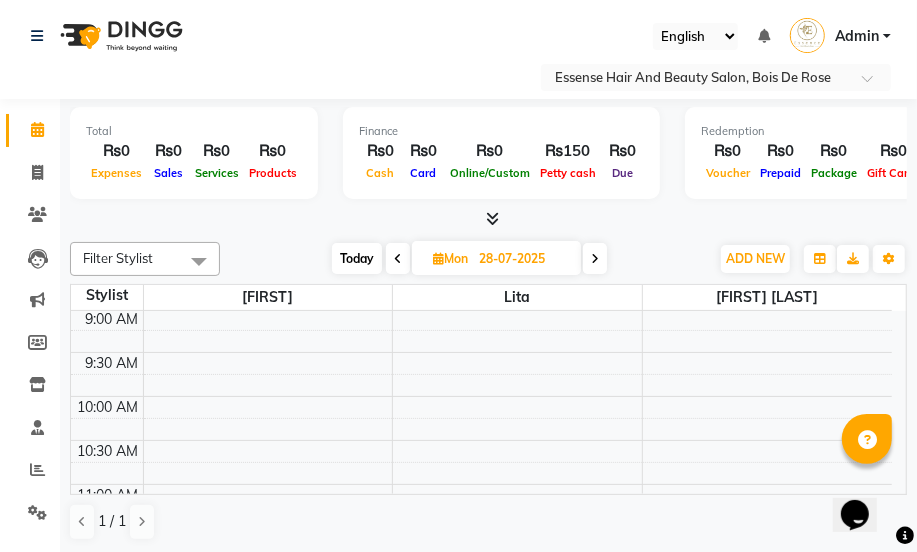 scroll, scrollTop: 0, scrollLeft: 0, axis: both 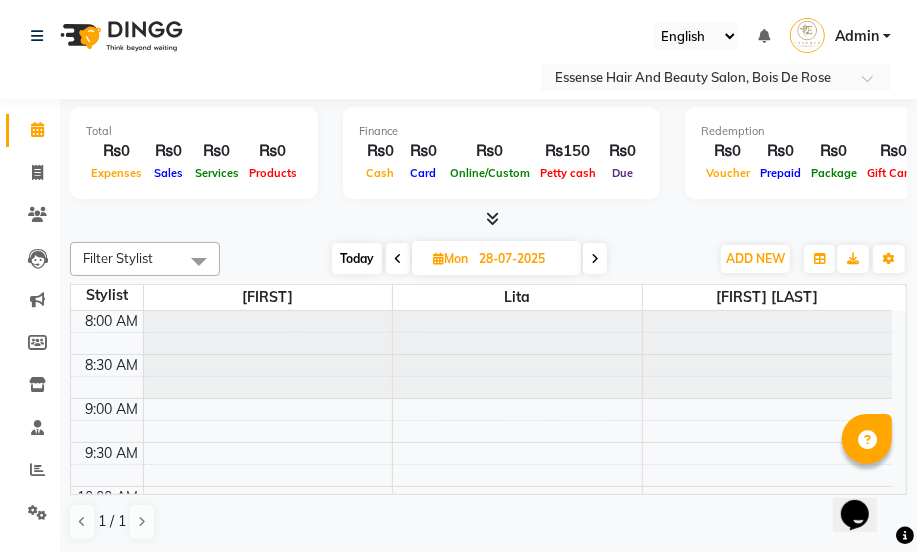 click at bounding box center [398, 259] 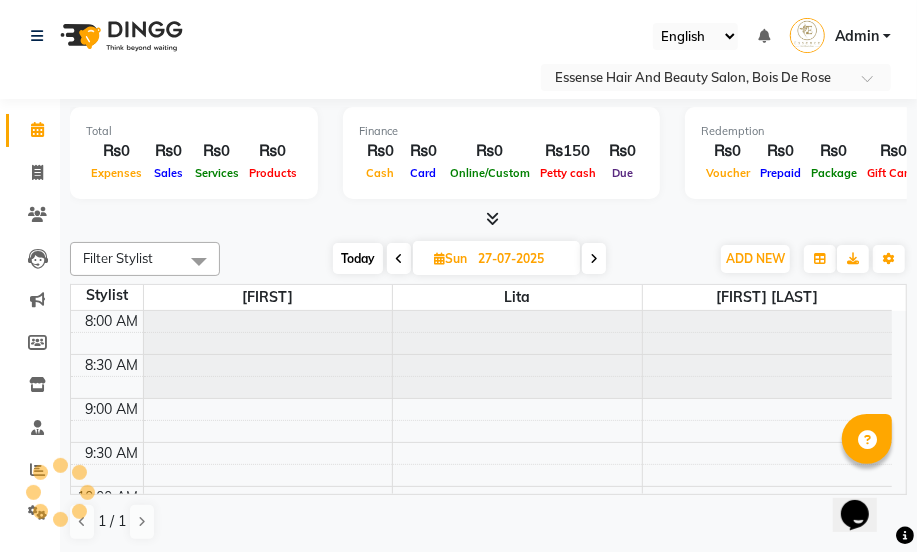 scroll, scrollTop: 89, scrollLeft: 0, axis: vertical 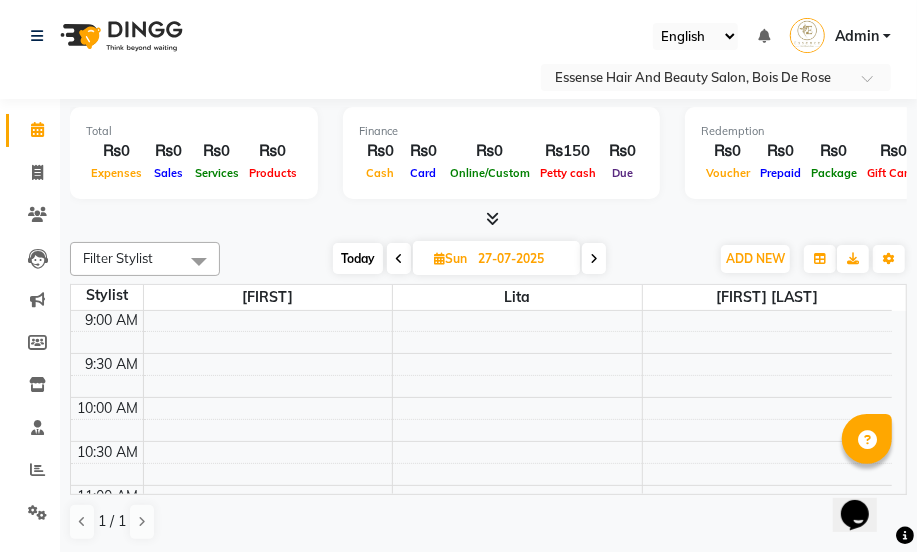 click at bounding box center (399, 259) 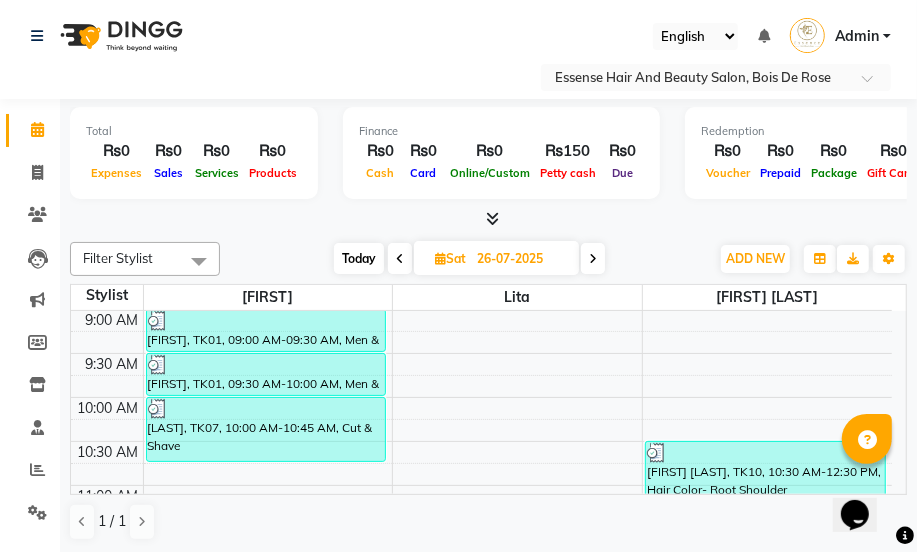 scroll, scrollTop: 180, scrollLeft: 0, axis: vertical 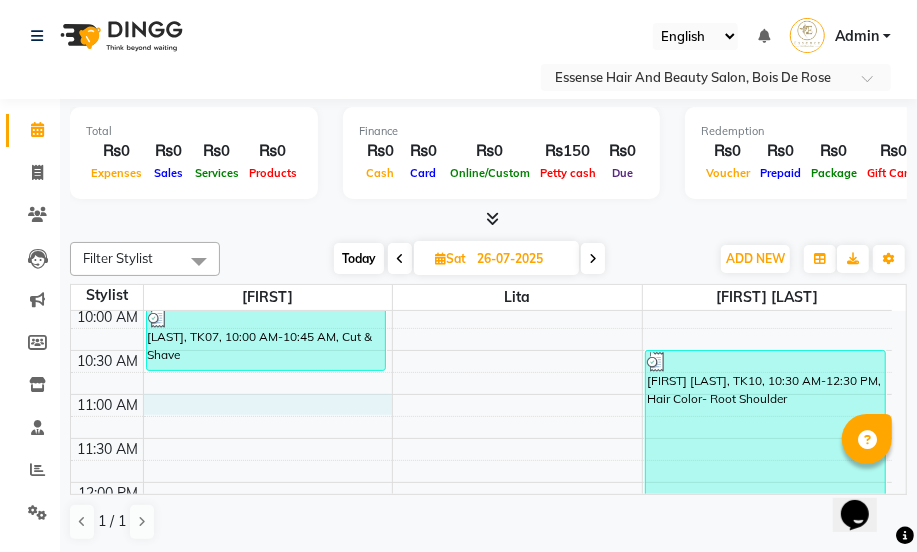 click on "8:00 AM 8:30 AM 9:00 AM 9:30 AM 10:00 AM 10:30 AM 11:00 AM 11:30 AM 12:00 PM 12:30 PM 1:00 PM 1:30 PM 2:00 PM 2:30 PM 3:00 PM 3:30 PM 4:00 PM 4:30 PM 5:00 PM 5:30 PM 6:00 PM 6:30 PM 7:00 PM 7:30 PM 8:00 PM 8:30 PM     [FIRST], TK01, 09:00 AM-09:30 AM, Men & Kid Cut     [FIRST], TK01, 09:30 AM-10:00 AM, Men & Kid Cut     [LAST], TK07, 10:00 AM-10:45 AM, Cut & Shave     [FIRST] [LAST], TK10, 10:30 AM-12:30 PM, Hair Color- Root Shoulder" at bounding box center [481, 702] 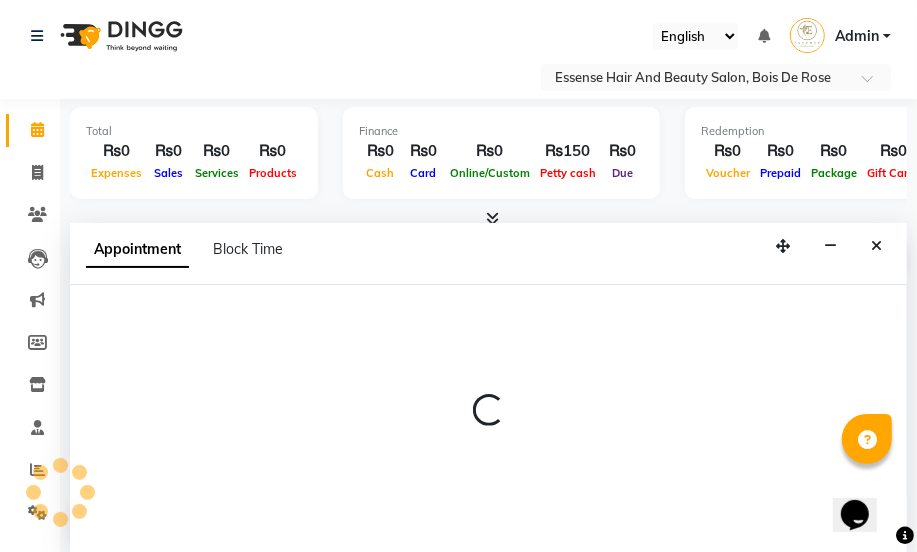 select on "81254" 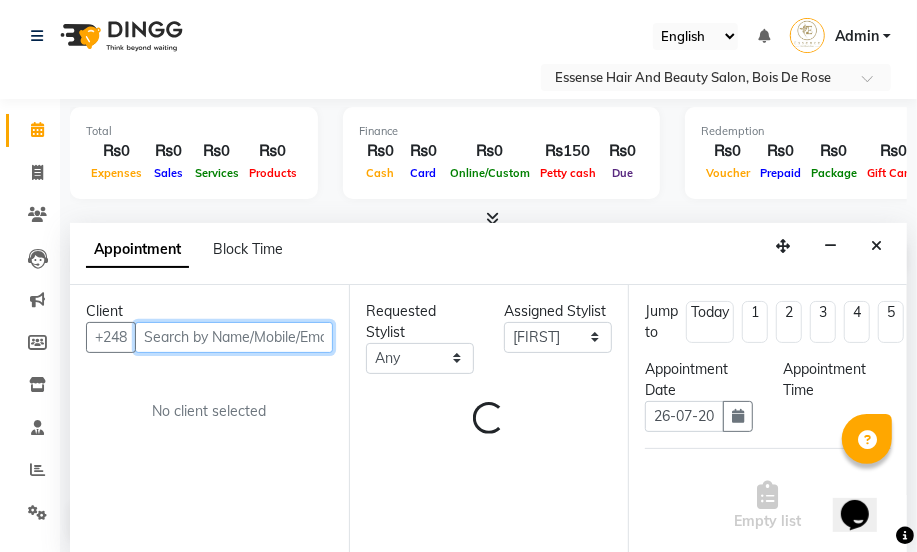 scroll, scrollTop: 0, scrollLeft: 0, axis: both 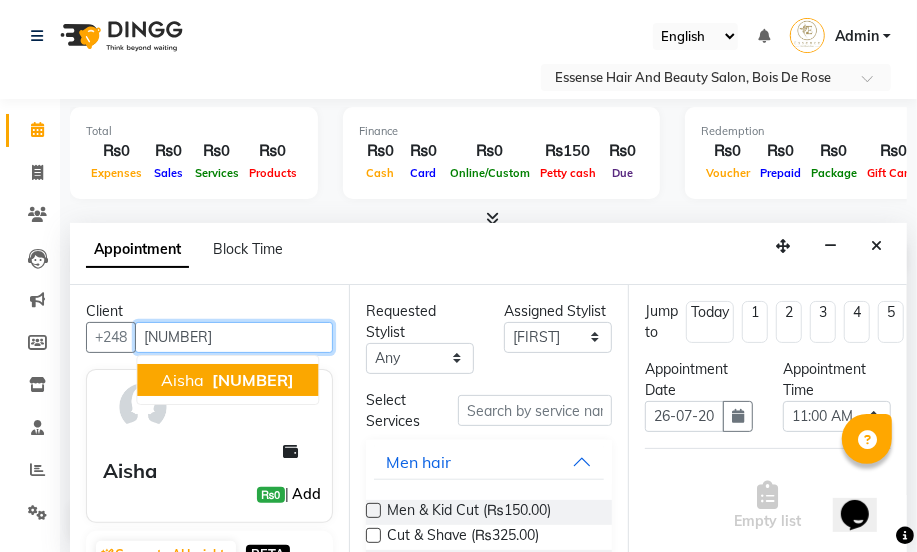 type on "[NUMBER]" 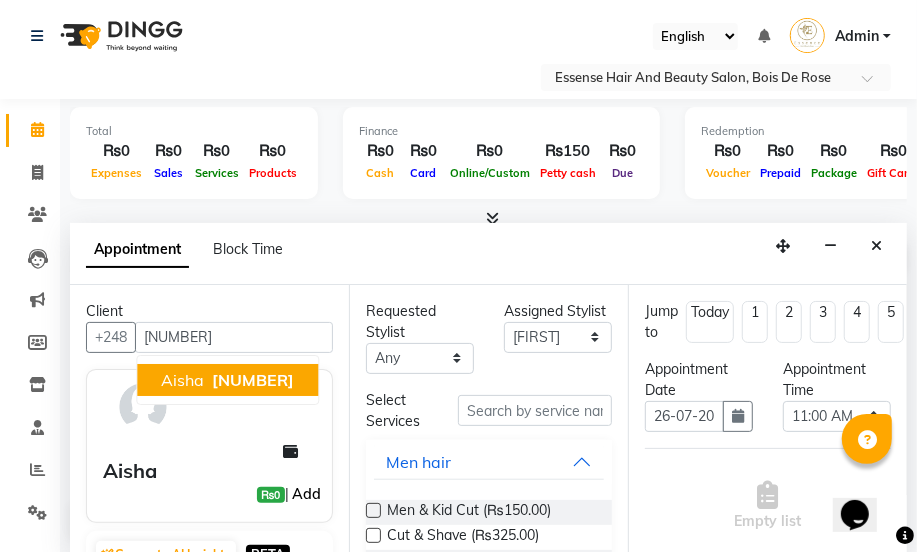 click on "Add" at bounding box center [306, 494] 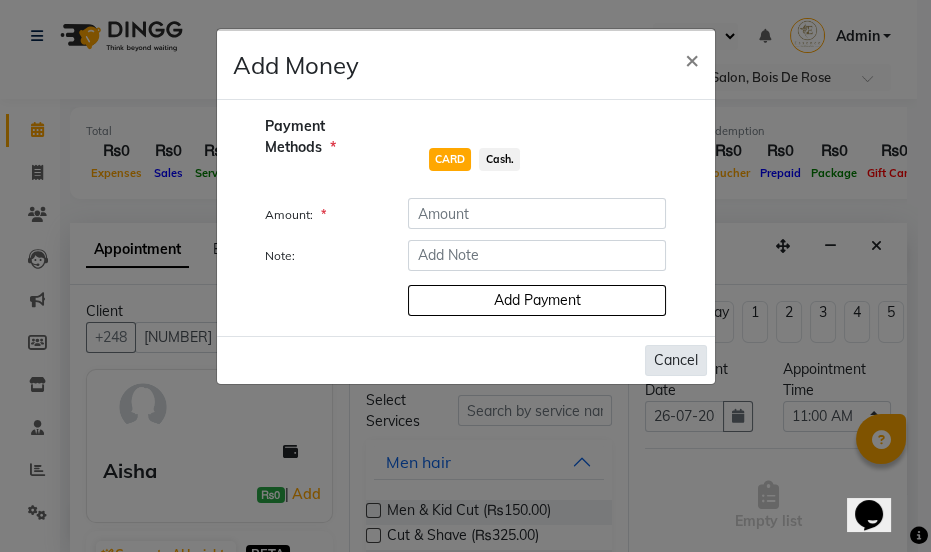 click on "Cancel" 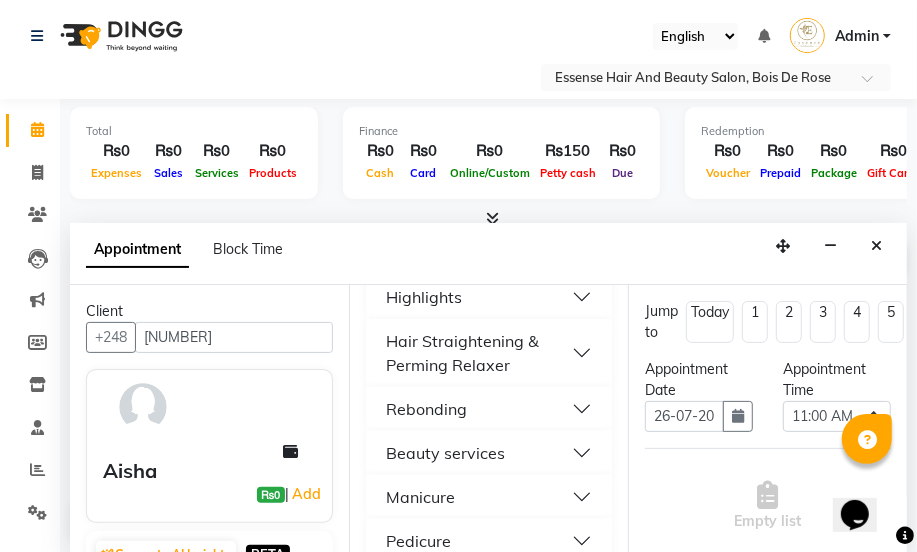 scroll, scrollTop: 909, scrollLeft: 0, axis: vertical 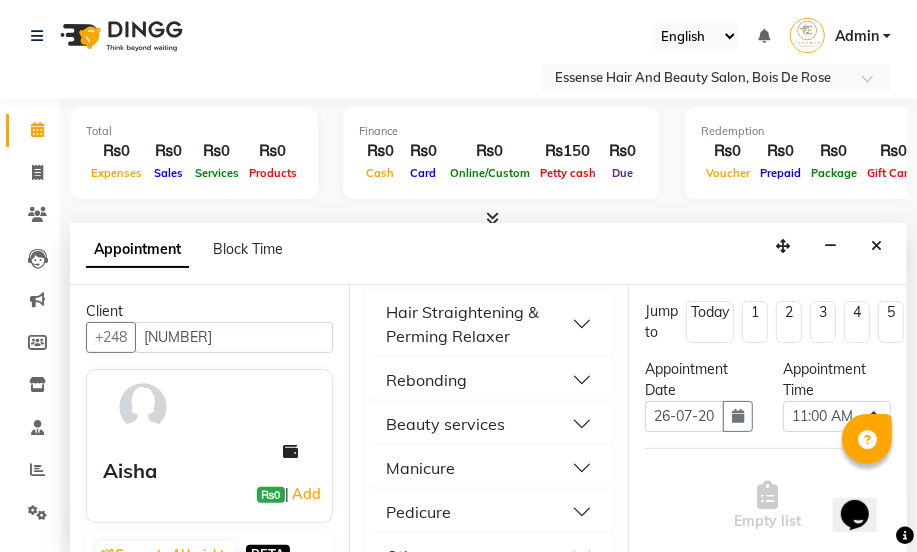 click on "Beauty services" at bounding box center (445, 424) 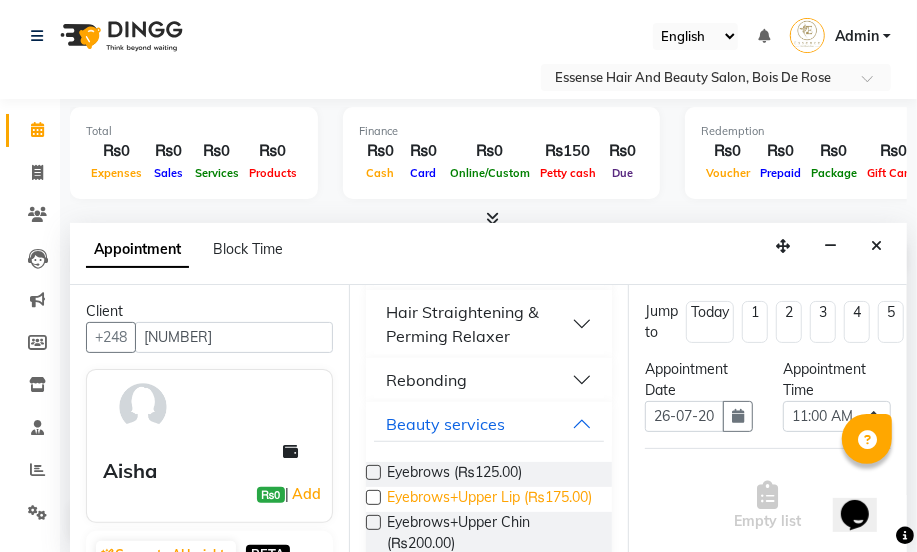 click on "Eyebrows+Upper Lip (₨175.00)" at bounding box center [489, 499] 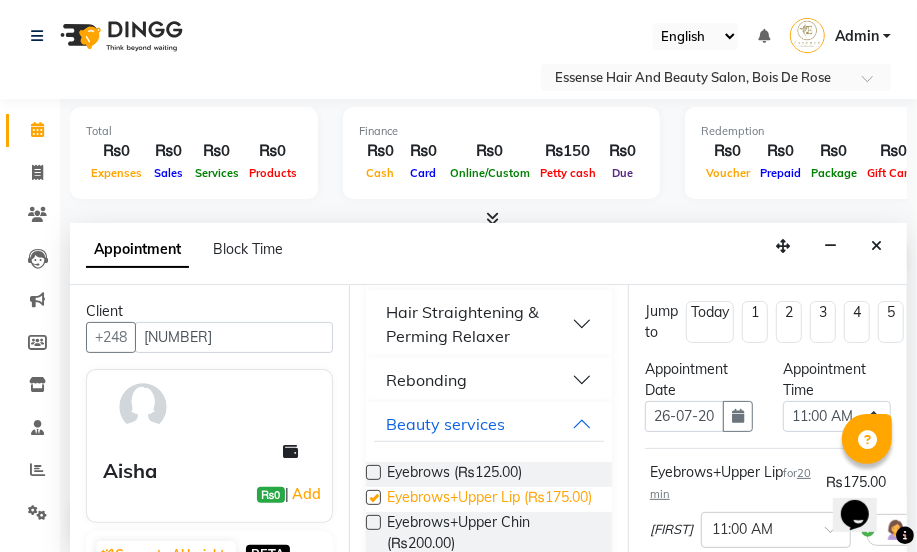 checkbox on "false" 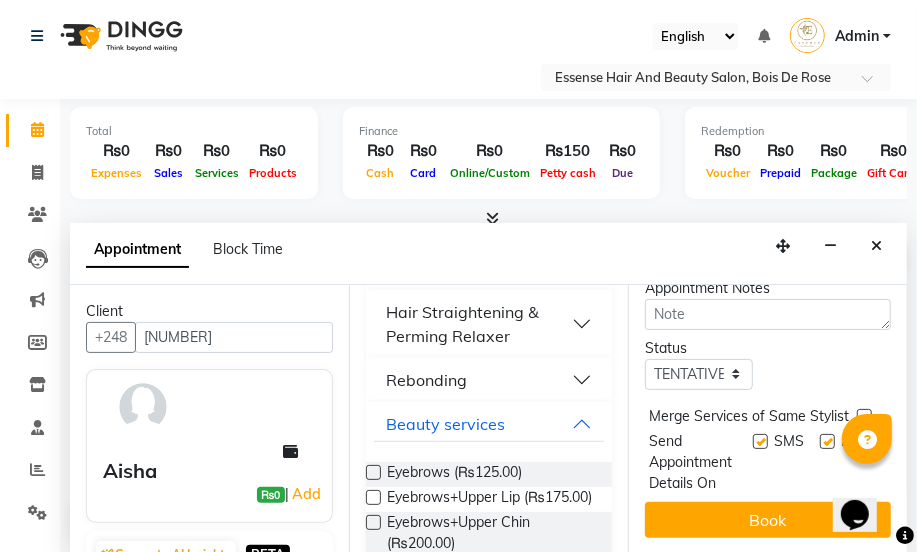 scroll, scrollTop: 392, scrollLeft: 0, axis: vertical 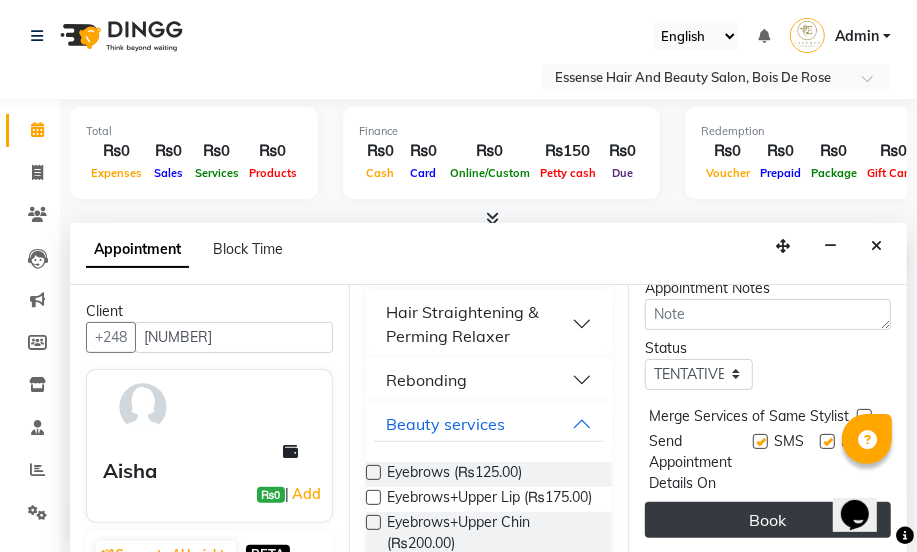 click on "Book" at bounding box center (768, 520) 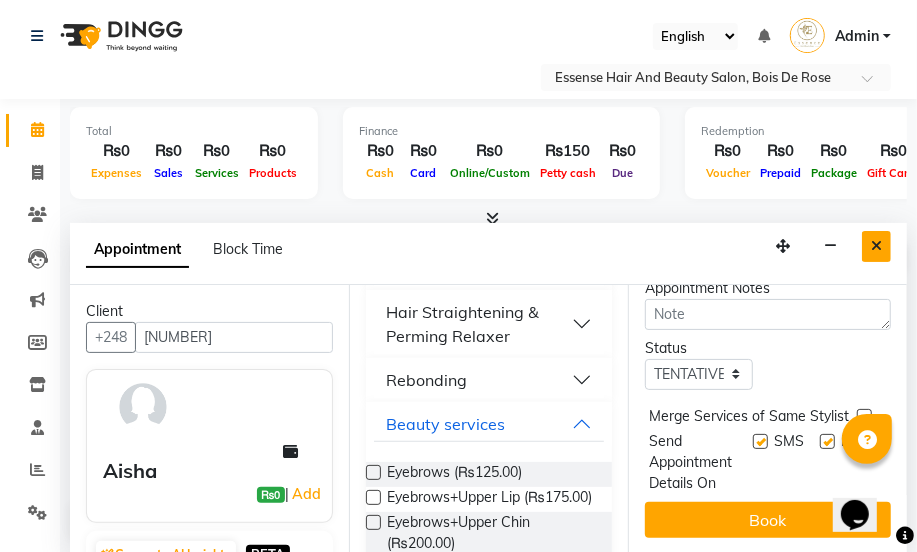 click at bounding box center (876, 246) 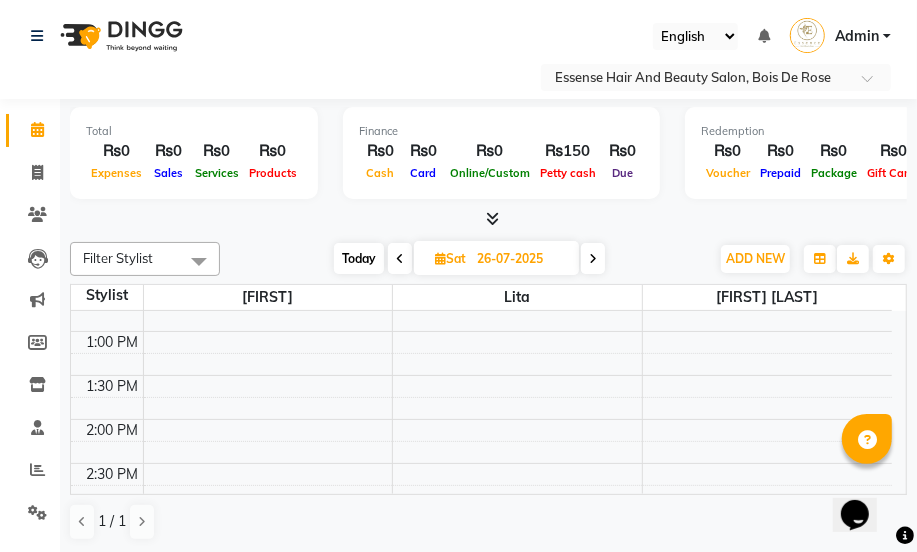 scroll, scrollTop: 363, scrollLeft: 0, axis: vertical 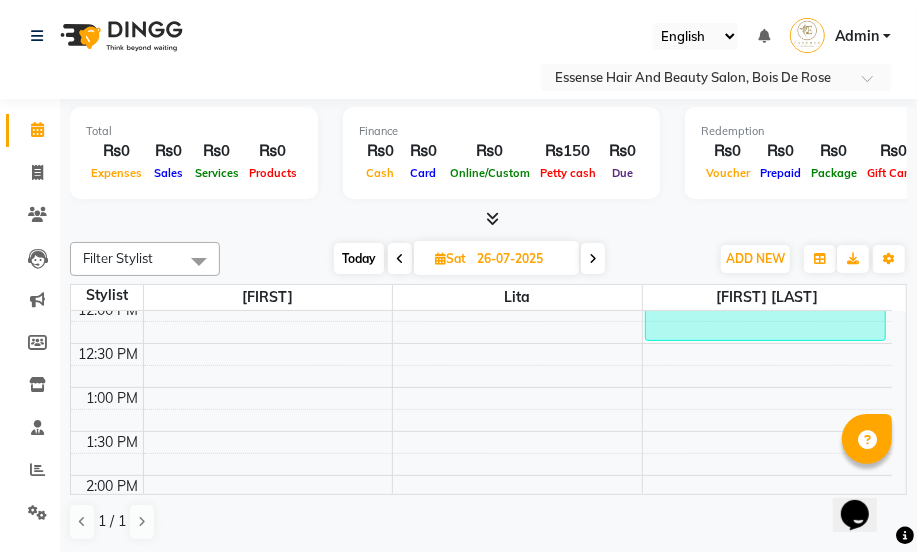 click at bounding box center [593, 259] 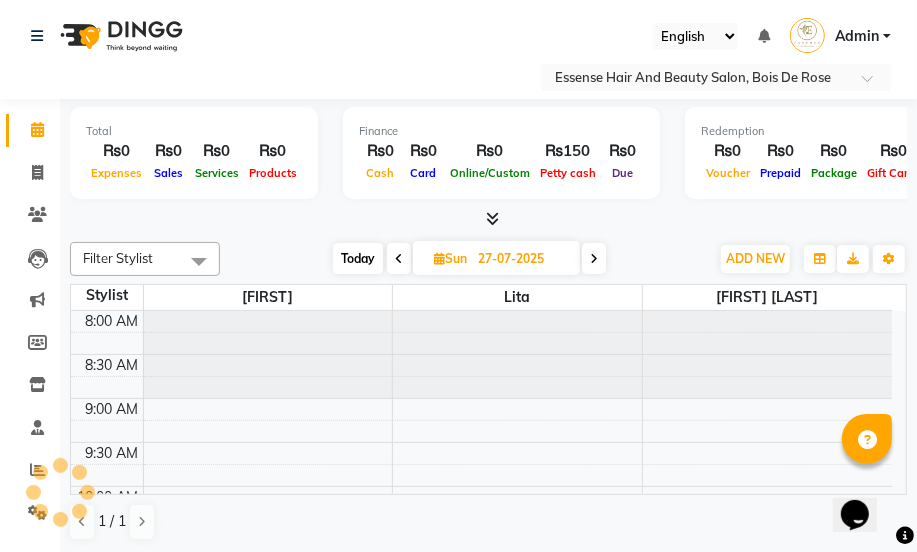 scroll, scrollTop: 176, scrollLeft: 0, axis: vertical 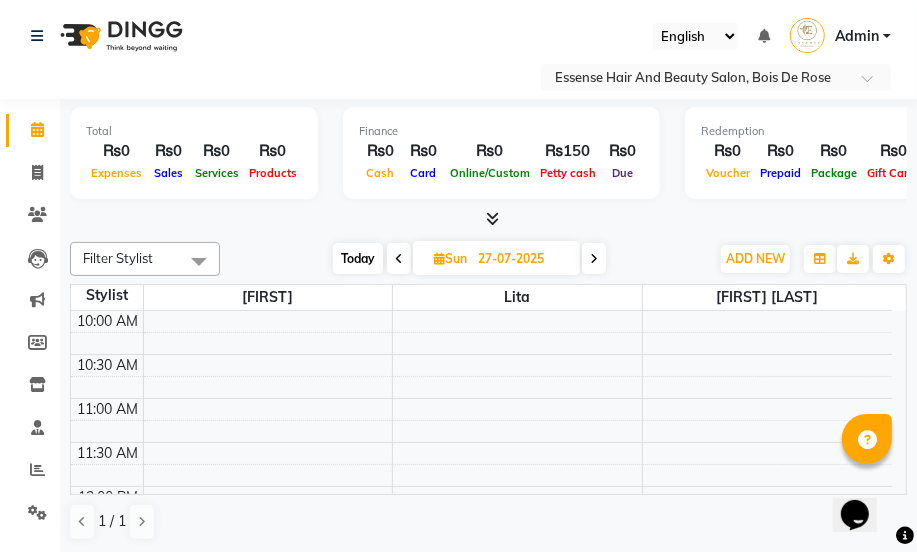 click at bounding box center (594, 259) 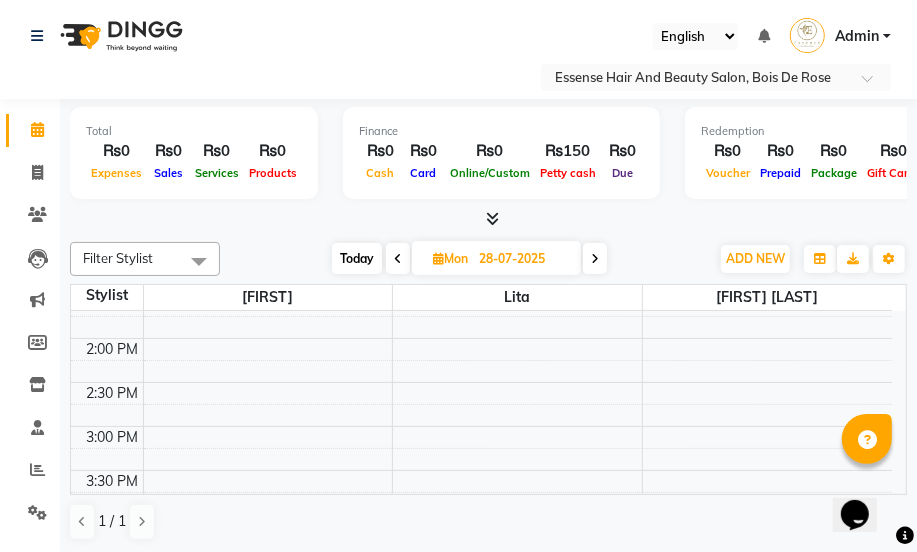 scroll, scrollTop: 540, scrollLeft: 0, axis: vertical 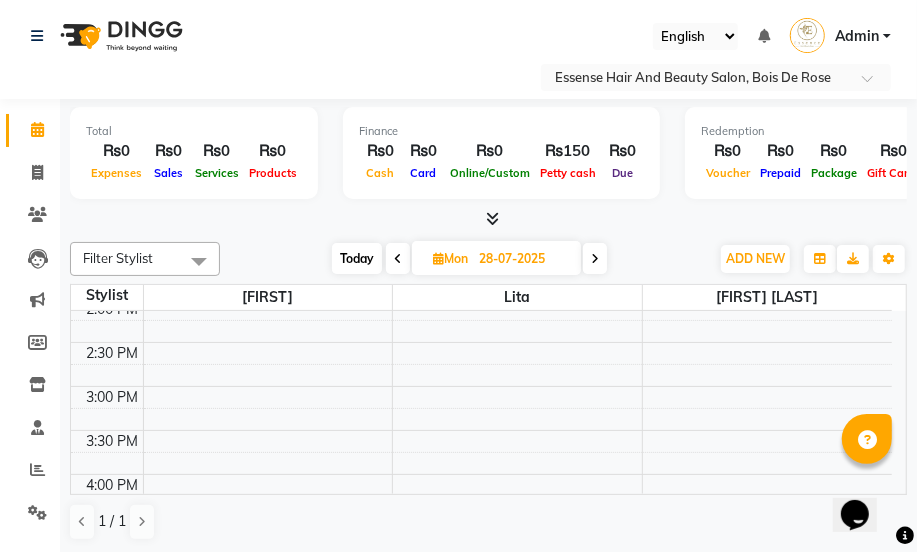 click at bounding box center (398, 259) 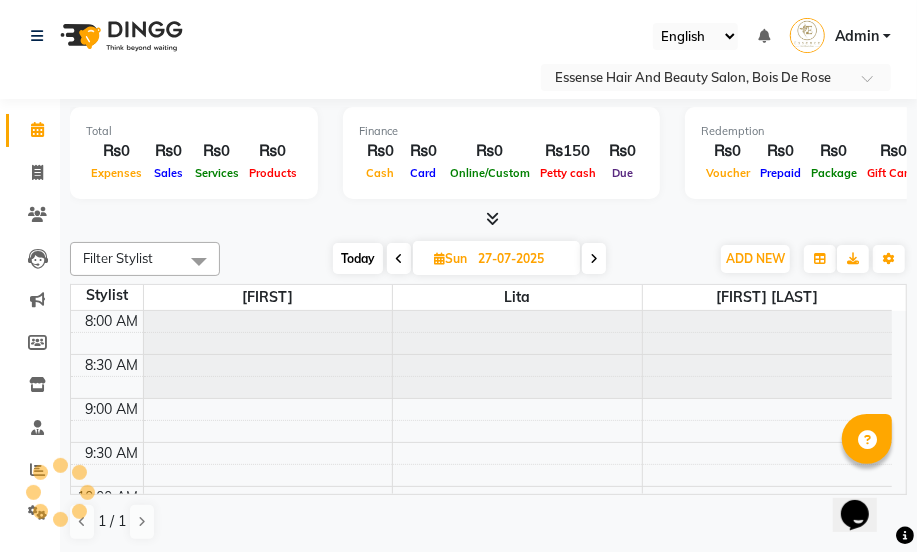 scroll, scrollTop: 176, scrollLeft: 0, axis: vertical 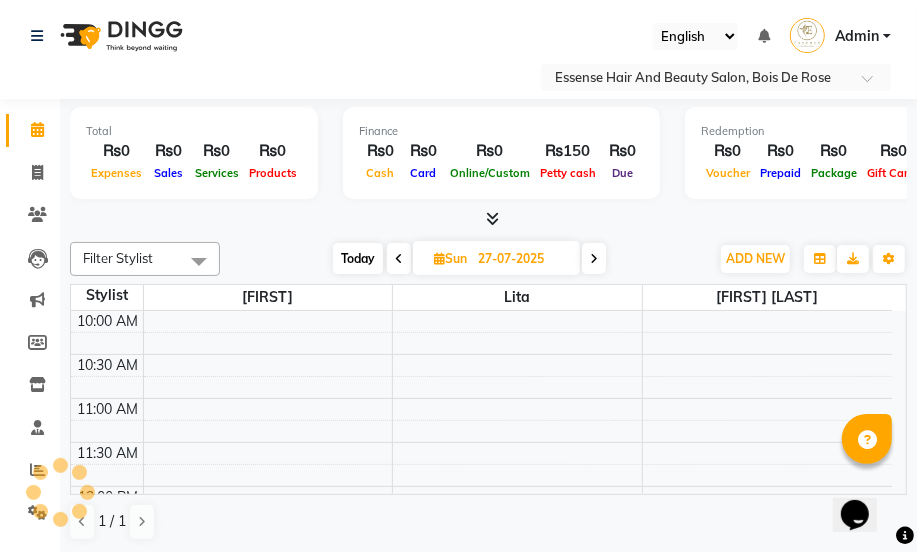 click at bounding box center (399, 259) 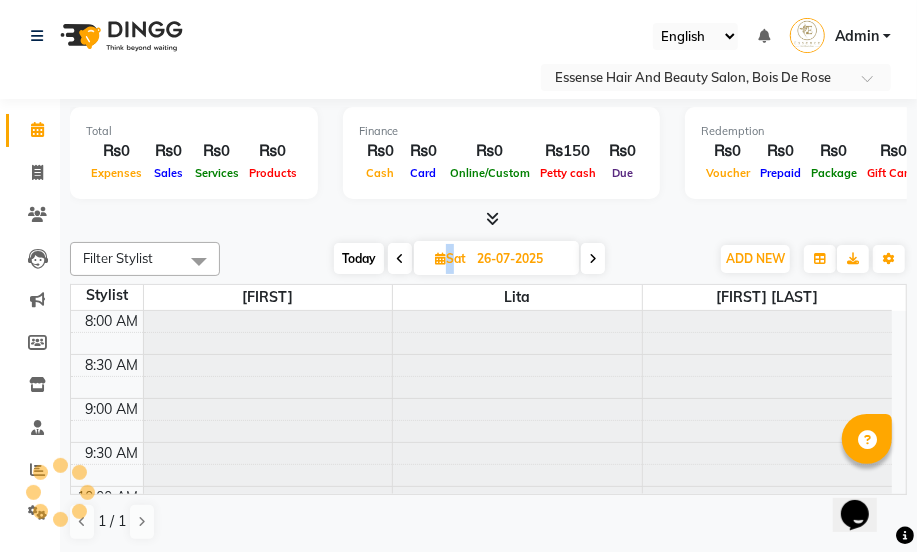 click at bounding box center (400, 259) 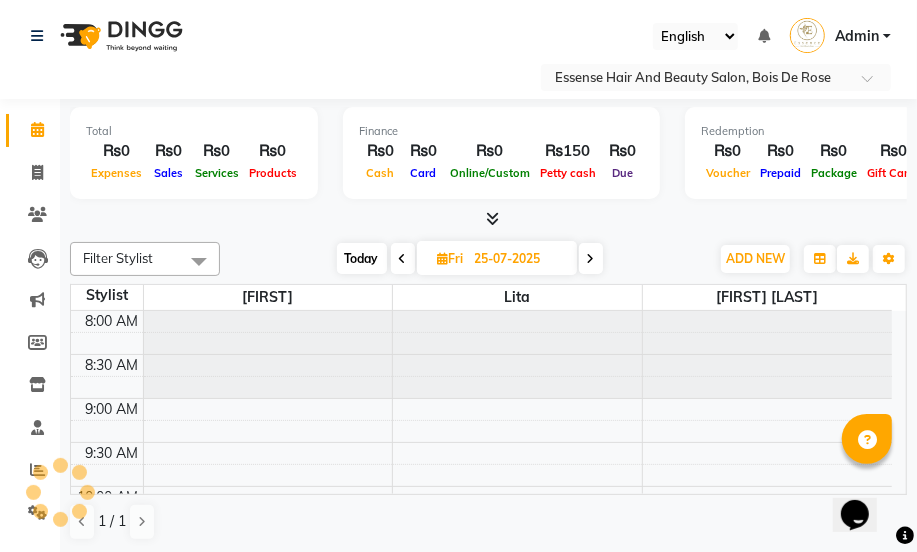 scroll, scrollTop: 176, scrollLeft: 0, axis: vertical 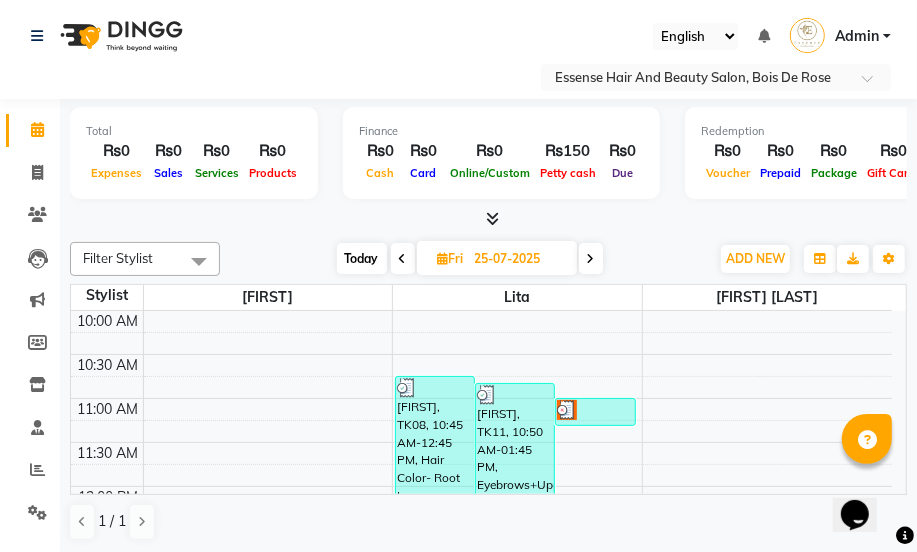 click at bounding box center (403, 258) 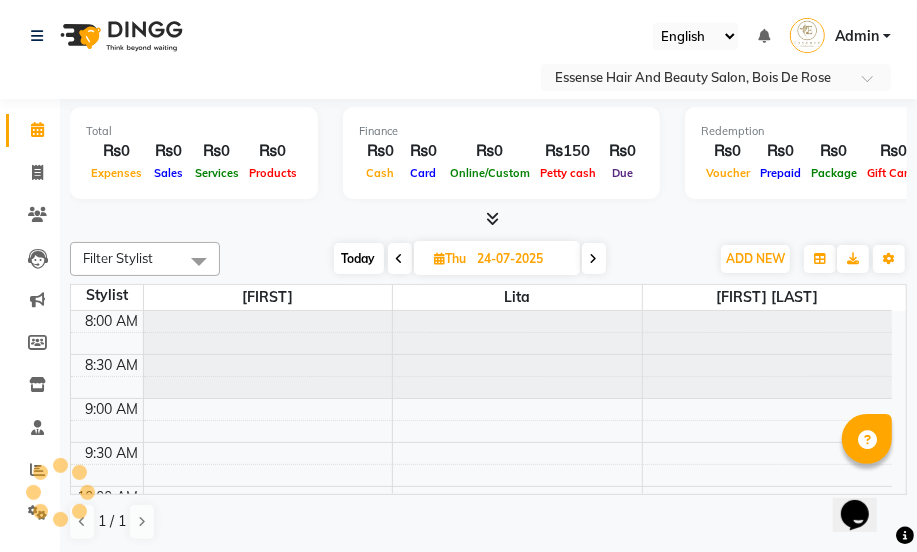 scroll, scrollTop: 176, scrollLeft: 0, axis: vertical 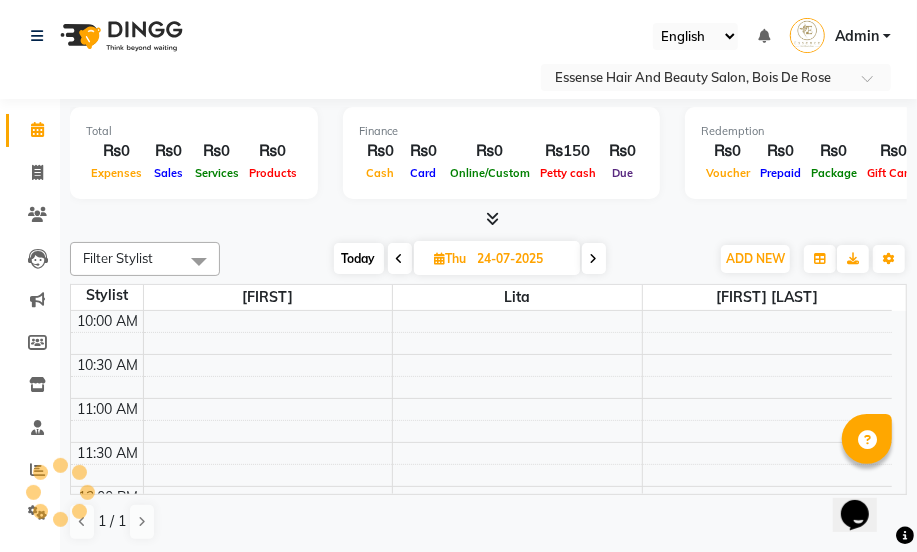 click at bounding box center (400, 259) 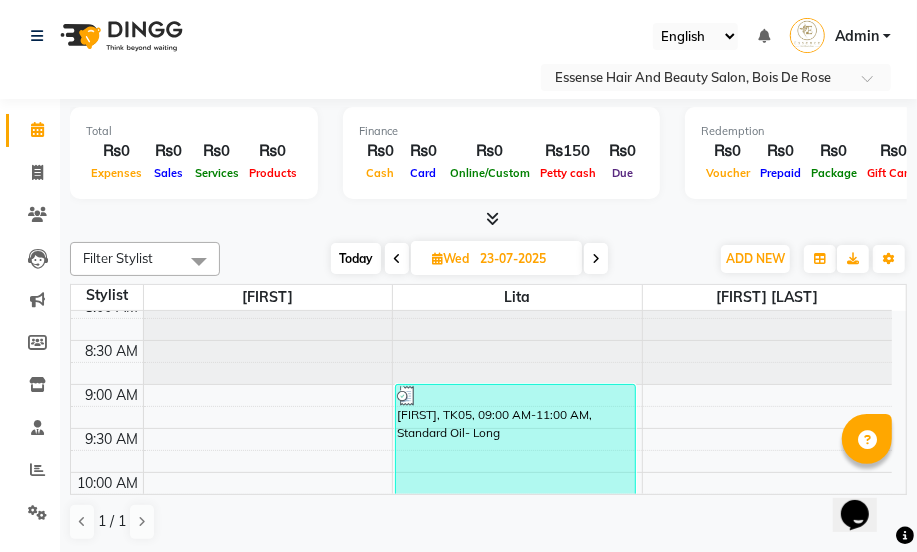scroll, scrollTop: 0, scrollLeft: 0, axis: both 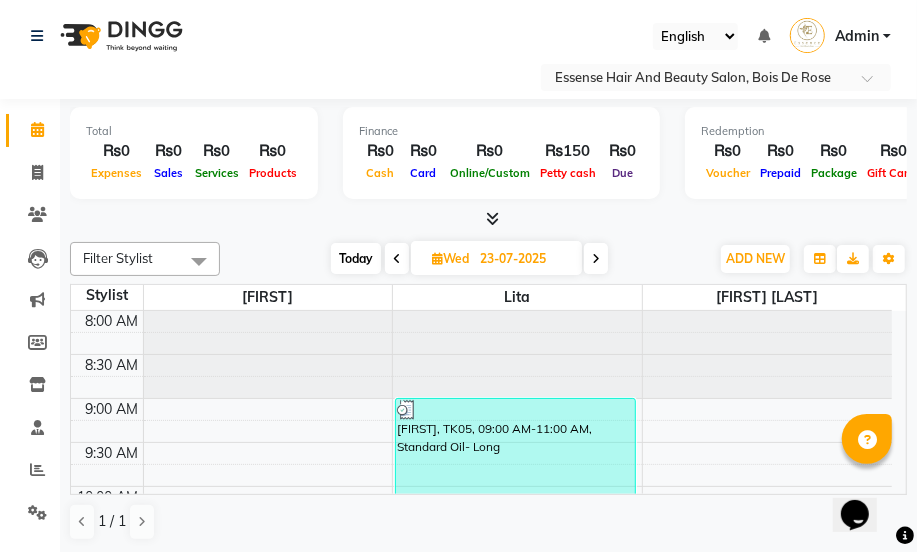 click on "Today" at bounding box center (356, 258) 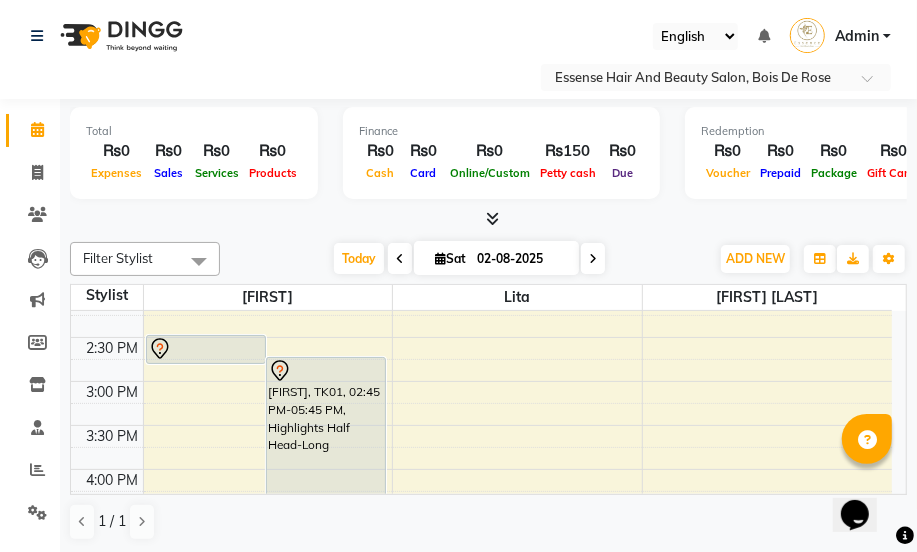 scroll, scrollTop: 636, scrollLeft: 0, axis: vertical 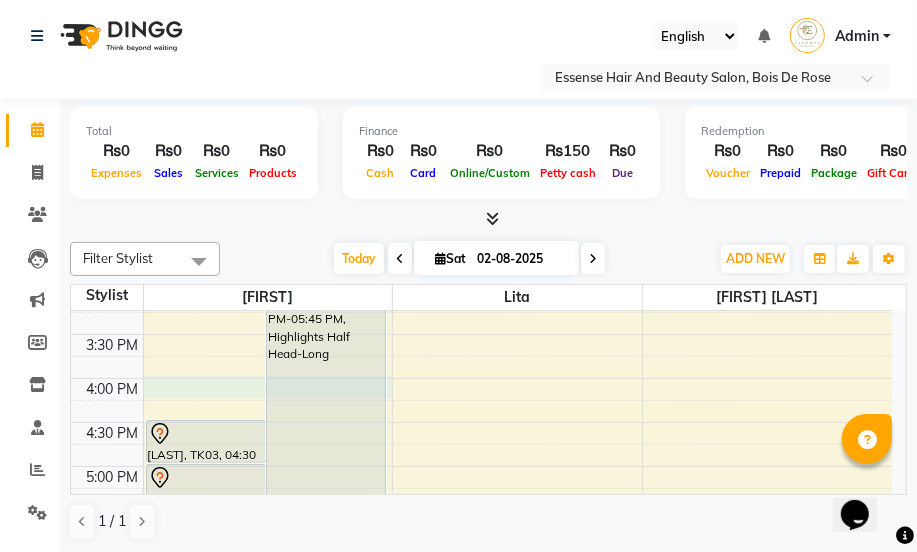 click on "8:00 AM 8:30 AM 9:00 AM 9:30 AM 10:00 AM 10:30 AM 11:00 AM 11:30 AM 12:00 PM 12:30 PM 1:00 PM 1:30 PM 2:00 PM 2:30 PM 3:00 PM 3:30 PM 4:00 PM 4:30 PM 5:00 PM 5:30 PM 6:00 PM 6:30 PM 7:00 PM 7:30 PM 8:00 PM 8:30 PM             [FIRST], TK01, 02:30 PM-02:50 PM, Eyebrows+Upper Lip             [FIRST], TK01, 02:45 PM-05:45 PM, Highlights Half Head-Long             [LAST], TK03, 04:30 PM-05:00 PM, Men & Kid Cut             [LAST], TK03, 05:00 PM-05:30 PM, Men & Kid Cut             [FIRST], TK05, 10:30 AM-11:00 AM, Men & Kid Cut             [FIRST], TK02, 11:00 AM-11:20 AM, Eyebrows             [FIRST], TK04, 12:00 PM-12:30 PM, Men & Kid Cut             [FIRST], TK01, 05:45 PM-08:45 PM, Highlights Half Head-Shoulder             [FIRST], TK06, 12:00 PM-01:30 PM, Shampoo,Blow,Dry Long             [FIRST] [LAST], TK07, 09:00 AM-11:00 AM, Keratin-Shoulder             [FIRST] [LAST], TK07, 11:00 AM-01:00 PM, Keratin-Shoulder" at bounding box center (481, 246) 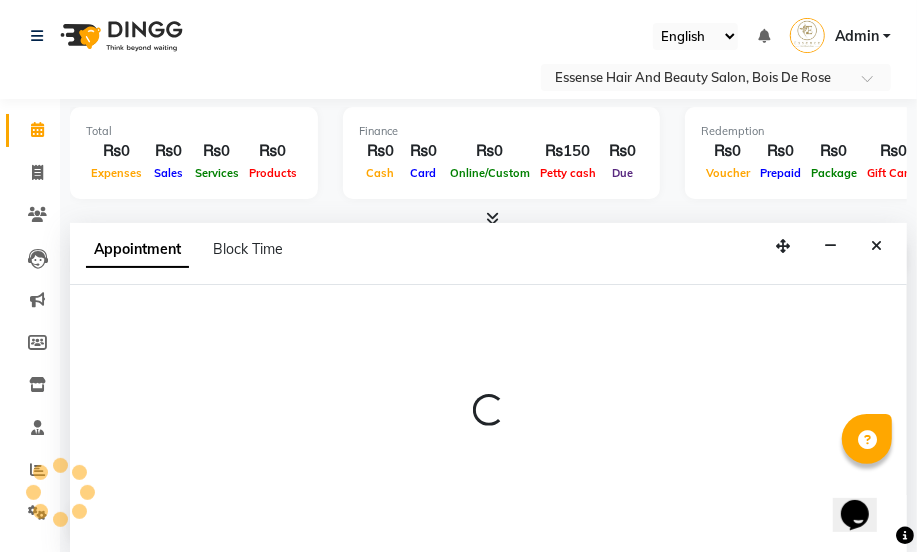 select on "81254" 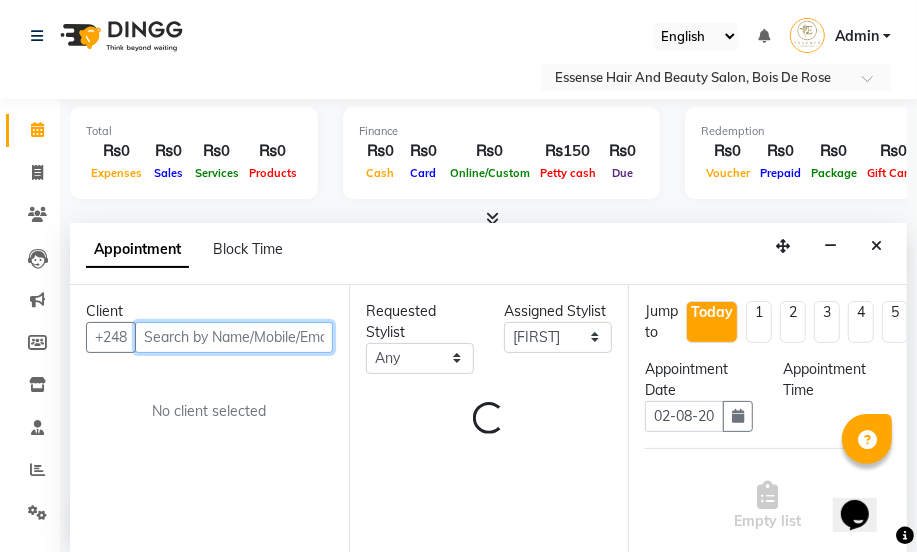 select on "960" 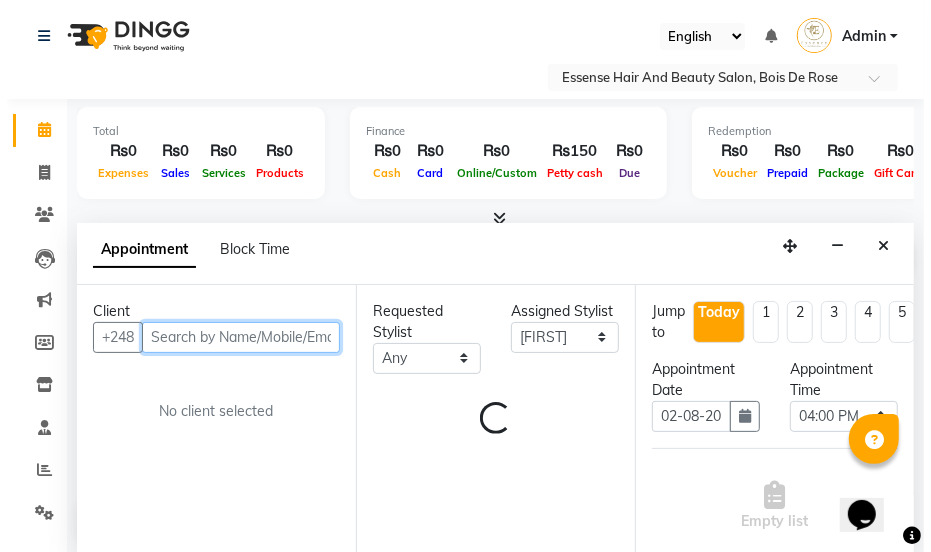 scroll, scrollTop: 0, scrollLeft: 0, axis: both 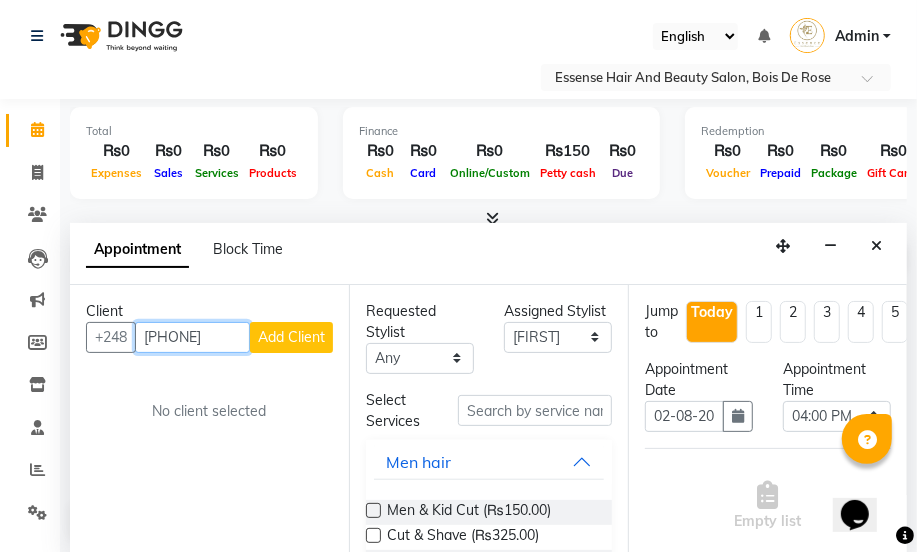 type on "[PHONE]" 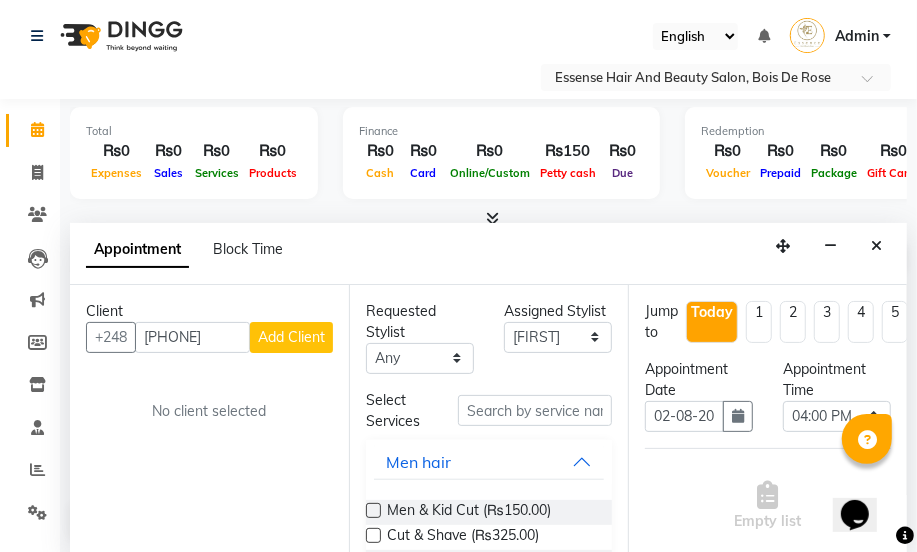 click on "Add Client" at bounding box center [291, 337] 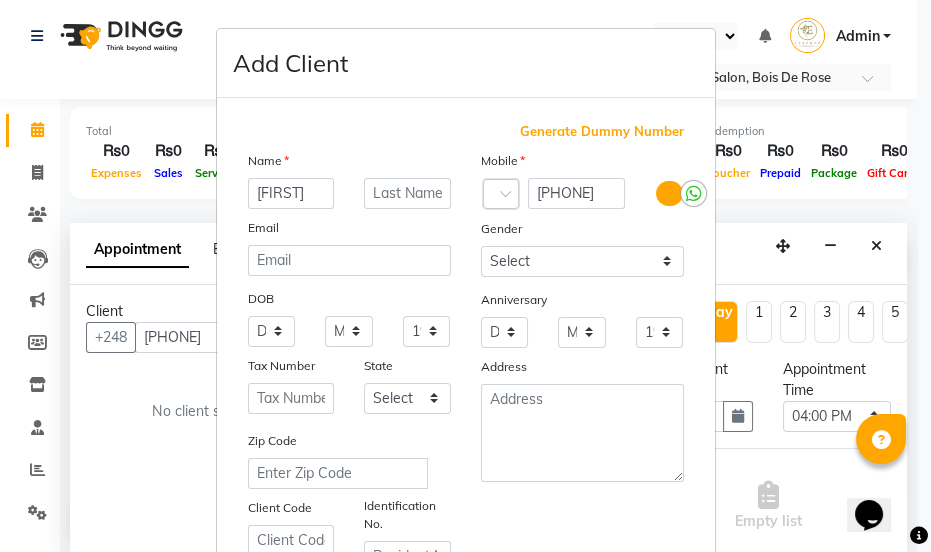 type on "[FIRST]" 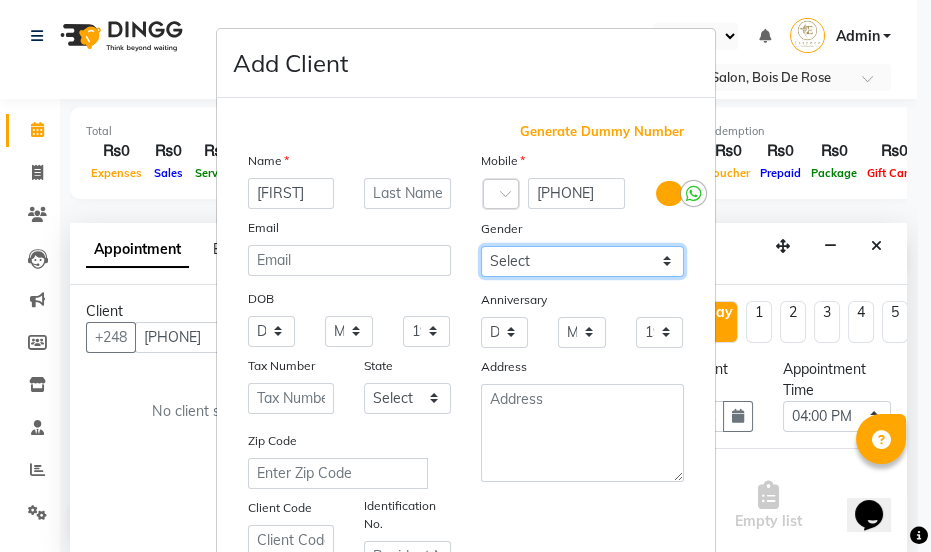 click on "Select Male Female Other Prefer Not To Say" at bounding box center (582, 261) 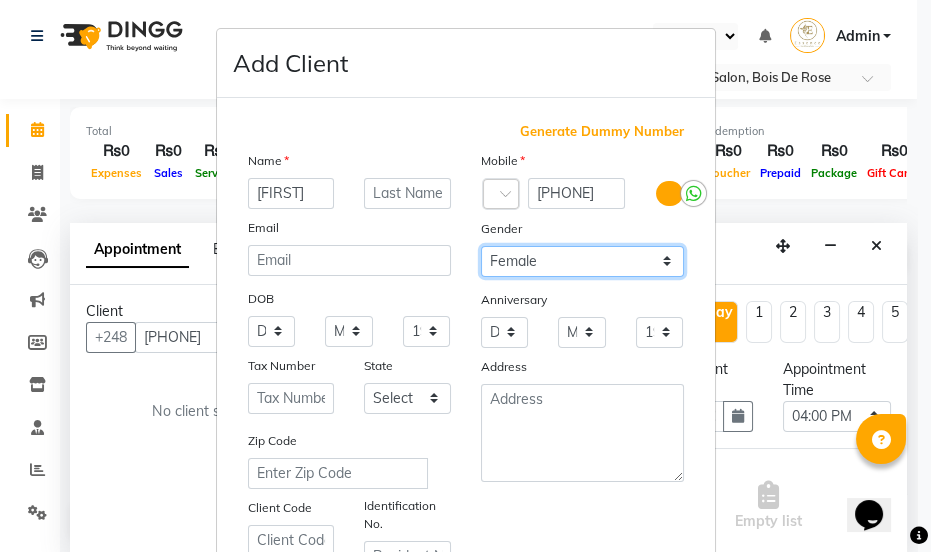 click on "Select Male Female Other Prefer Not To Say" at bounding box center [582, 261] 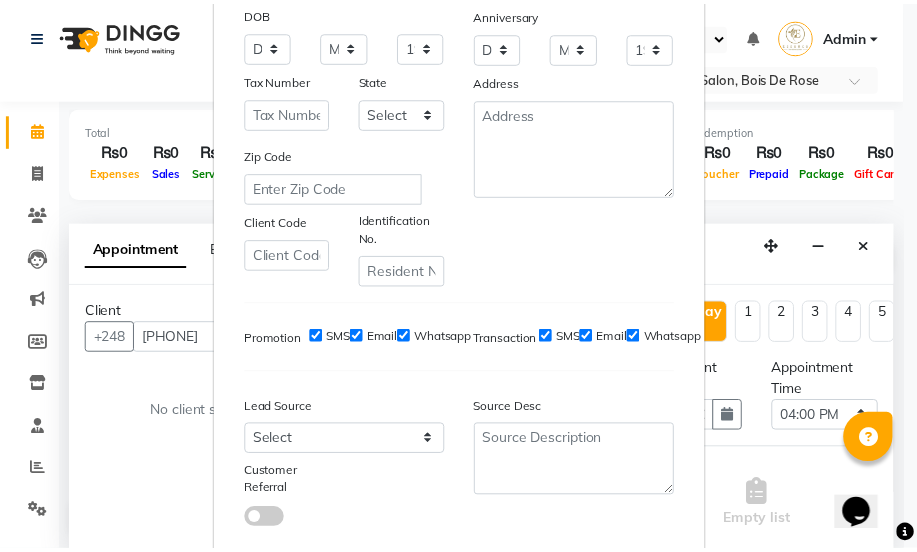 scroll, scrollTop: 407, scrollLeft: 0, axis: vertical 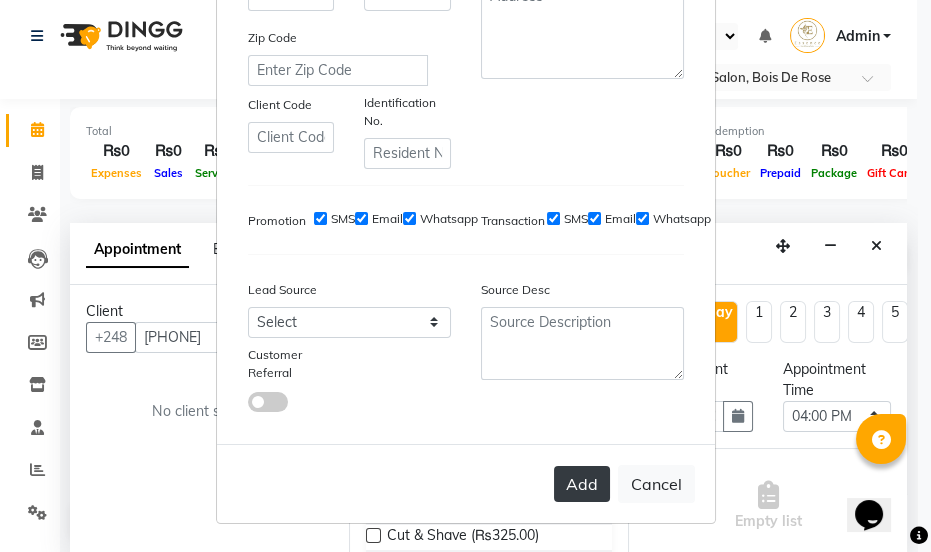 click on "Add" at bounding box center [582, 484] 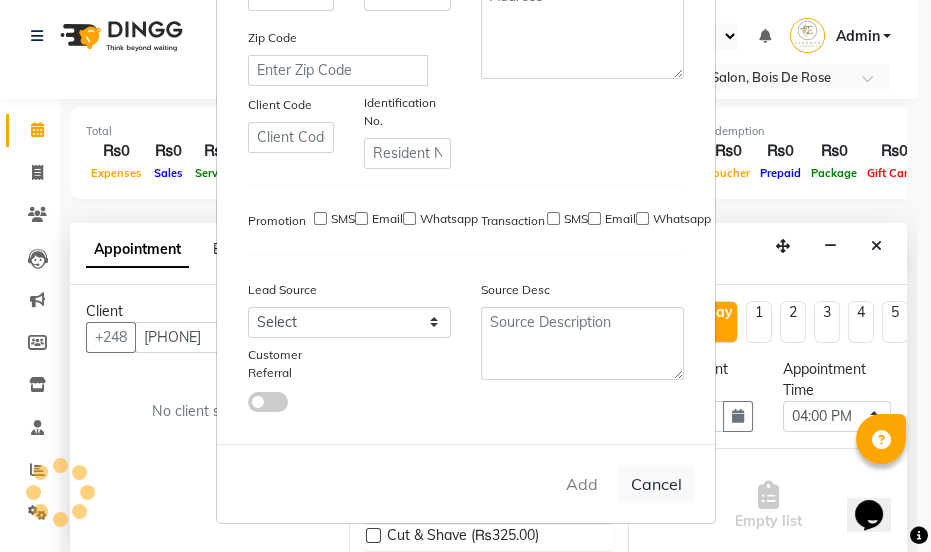 type 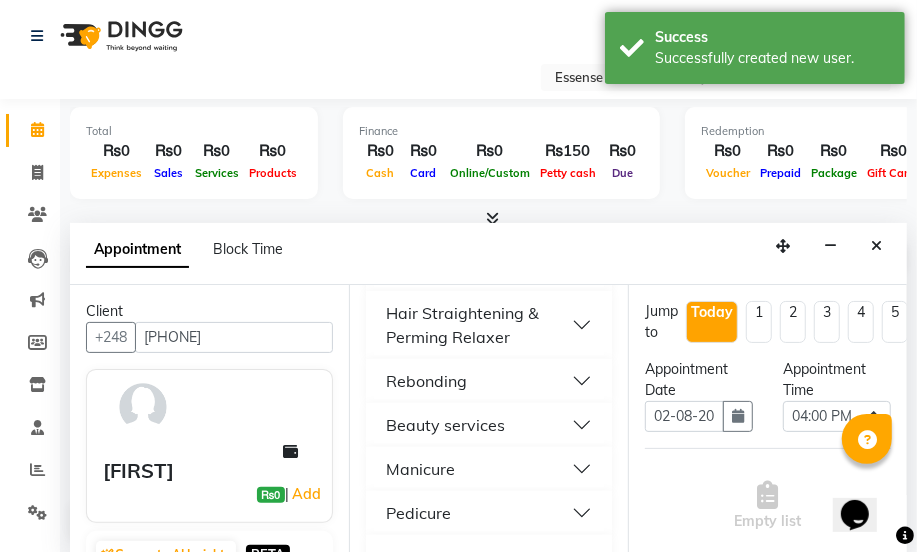 scroll, scrollTop: 909, scrollLeft: 0, axis: vertical 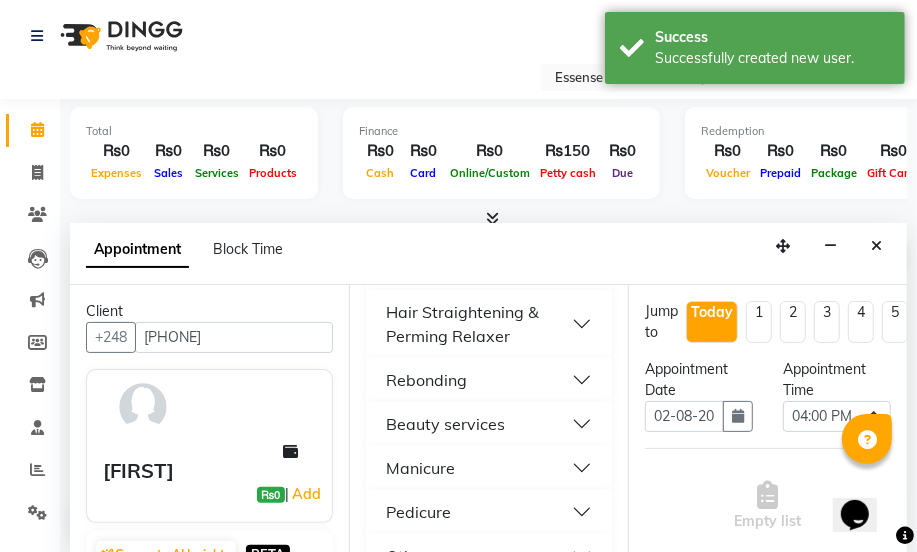 click on "Beauty services" at bounding box center [445, 424] 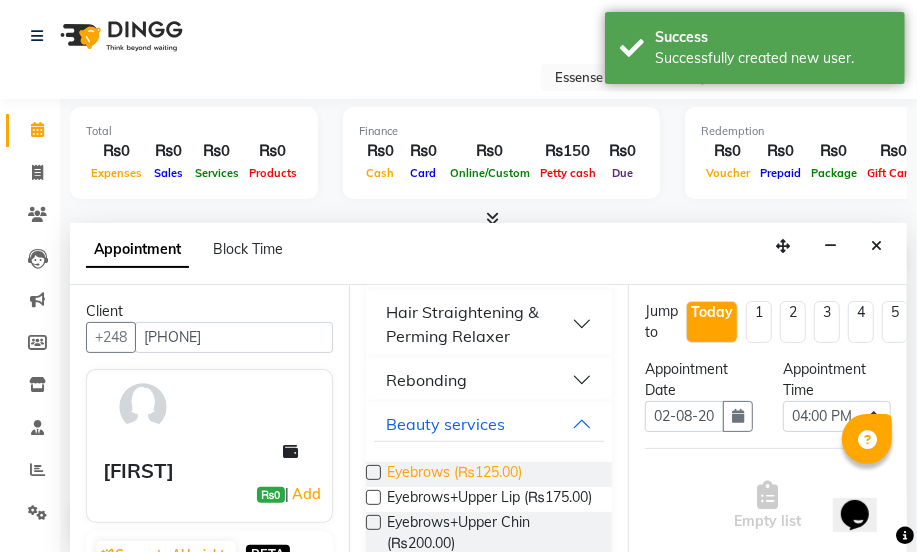 click on "Eyebrows (₨125.00)" at bounding box center (454, 474) 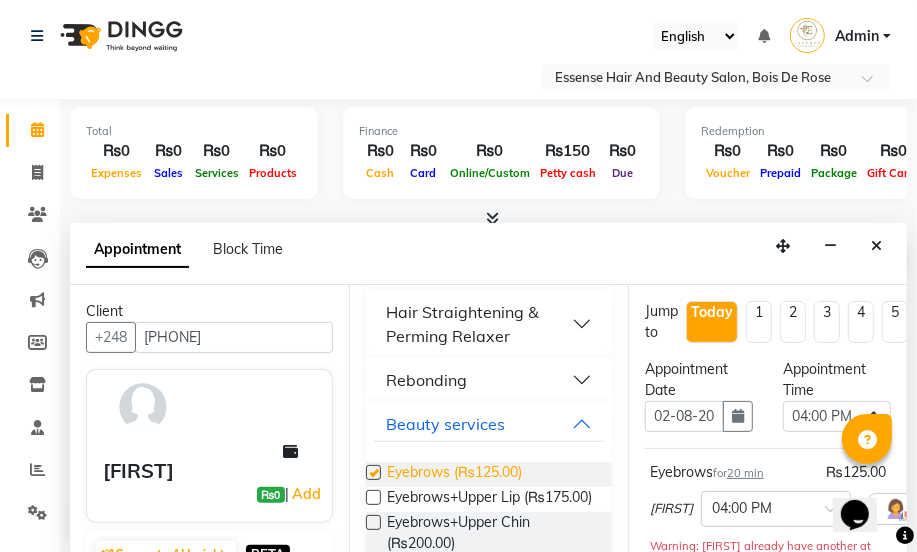 checkbox on "false" 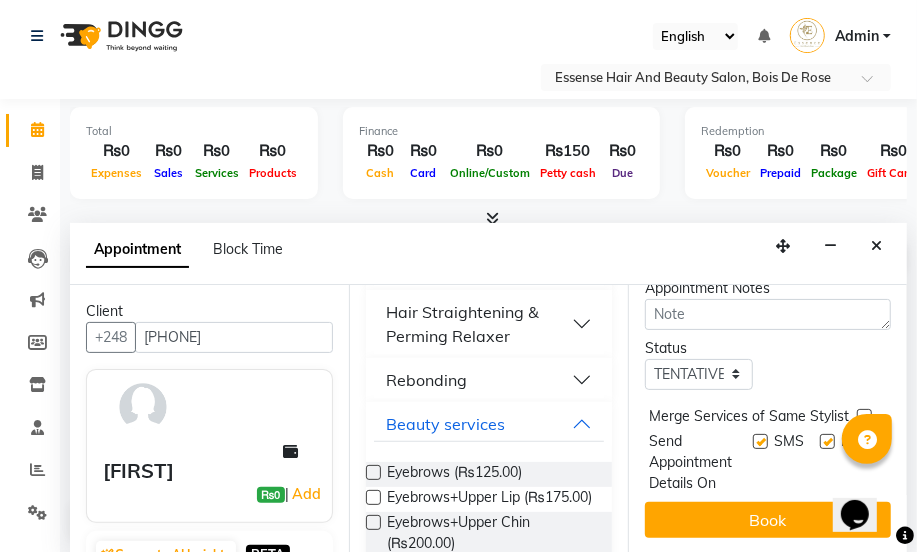 scroll, scrollTop: 413, scrollLeft: 0, axis: vertical 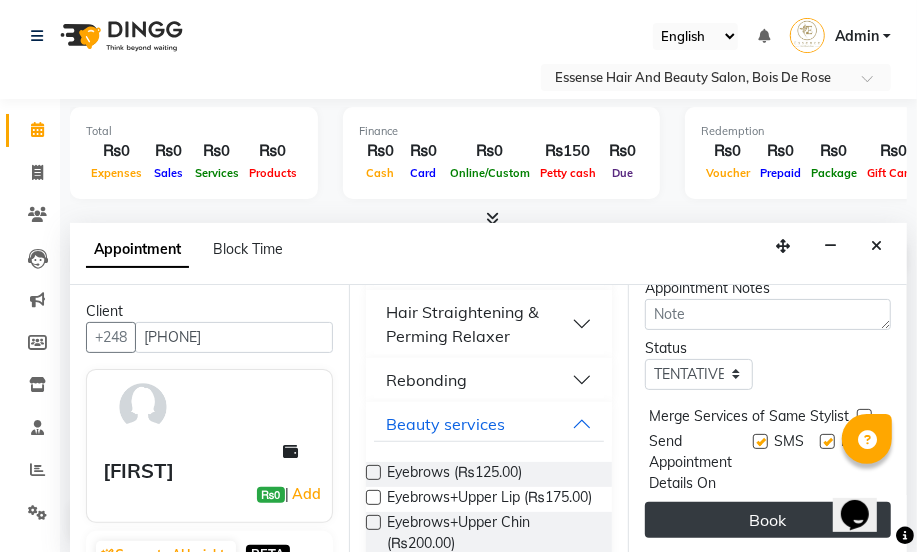 click on "Book" at bounding box center (768, 520) 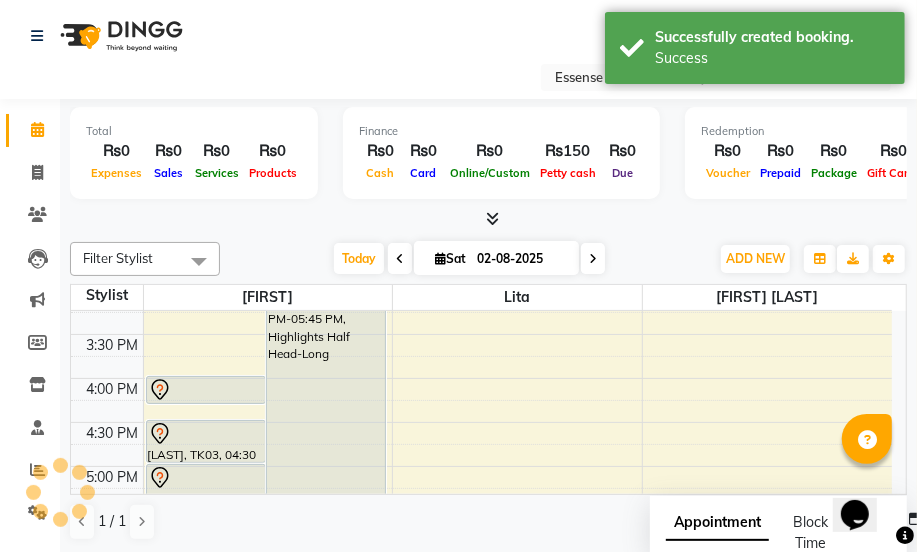 scroll, scrollTop: 0, scrollLeft: 0, axis: both 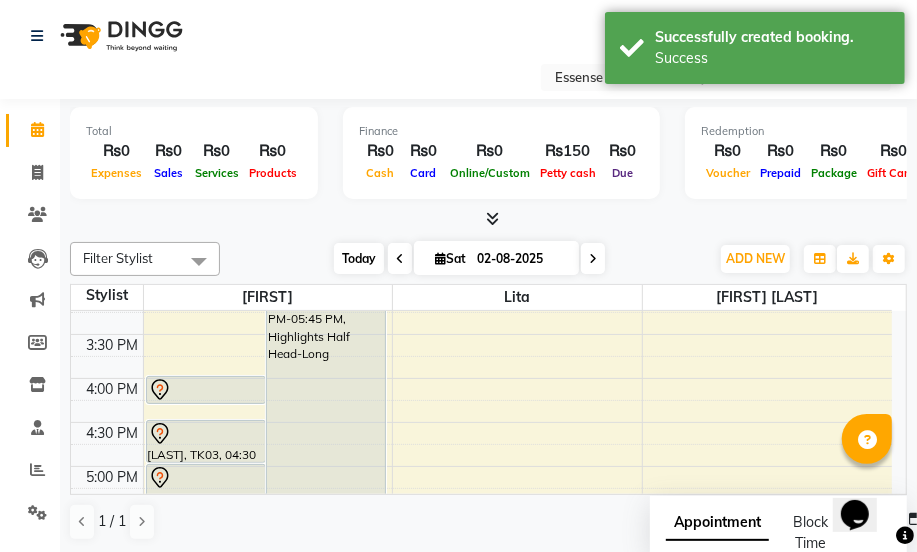 click on "Today" at bounding box center [359, 258] 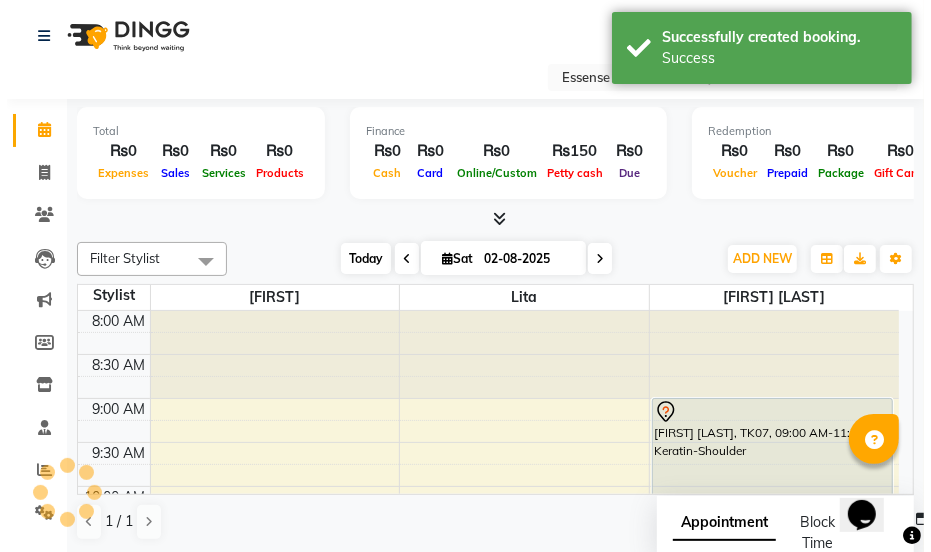 scroll, scrollTop: 176, scrollLeft: 0, axis: vertical 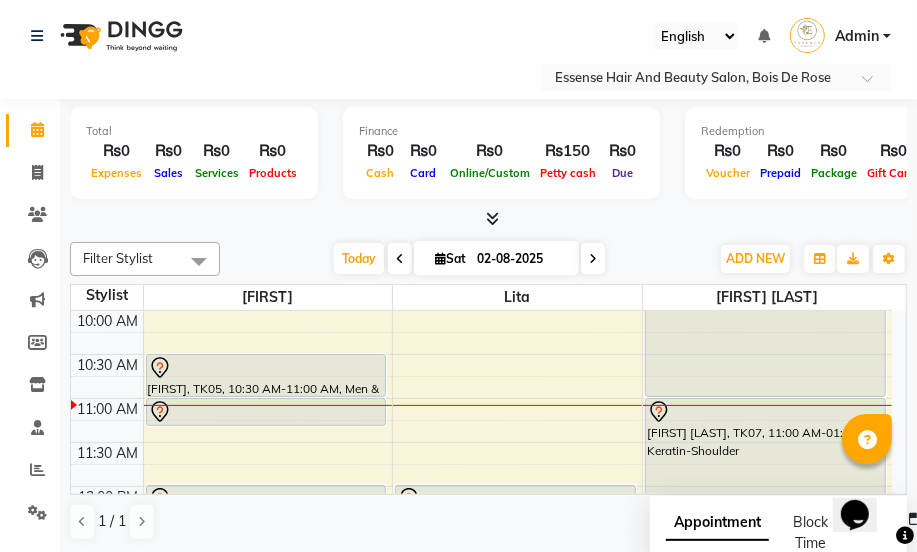 click on "Select Location × Essense Hair And Beauty Salon, Bois De Rose English ENGLISH Español العربية मराठी हिंदी ગુજરાતી தமிழ் 中文 Notifications nothing to show Admin Manage Profile Change Password Sign out  Version:3.15.11" 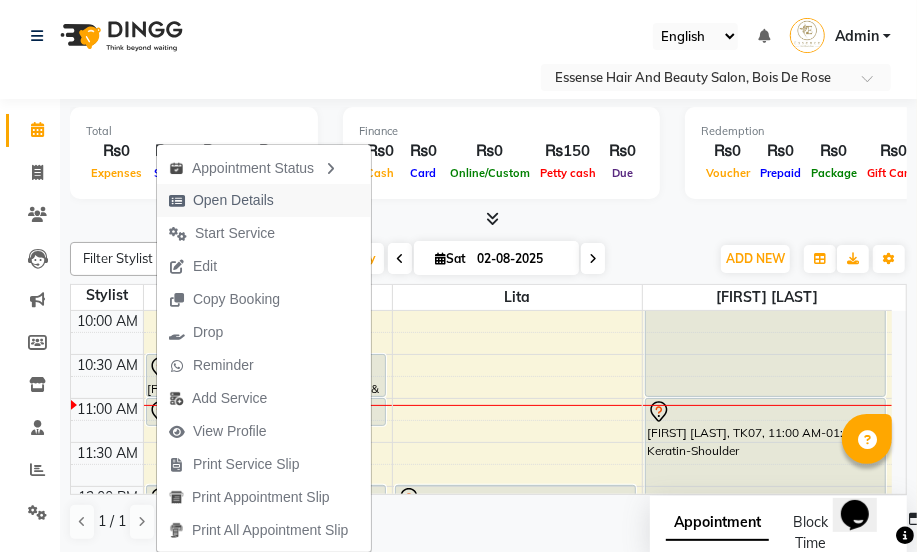 click on "Open Details" at bounding box center [233, 200] 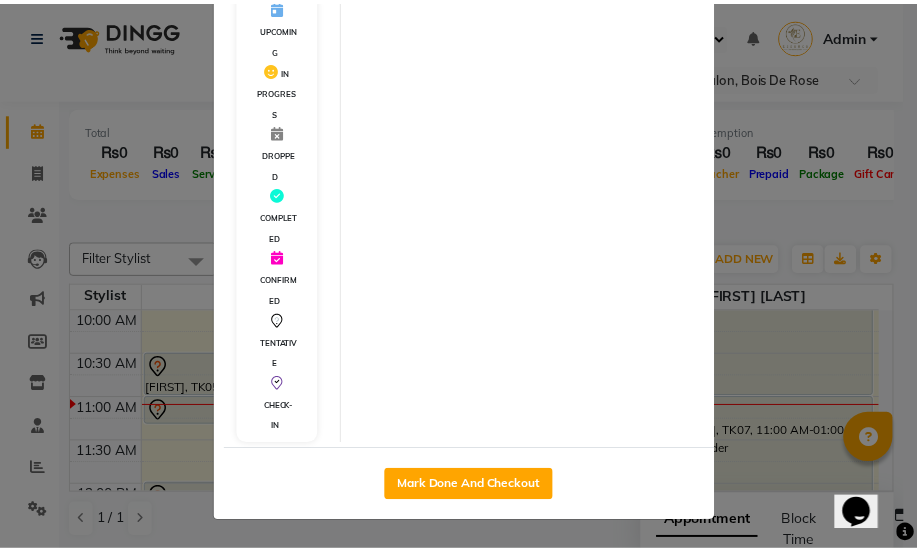scroll, scrollTop: 440, scrollLeft: 0, axis: vertical 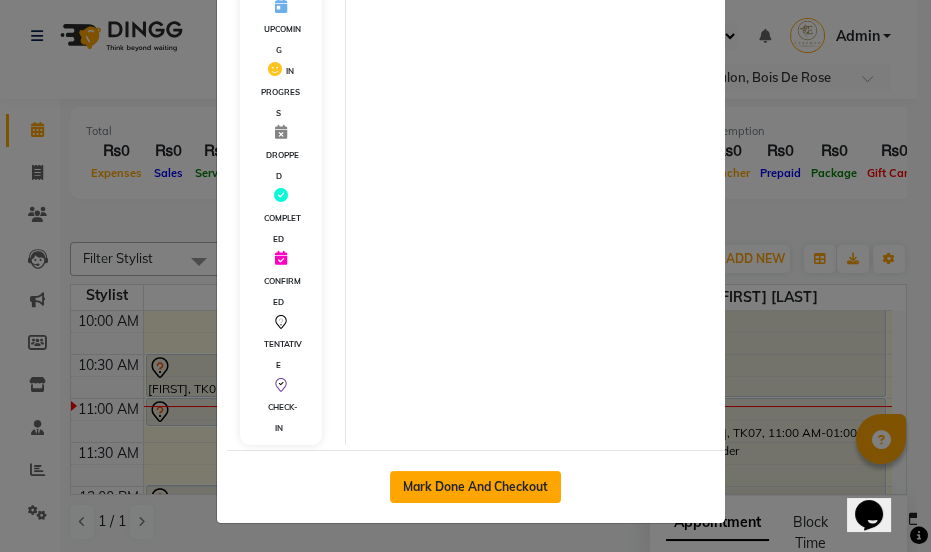 click on "Mark Done And Checkout" 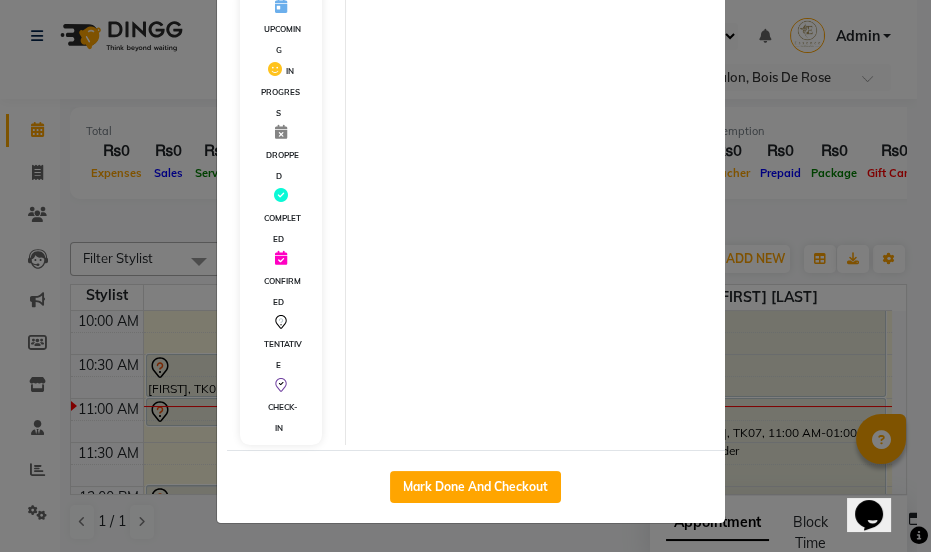 select on "service" 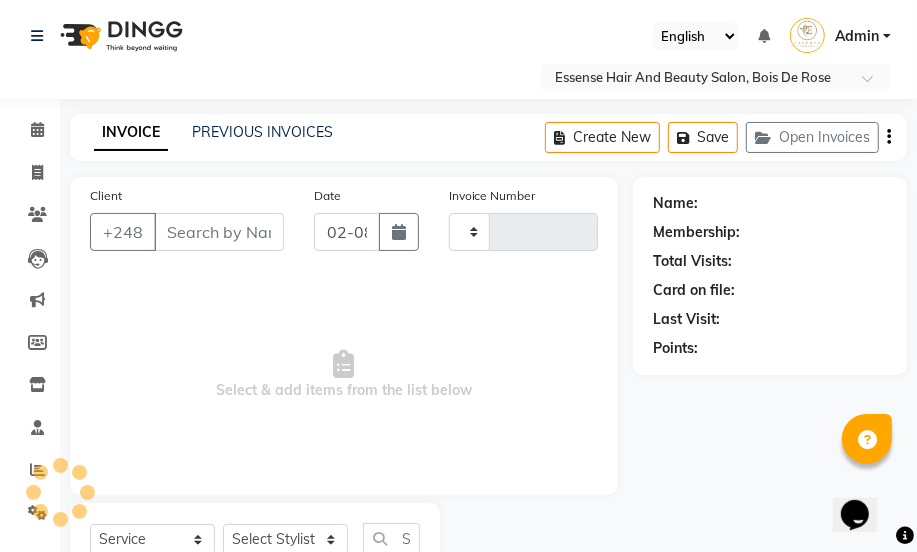 type on "0266" 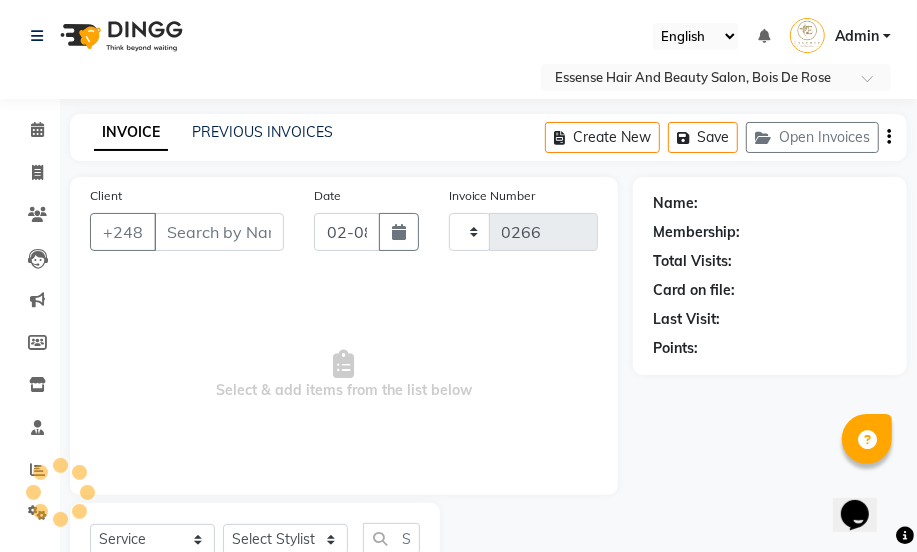select on "8408" 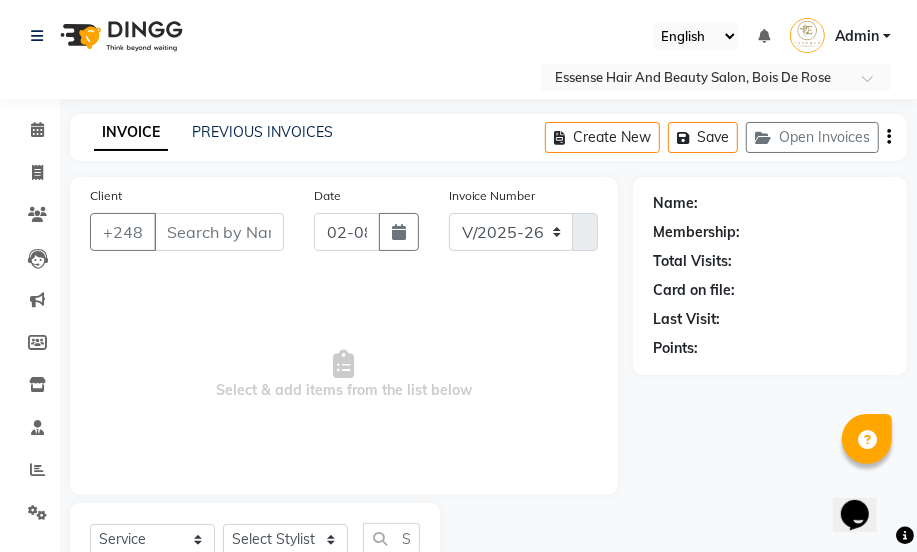 type on "[NUMBER]" 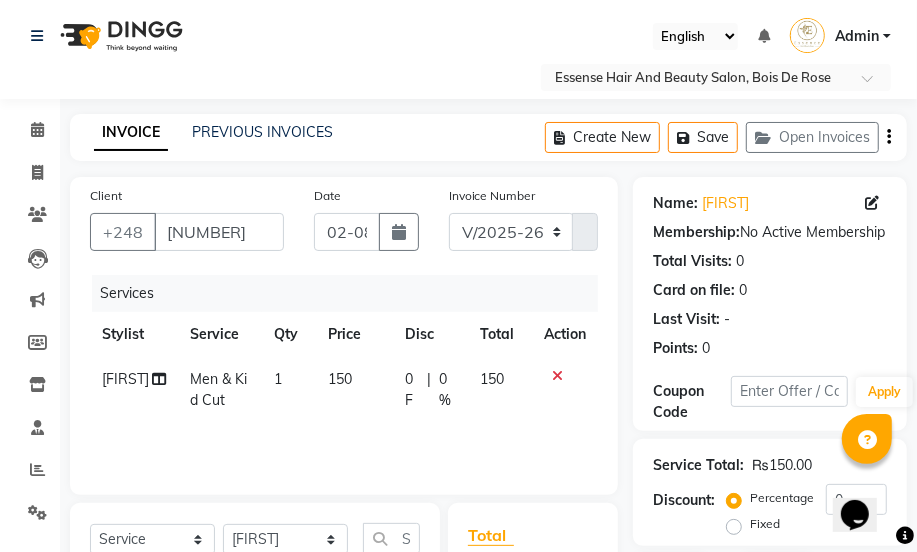 scroll, scrollTop: 299, scrollLeft: 0, axis: vertical 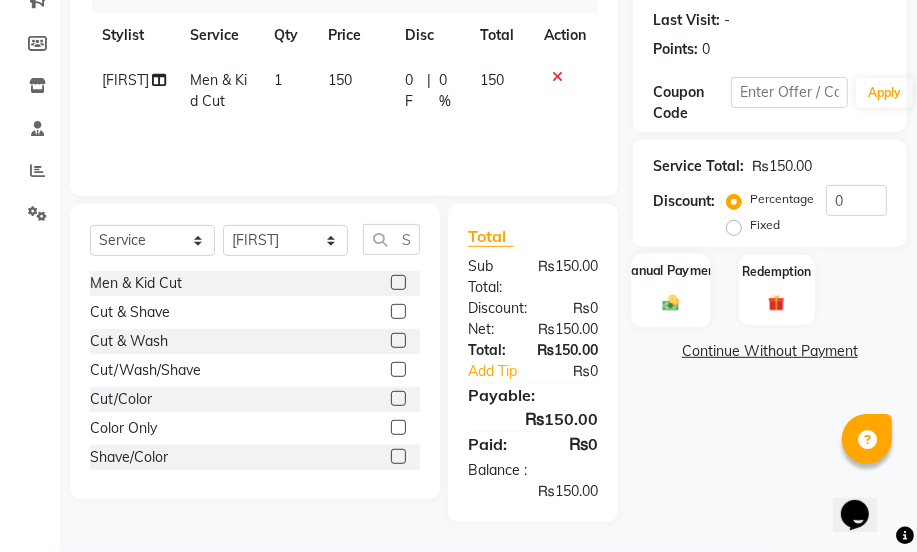 click on "Manual Payment" 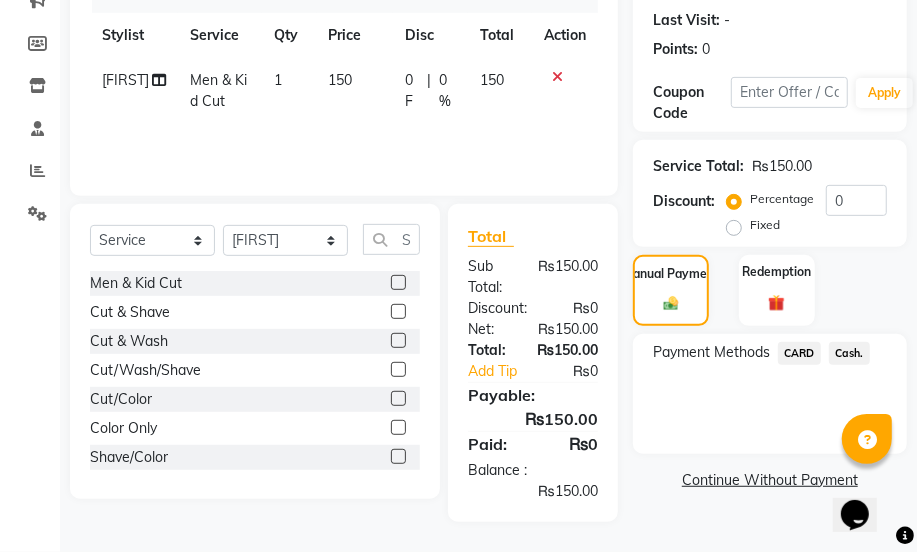 click on "Cash." 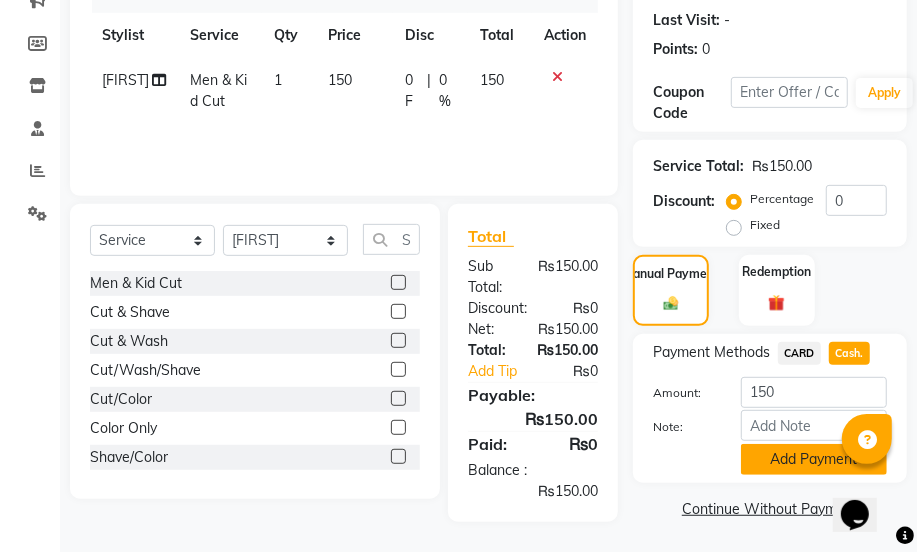 click on "Add Payment" 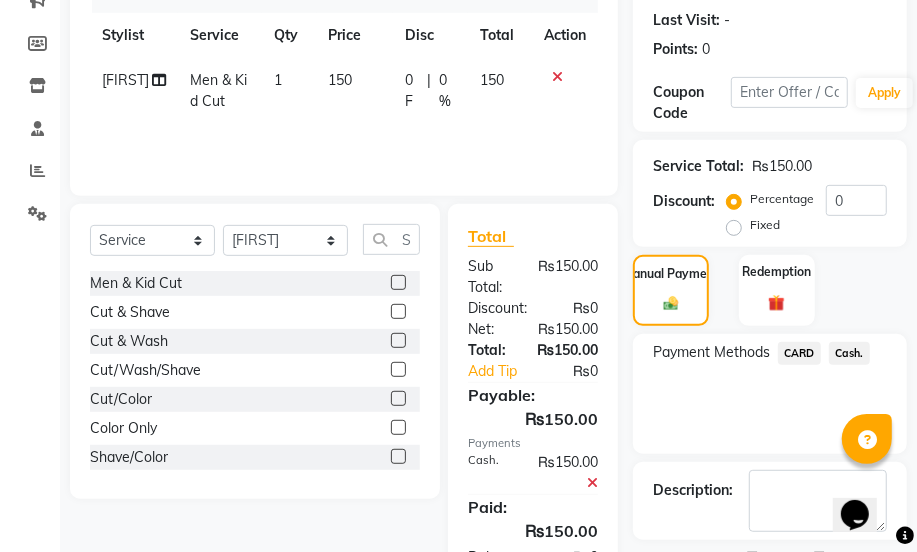scroll, scrollTop: 386, scrollLeft: 0, axis: vertical 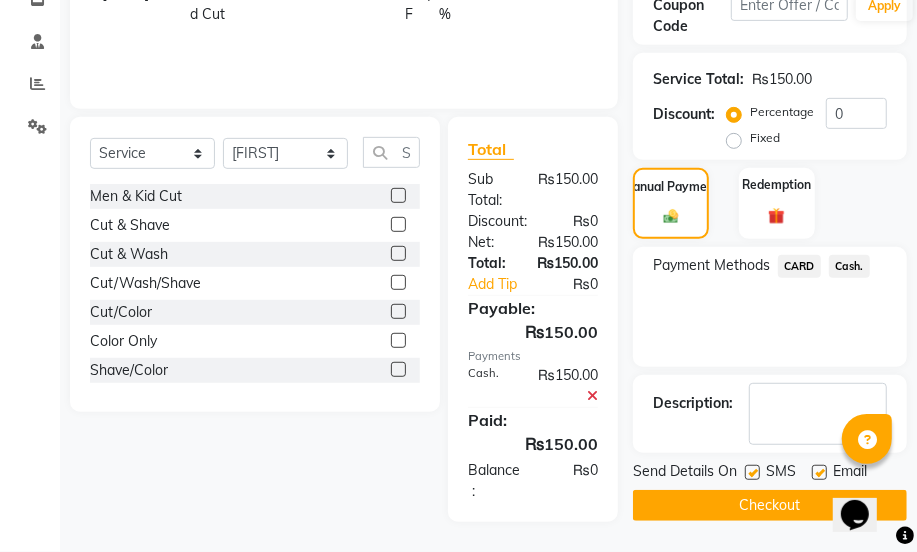 click on "Checkout" 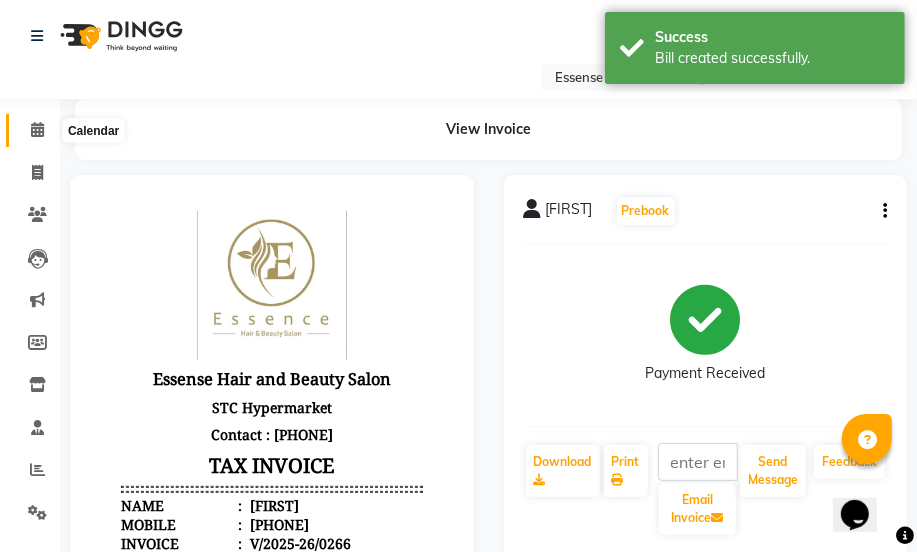 scroll, scrollTop: 0, scrollLeft: 0, axis: both 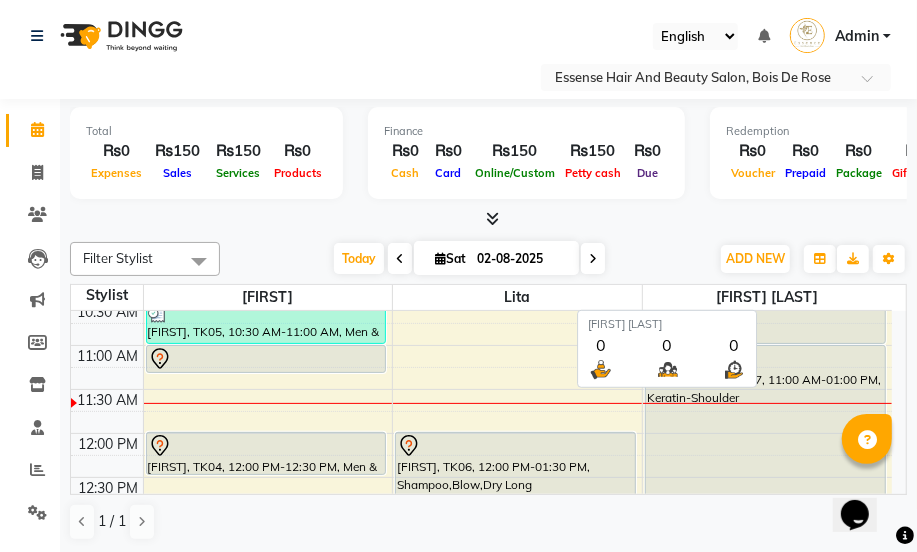 click on "[FIRST] [LAST]" at bounding box center [767, 297] 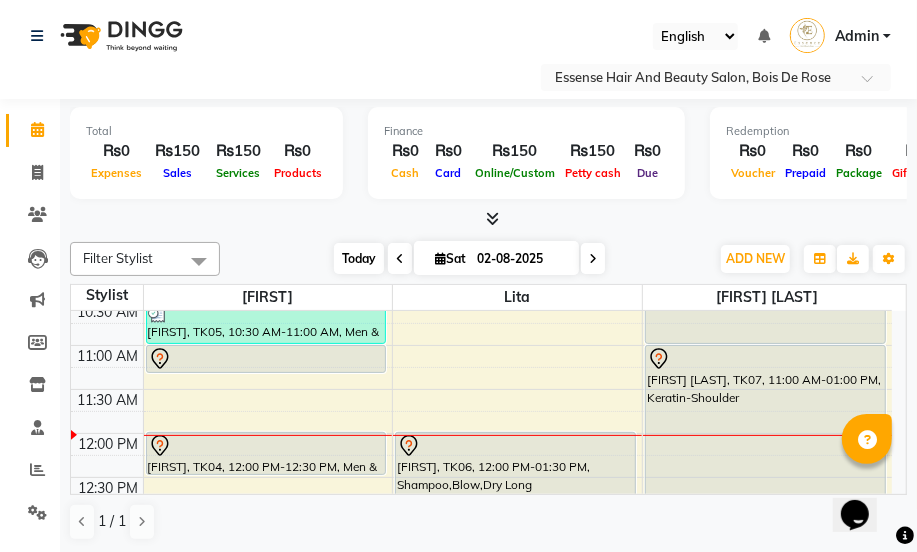 click on "Today" at bounding box center (359, 258) 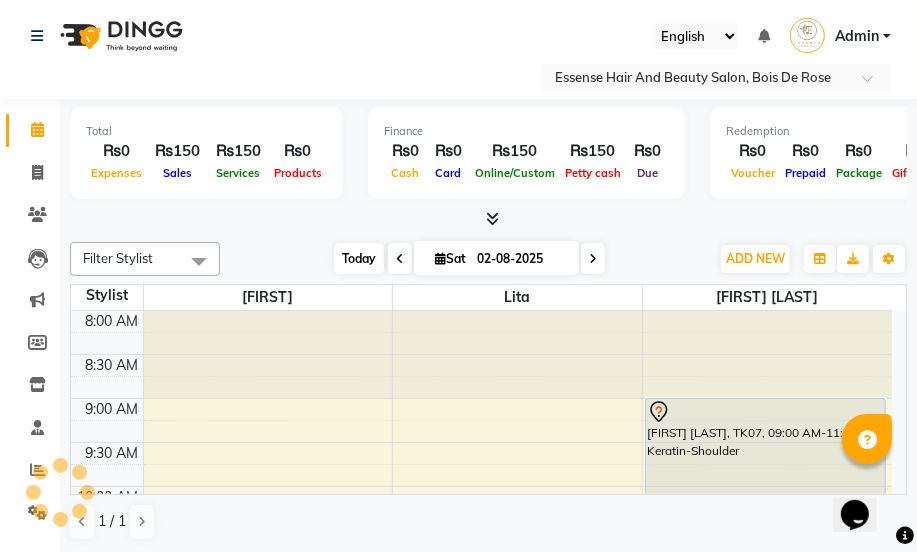 scroll, scrollTop: 351, scrollLeft: 0, axis: vertical 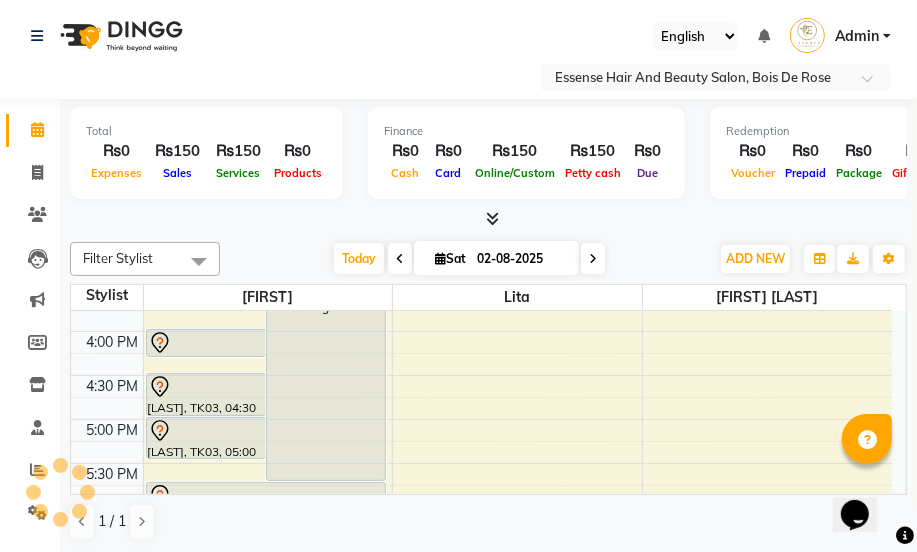 click 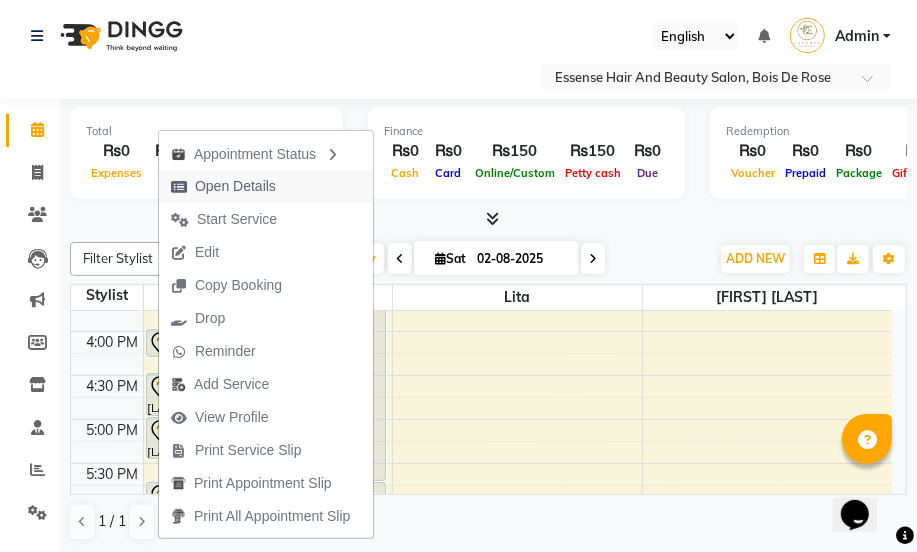 click on "Open Details" at bounding box center (235, 186) 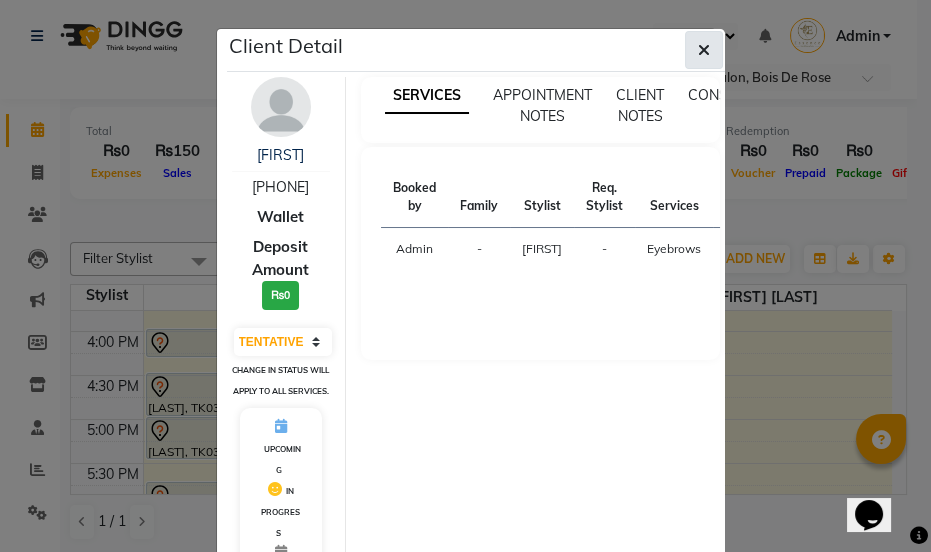 click 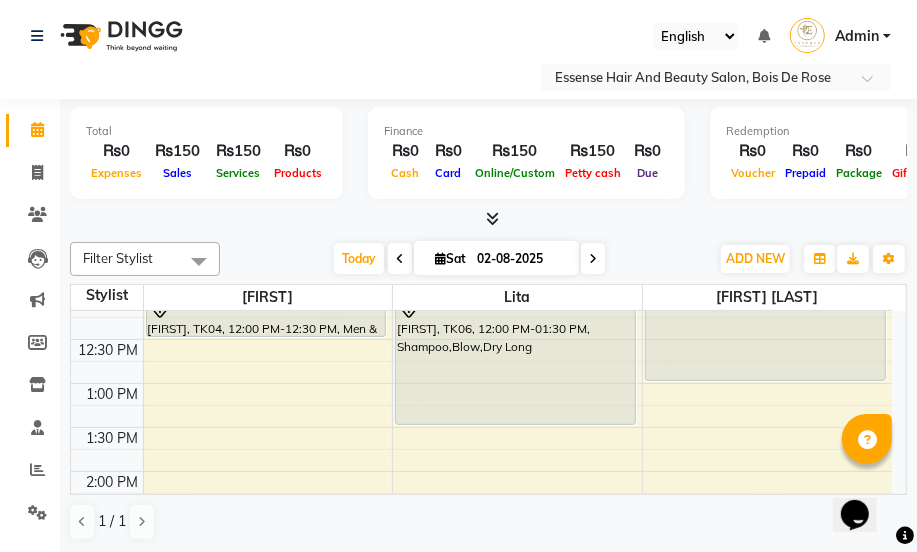 scroll, scrollTop: 410, scrollLeft: 0, axis: vertical 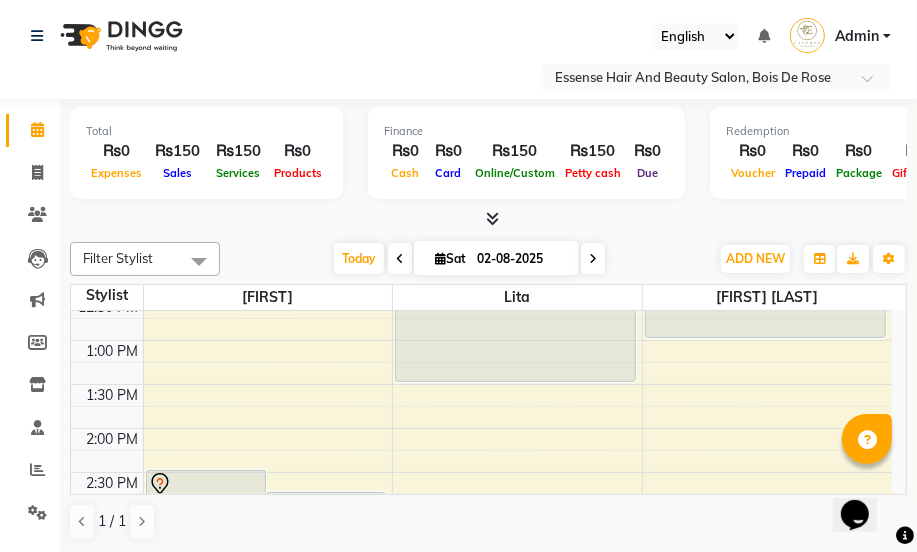 click on "8:00 AM 8:30 AM 9:00 AM 9:30 AM 10:00 AM 10:30 AM 11:00 AM 11:30 AM 12:00 PM 12:30 PM 1:00 PM 1:30 PM 2:00 PM 2:30 PM 3:00 PM 3:30 PM 4:00 PM 4:30 PM 5:00 PM 5:30 PM 6:00 PM 6:30 PM 7:00 PM 7:30 PM 8:00 PM 8:30 PM             [FIRST], TK01, 02:30 PM-02:50 PM, Eyebrows+Upper Lip             [FIRST], TK01, 02:45 PM-05:45 PM, Highlights Half Head-Long             [FIRST], TK08, 04:00 PM-04:20 PM, Eyebrows             [LAST], TK03, 04:30 PM-05:00 PM, Men & Kid Cut             [LAST], TK03, 05:00 PM-05:30 PM, Men & Kid Cut     [FIRST], TK05, 10:30 AM-11:00 AM, Men & Kid Cut             [FIRST], TK02, 11:00 AM-11:20 AM, Eyebrows             [FIRST], TK04, 12:00 PM-12:30 PM, Men & Kid Cut             [FIRST], TK01, 05:45 PM-08:45 PM, Highlights Half Head-Shoulder             [FIRST], TK06, 12:00 PM-01:30 PM, Shampoo,Blow,Dry Long             [FIRST] [LAST], TK07, 09:00 AM-11:00 AM, Keratin-Shoulder             [FIRST] [LAST], TK07, 11:00 AM-01:00 PM, Keratin-Shoulder" at bounding box center [481, 472] 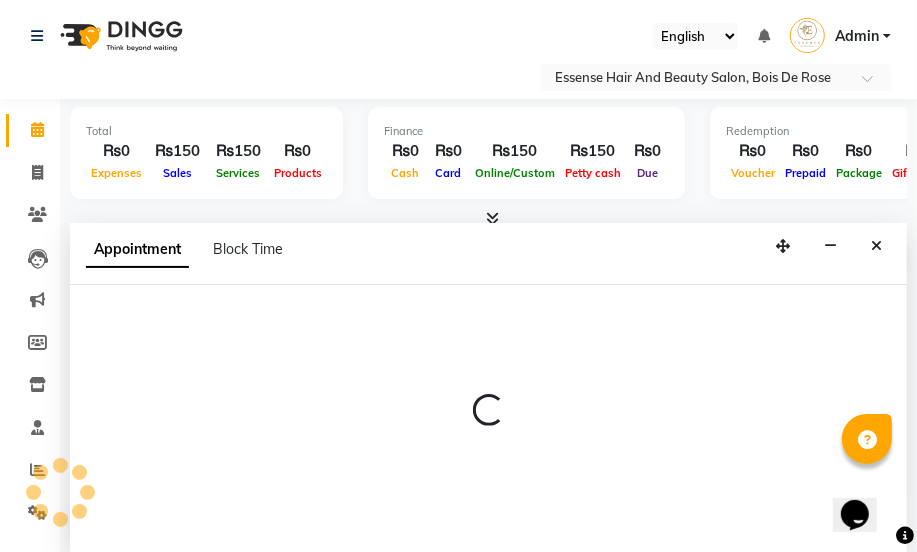 select on "81256" 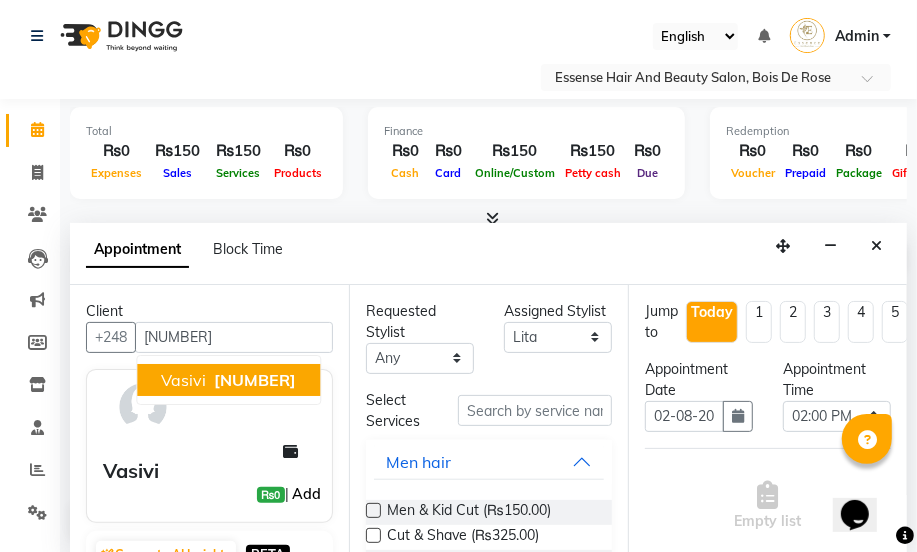 type on "[NUMBER]" 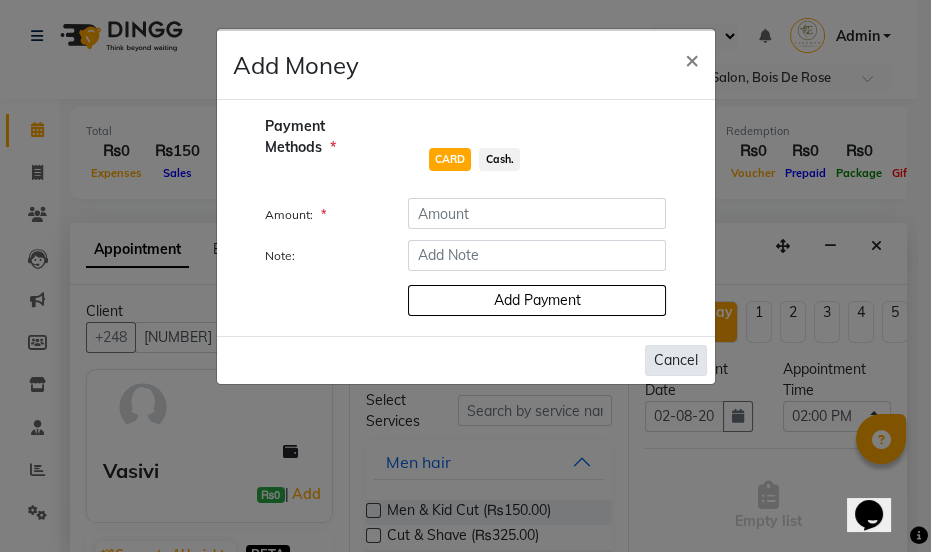 click on "Cancel" 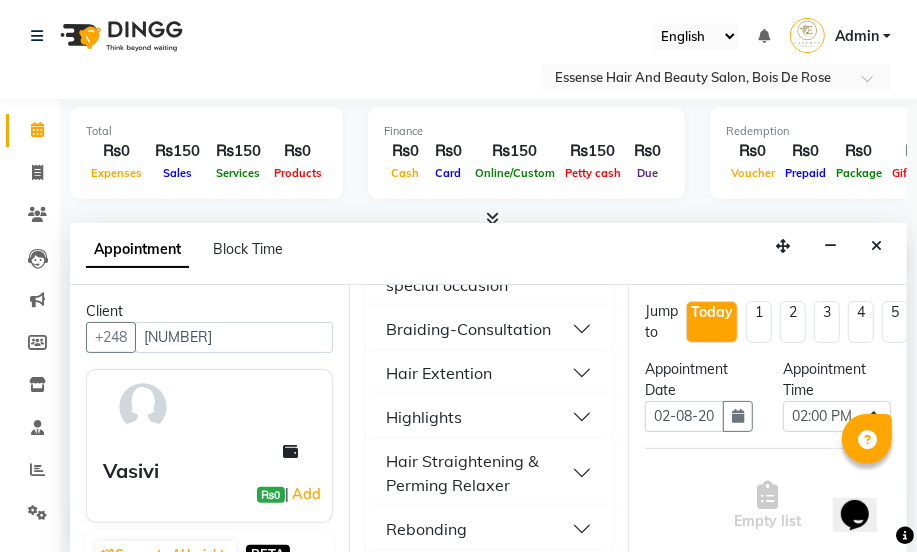 scroll, scrollTop: 909, scrollLeft: 0, axis: vertical 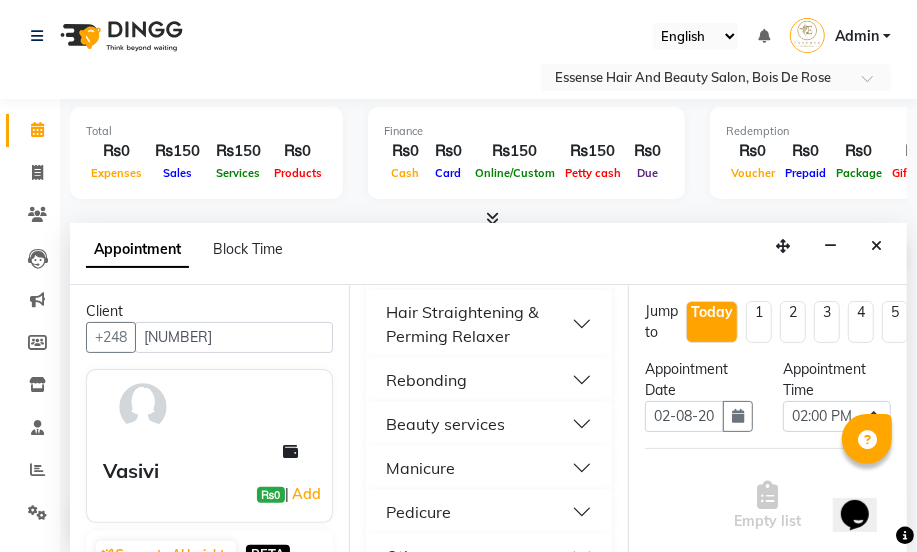 click on "Beauty services" at bounding box center [489, 424] 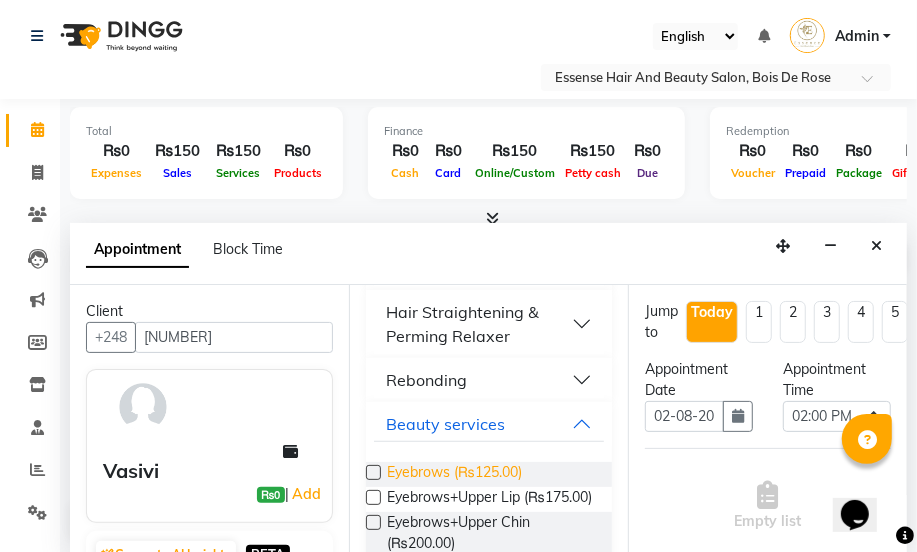 click on "Eyebrows (₨125.00)" at bounding box center (454, 474) 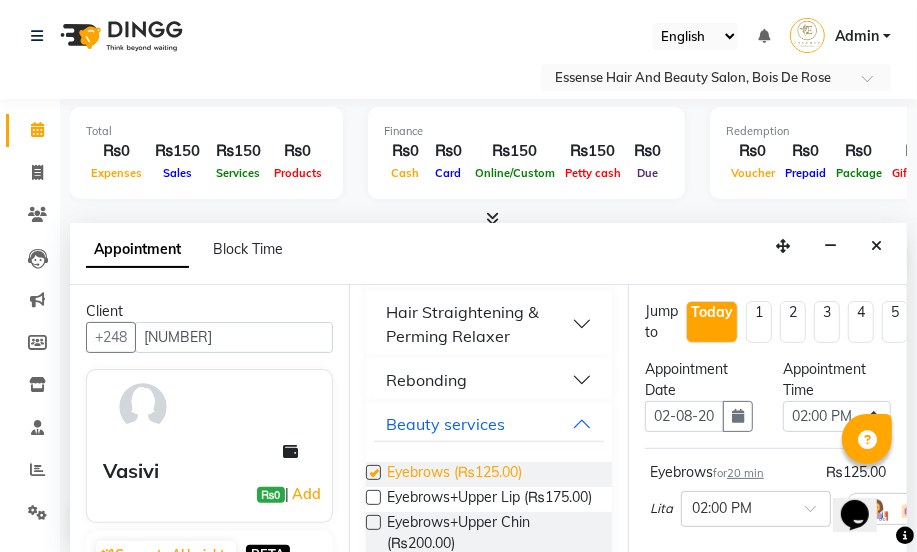 checkbox on "false" 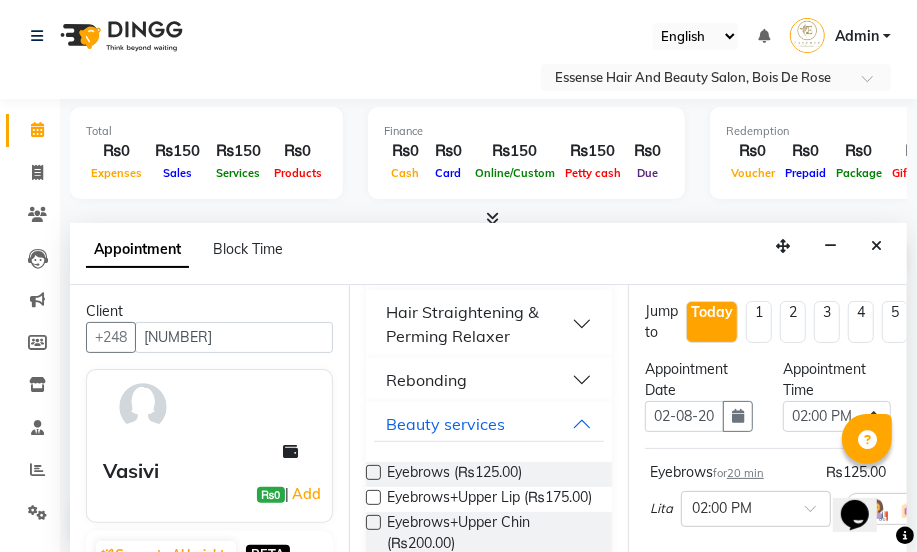 scroll, scrollTop: 371, scrollLeft: 0, axis: vertical 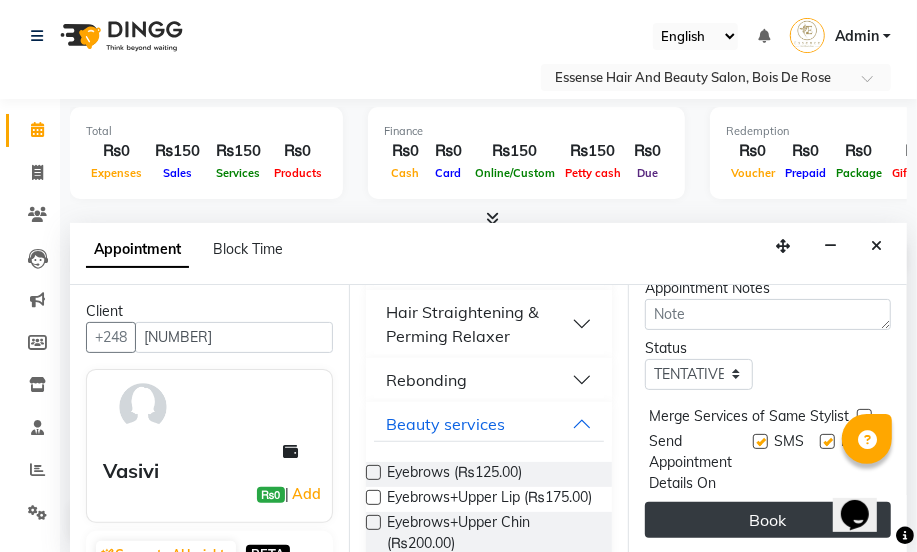 click on "Book" at bounding box center (768, 520) 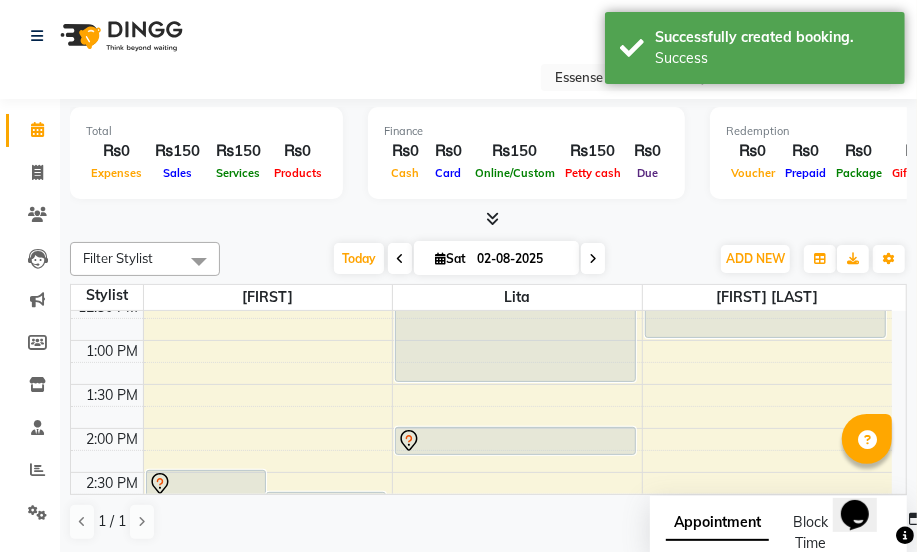 scroll, scrollTop: 0, scrollLeft: 0, axis: both 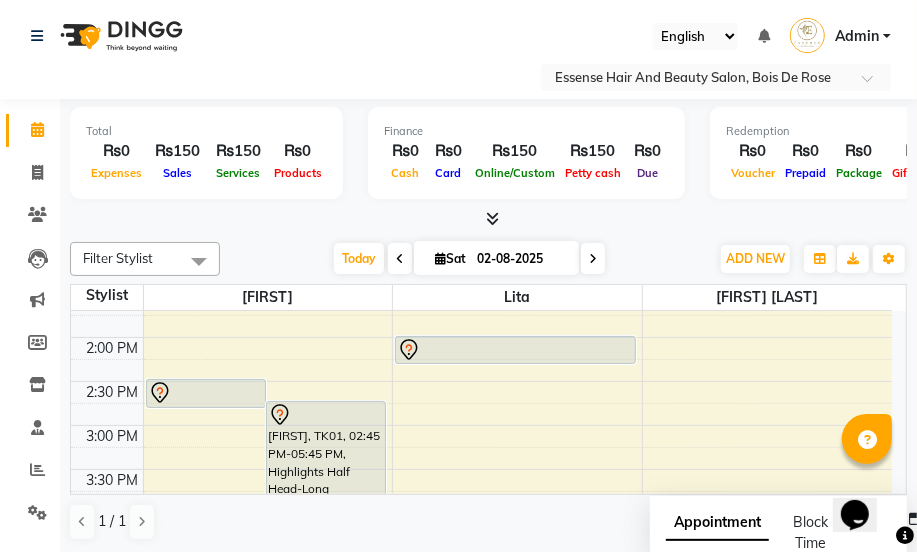 click on "8:00 AM 8:30 AM 9:00 AM 9:30 AM 10:00 AM 10:30 AM 11:00 AM 11:30 AM 12:00 PM 12:30 PM 1:00 PM 1:30 PM 2:00 PM 2:30 PM 3:00 PM 3:30 PM 4:00 PM 4:30 PM 5:00 PM 5:30 PM 6:00 PM 6:30 PM 7:00 PM 7:30 PM 8:00 PM 8:30 PM             [FIRST], TK01, 02:30 PM-02:50 PM, Eyebrows+Upper Lip             [FIRST], TK01, 02:45 PM-05:45 PM, Highlights Half Head-Long             [FIRST], TK08, 04:00 PM-04:20 PM, Eyebrows             [LAST], TK03, 04:30 PM-05:00 PM, Men & Kid Cut             [LAST], TK03, 05:00 PM-05:30 PM, Men & Kid Cut     [FIRST], TK05, 10:30 AM-11:00 AM, Men & Kid Cut             [FIRST], TK02, 11:00 AM-11:20 AM, Eyebrows             [FIRST], TK04, 12:00 PM-12:30 PM, Men & Kid Cut             [FIRST], TK01, 05:45 PM-08:45 PM, Highlights Half Head-Shoulder             [FIRST], TK06, 12:00 PM-01:30 PM, Shampoo,Blow,Dry Long             [FIRST] [LAST], TK07, 09:00 AM-11:00 AM, Keratin-Shoulder             [FIRST] [LAST], TK07, 11:00 AM-01:00 PM, Keratin-Shoulder" at bounding box center [481, 381] 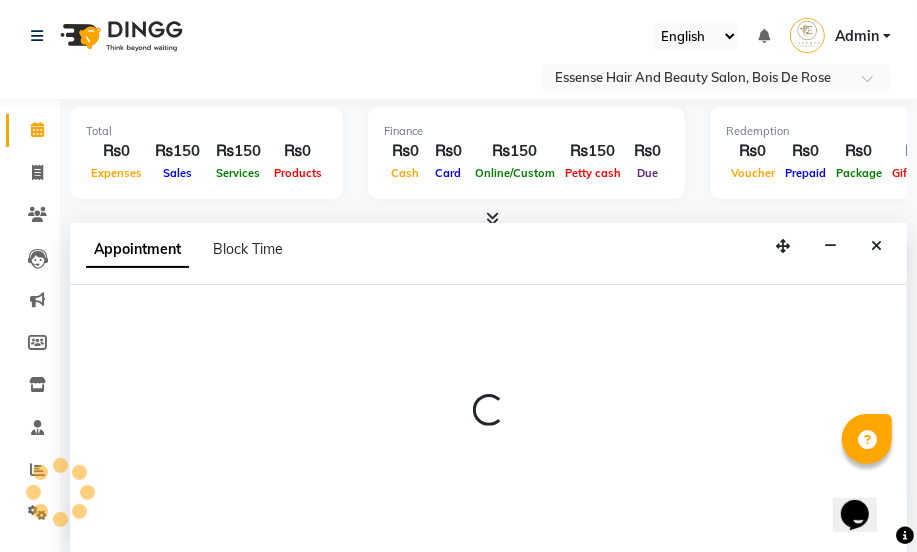 select on "81256" 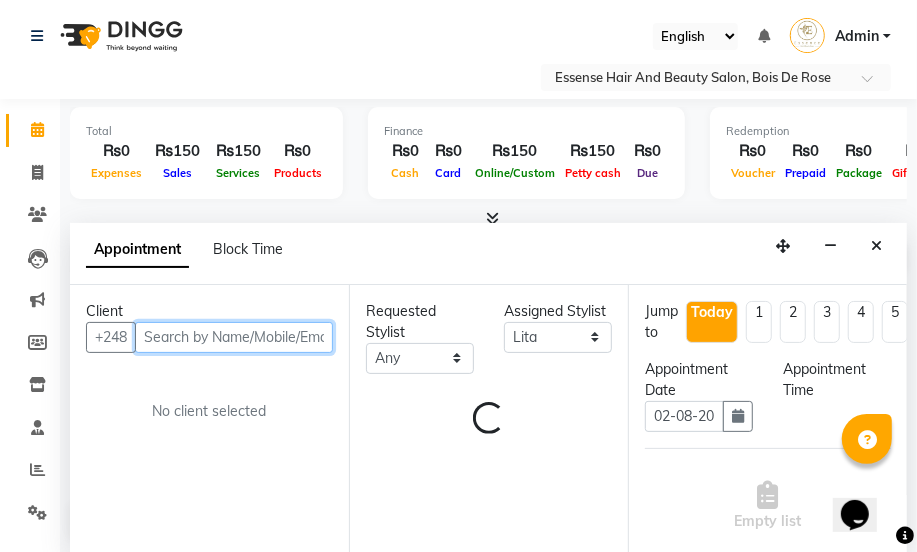 select on "870" 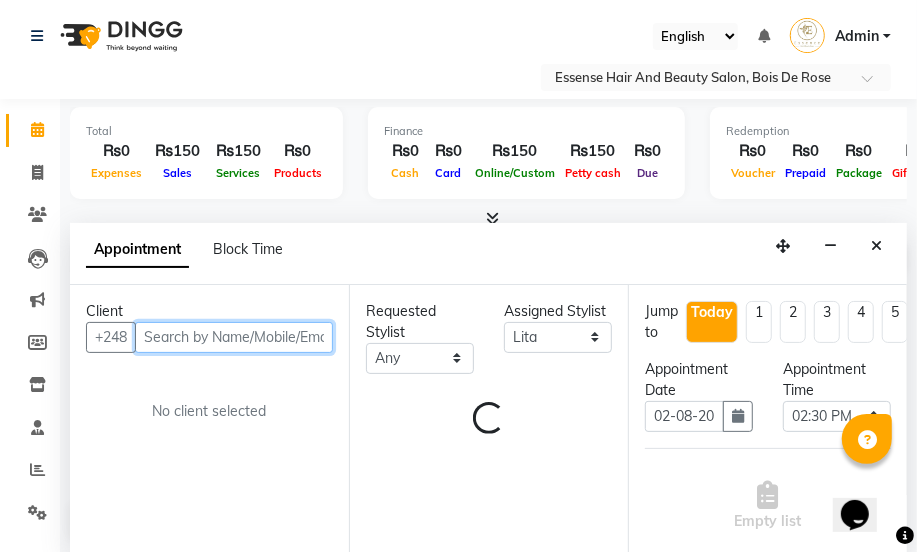 scroll, scrollTop: 0, scrollLeft: 0, axis: both 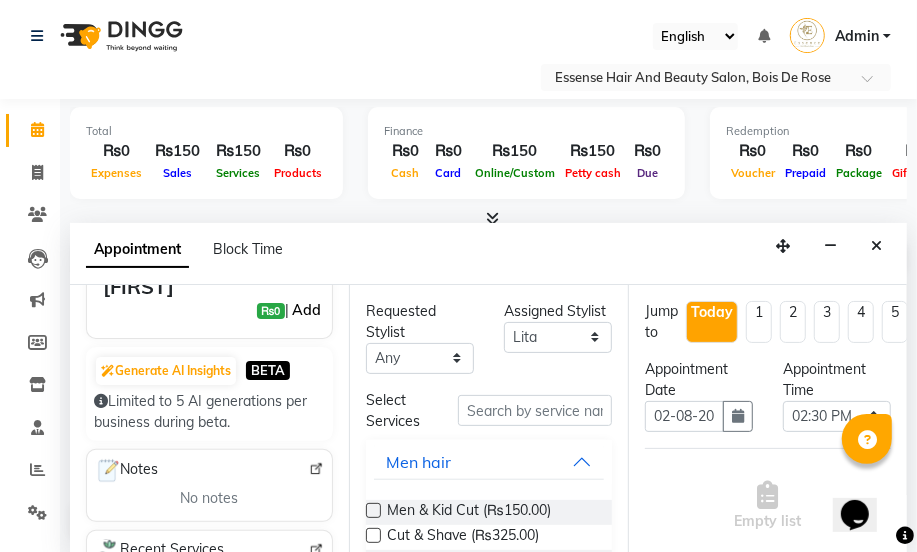 type on "[NUMBER]" 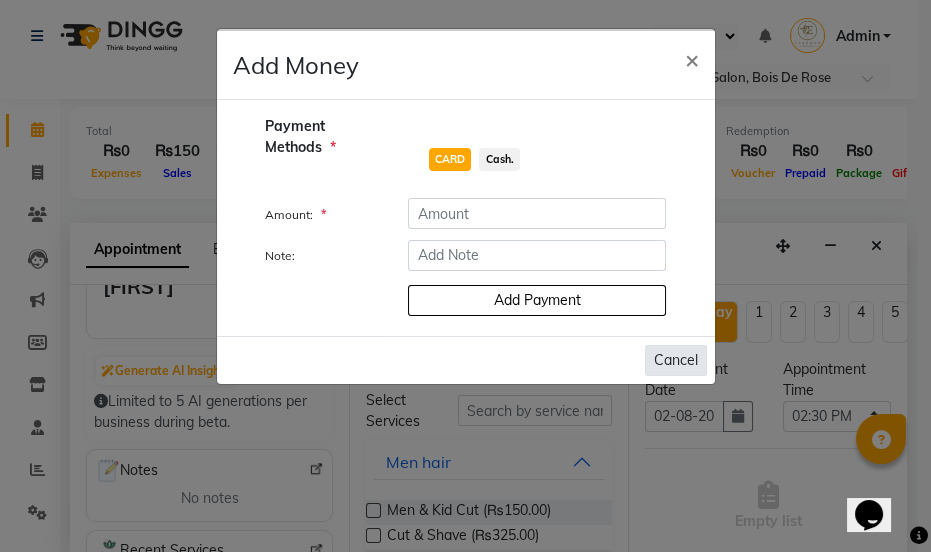 click on "Cancel" 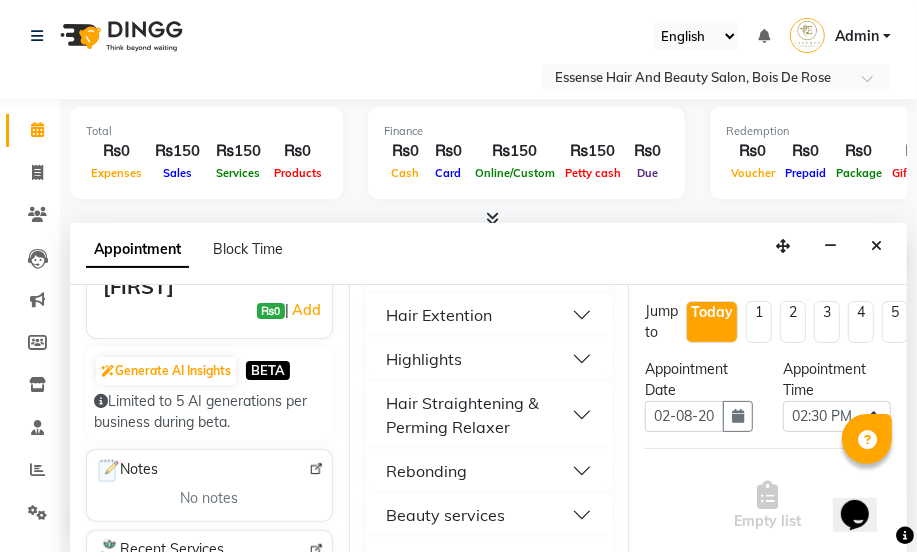 scroll, scrollTop: 909, scrollLeft: 0, axis: vertical 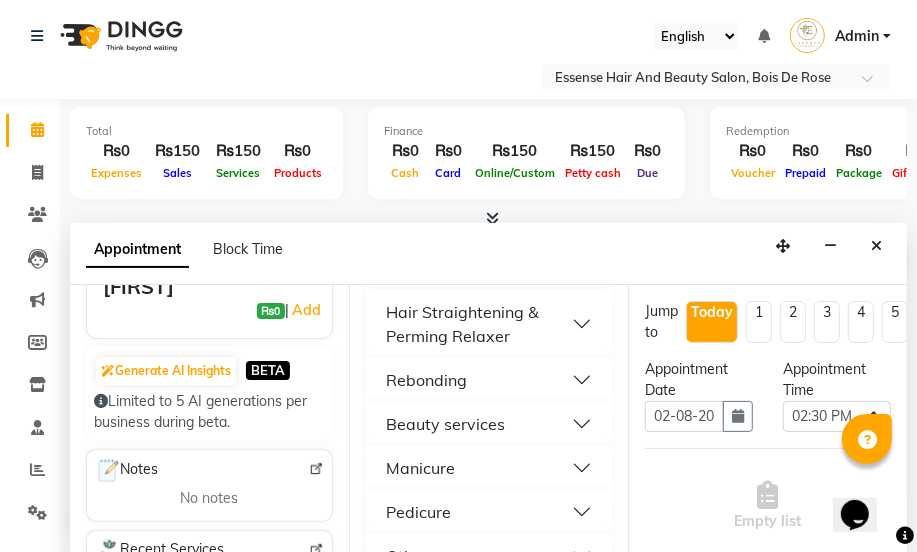 click on "Beauty services" at bounding box center (489, 424) 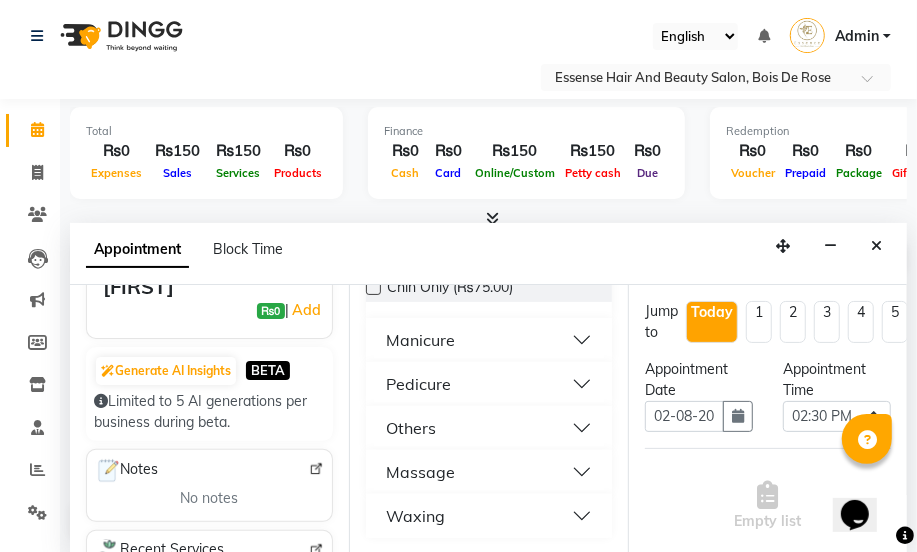 scroll, scrollTop: 1244, scrollLeft: 0, axis: vertical 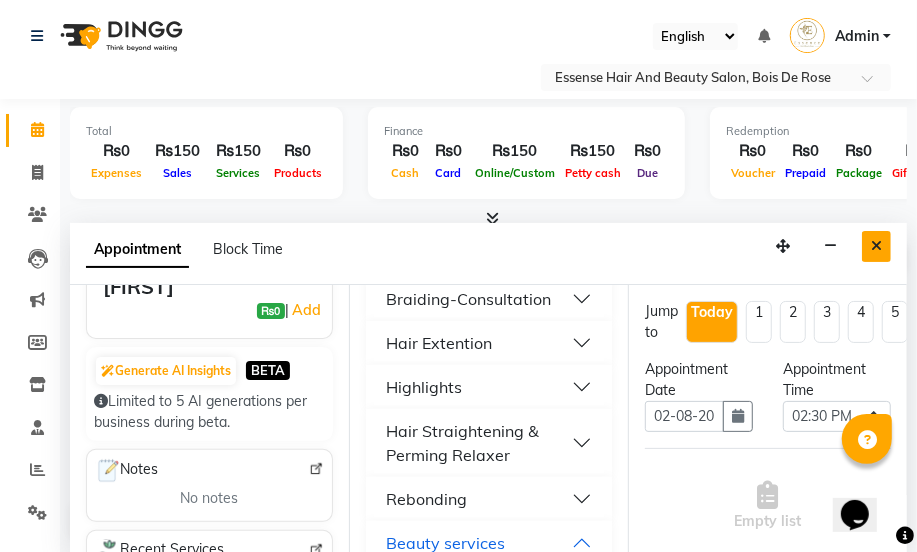 click at bounding box center (876, 246) 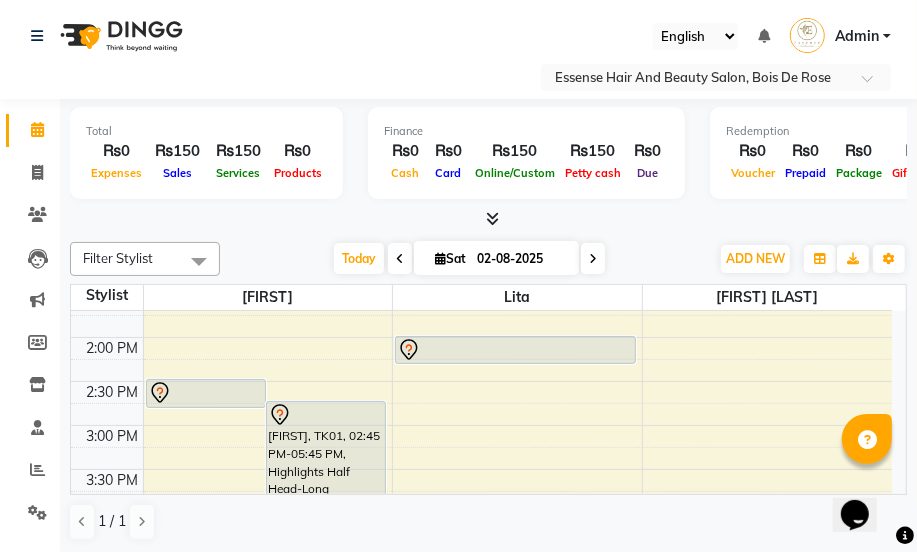 click on "8:00 AM 8:30 AM 9:00 AM 9:30 AM 10:00 AM 10:30 AM 11:00 AM 11:30 AM 12:00 PM 12:30 PM 1:00 PM 1:30 PM 2:00 PM 2:30 PM 3:00 PM 3:30 PM 4:00 PM 4:30 PM 5:00 PM 5:30 PM 6:00 PM 6:30 PM 7:00 PM 7:30 PM 8:00 PM 8:30 PM             [FIRST], TK01, 02:30 PM-02:50 PM, Eyebrows+Upper Lip             [FIRST], TK01, 02:45 PM-05:45 PM, Highlights Half Head-Long             [FIRST], TK08, 04:00 PM-04:20 PM, Eyebrows             [LAST], TK03, 04:30 PM-05:00 PM, Men & Kid Cut             [LAST], TK03, 05:00 PM-05:30 PM, Men & Kid Cut     [FIRST], TK05, 10:30 AM-11:00 AM, Men & Kid Cut             [FIRST], TK02, 11:00 AM-11:20 AM, Eyebrows             [FIRST], TK04, 12:00 PM-12:30 PM, Men & Kid Cut             [FIRST], TK01, 05:45 PM-08:45 PM, Highlights Half Head-Shoulder             [FIRST], TK06, 12:00 PM-01:30 PM, Shampoo,Blow,Dry Long             [FIRST] [LAST], TK07, 09:00 AM-11:00 AM, Keratin-Shoulder             [FIRST] [LAST], TK07, 11:00 AM-01:00 PM, Keratin-Shoulder" at bounding box center [481, 381] 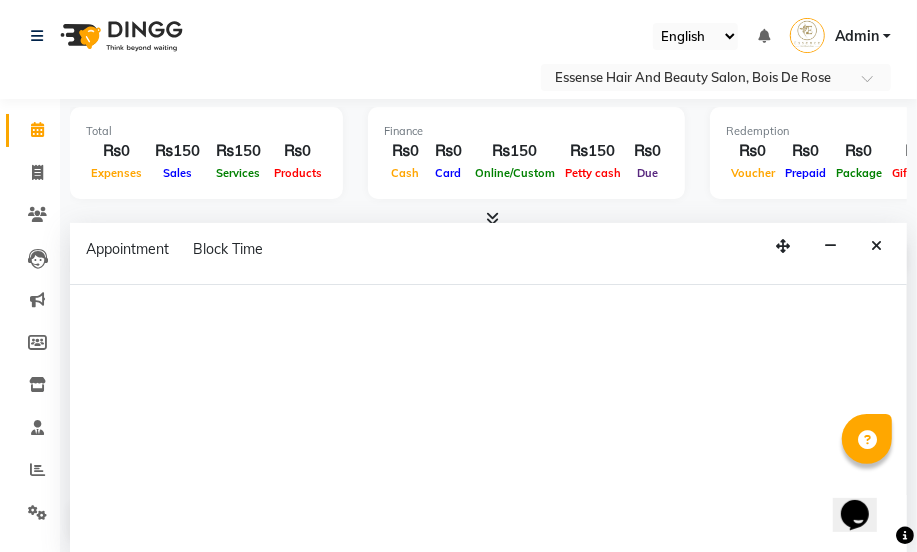 select on "81256" 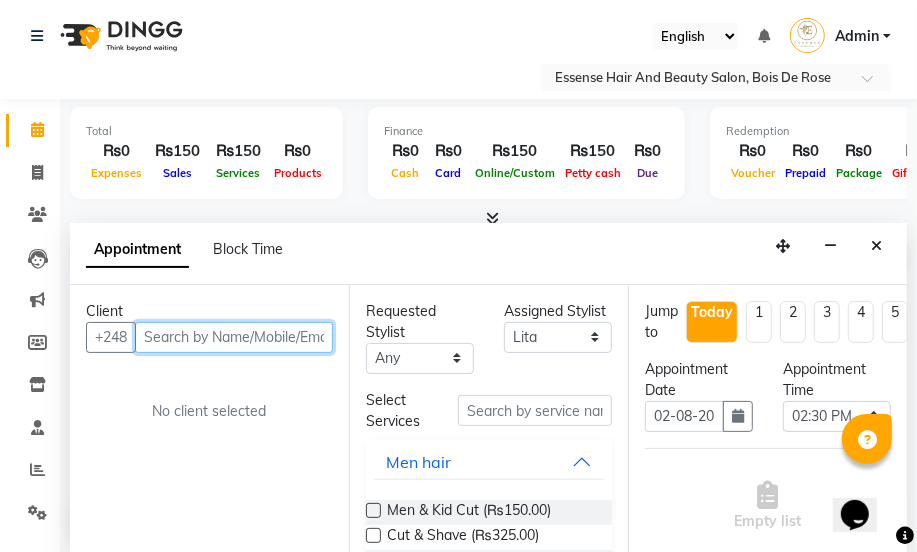 scroll, scrollTop: 0, scrollLeft: 0, axis: both 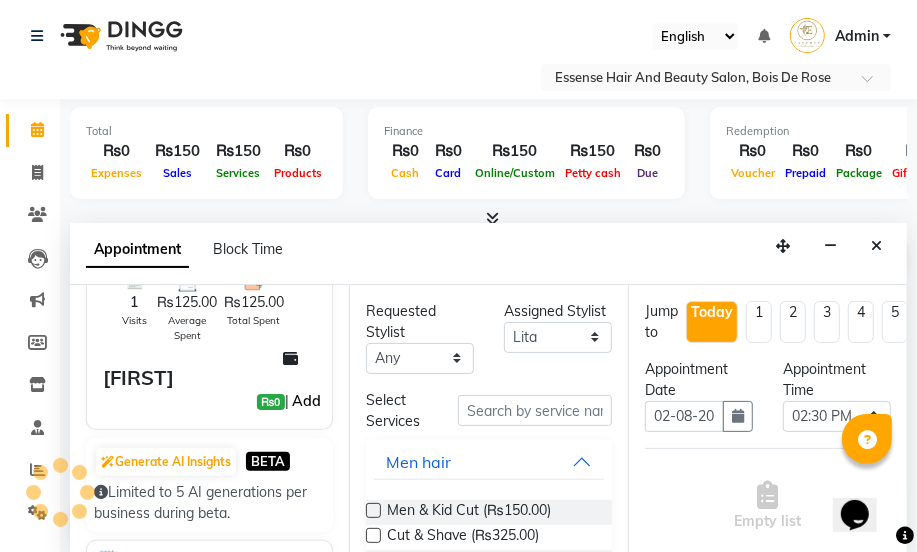 type on "[NUMBER]" 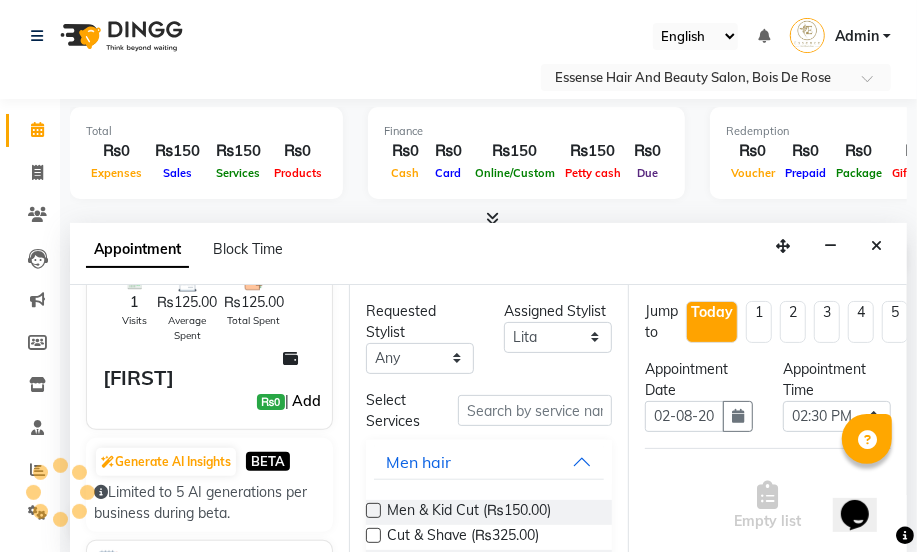 click on "Add" at bounding box center [306, 401] 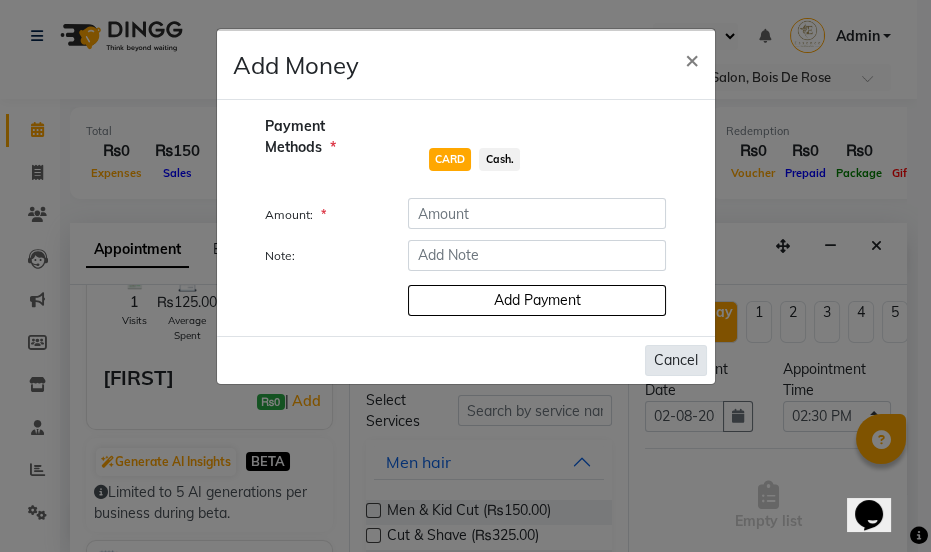 click on "Cancel" 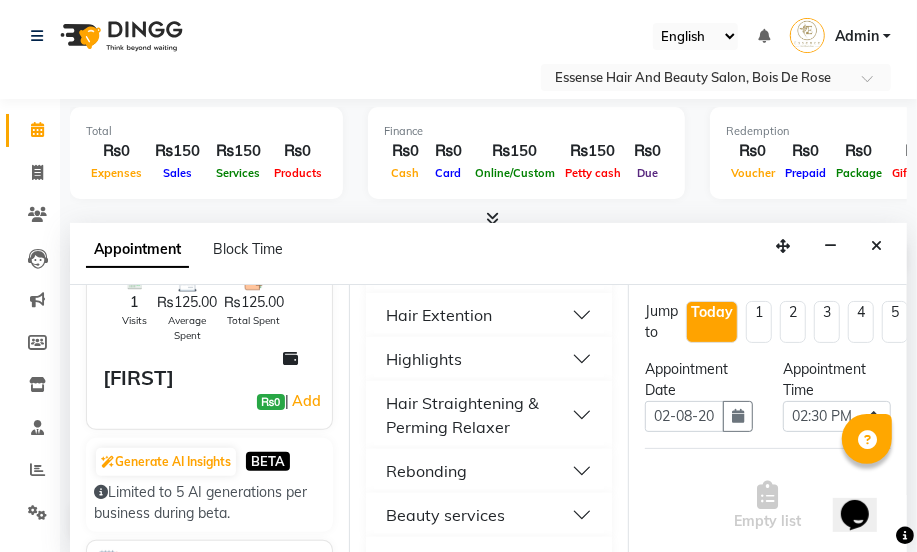 scroll, scrollTop: 909, scrollLeft: 0, axis: vertical 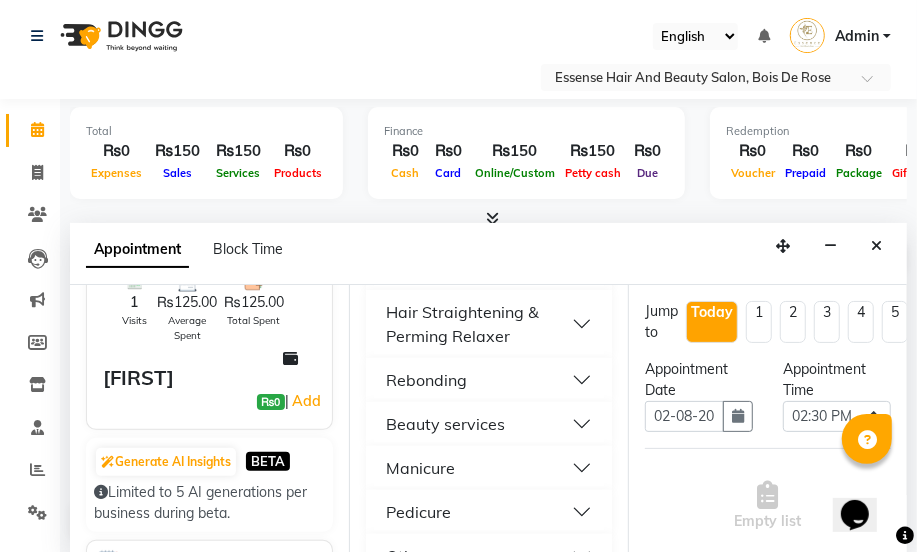 click on "Beauty services" at bounding box center (445, 424) 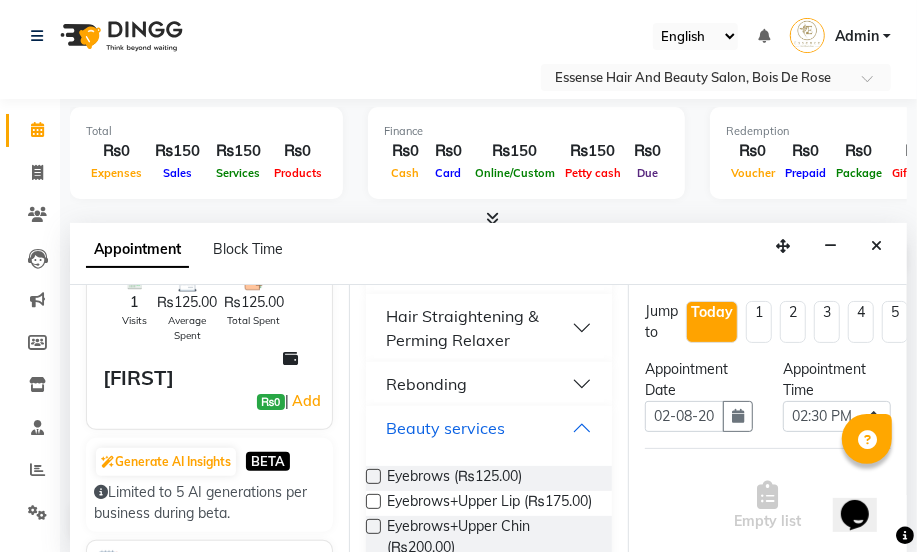 scroll, scrollTop: 1000, scrollLeft: 0, axis: vertical 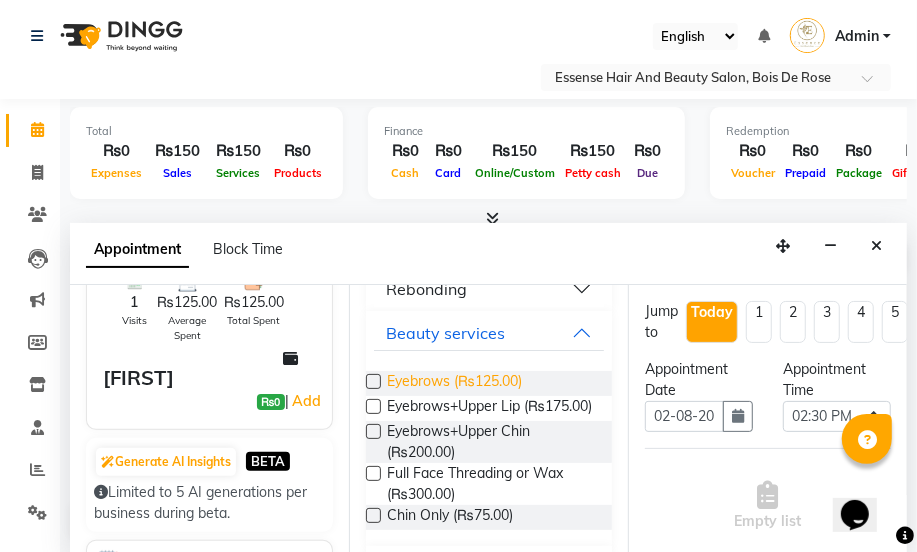 click on "Eyebrows (₨125.00)" at bounding box center [454, 383] 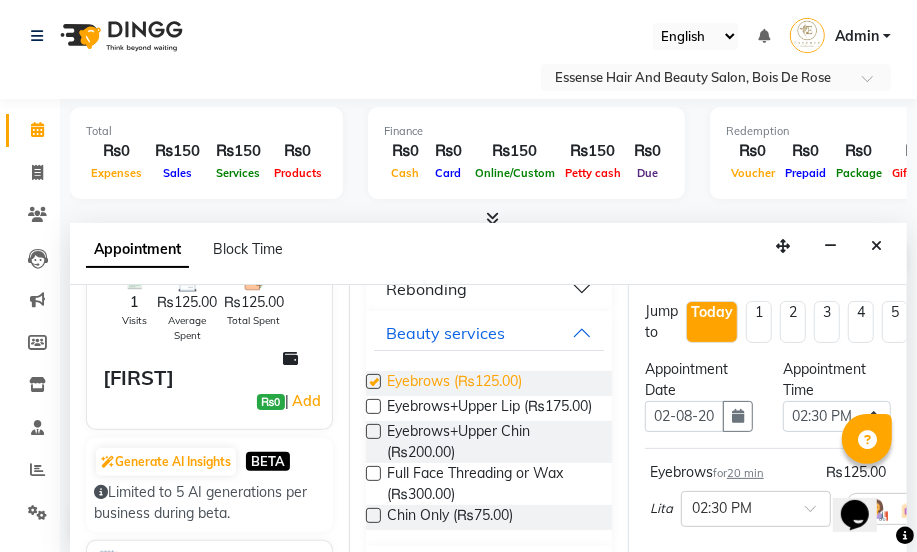 checkbox on "false" 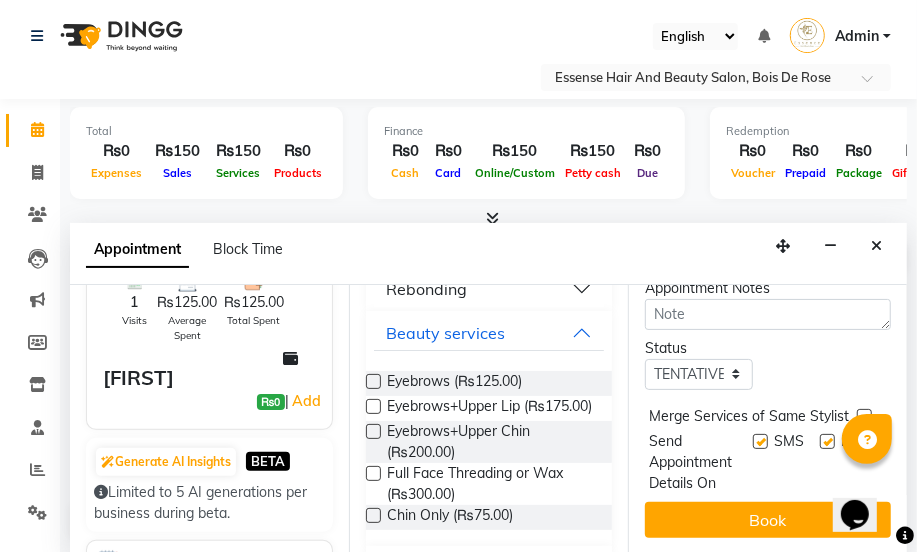 scroll, scrollTop: 371, scrollLeft: 0, axis: vertical 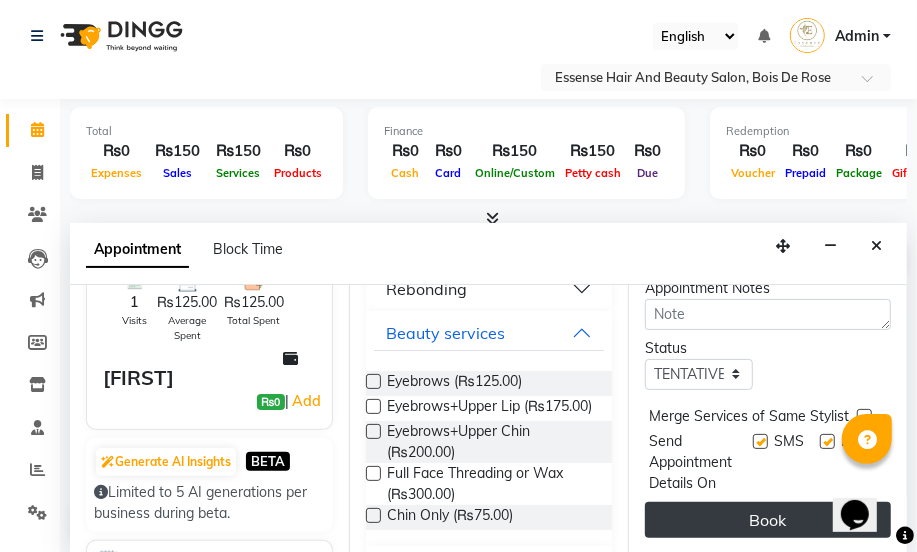 click on "Book" at bounding box center (768, 520) 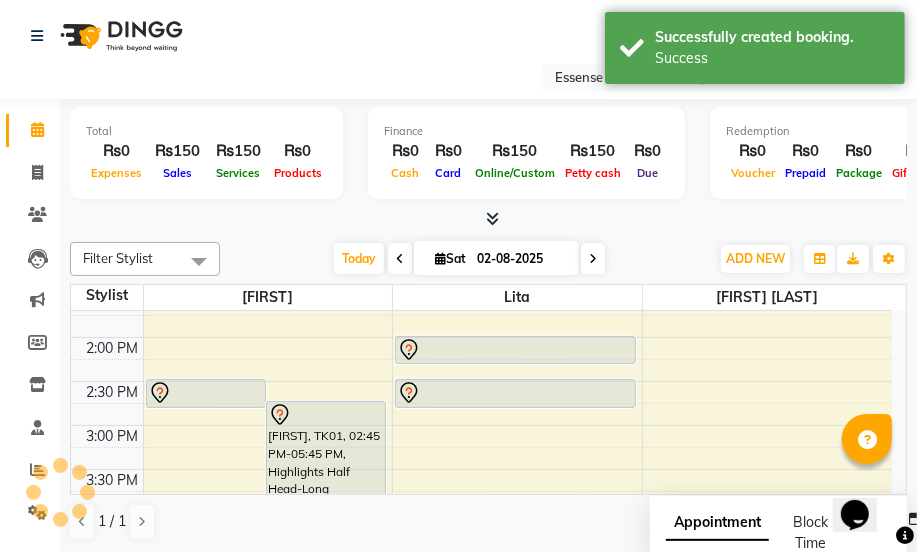 scroll, scrollTop: 0, scrollLeft: 0, axis: both 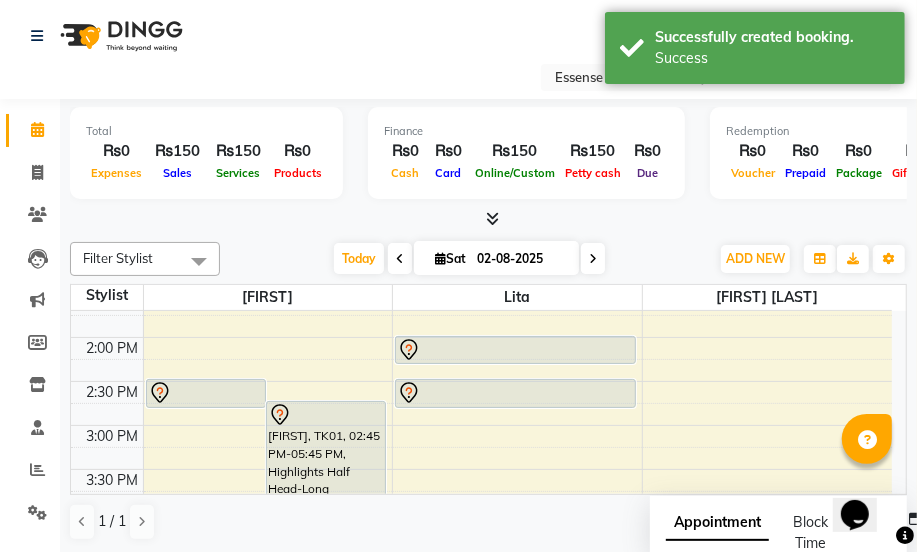 click on "Select Location × Essense Hair And Beauty Salon, Bois De Rose English ENGLISH Español العربية मराठी हिंदी ગુજરાતી தமிழ் 中文 Notifications nothing to show Admin Manage Profile Change Password Sign out  Version:3.15.11" 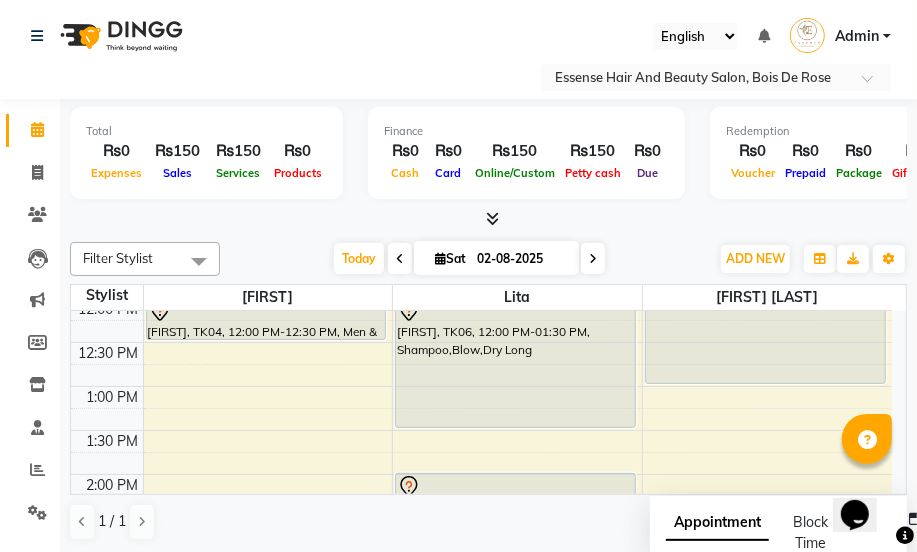 scroll, scrollTop: 454, scrollLeft: 0, axis: vertical 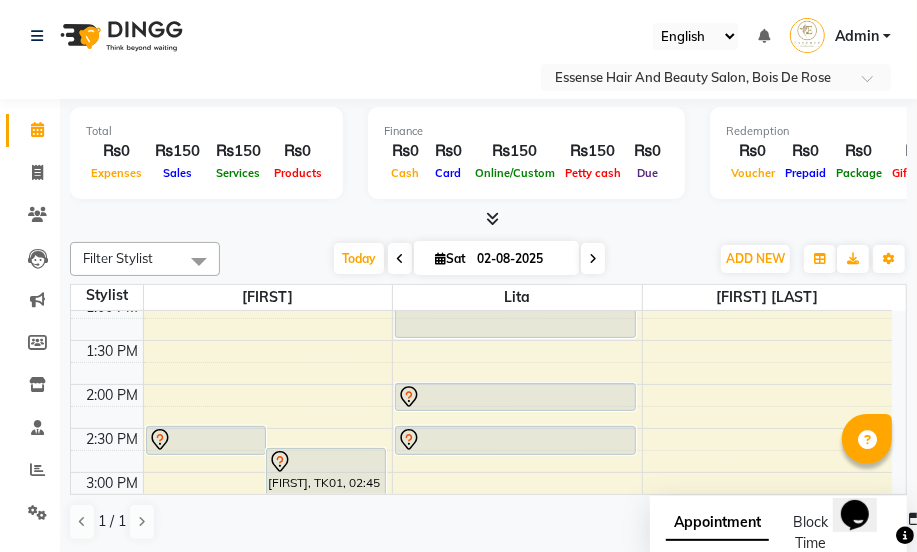click at bounding box center [593, 259] 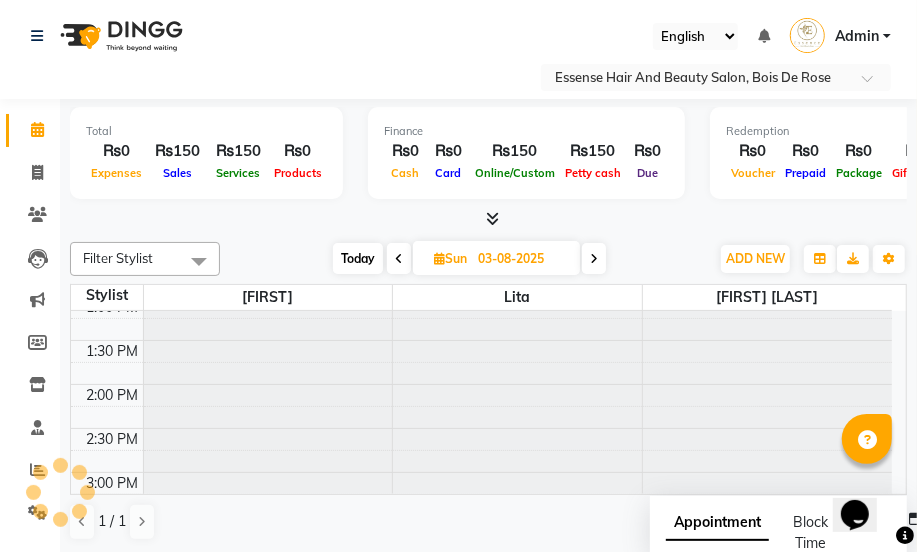 scroll, scrollTop: 0, scrollLeft: 0, axis: both 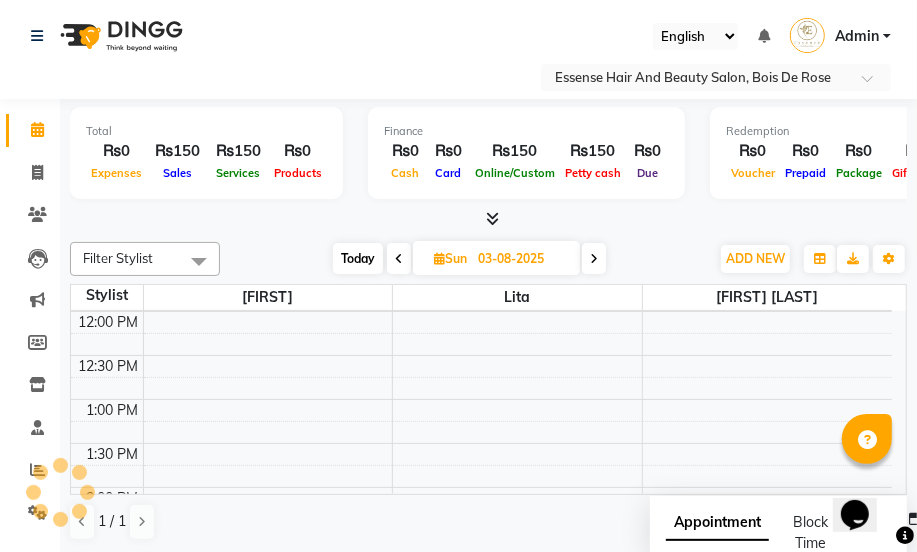 click at bounding box center [594, 259] 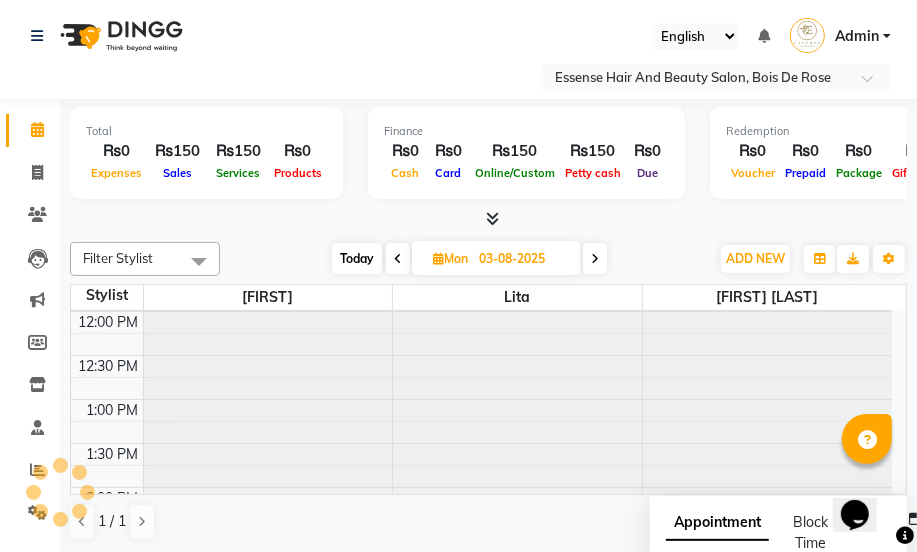 type on "04-08-2025" 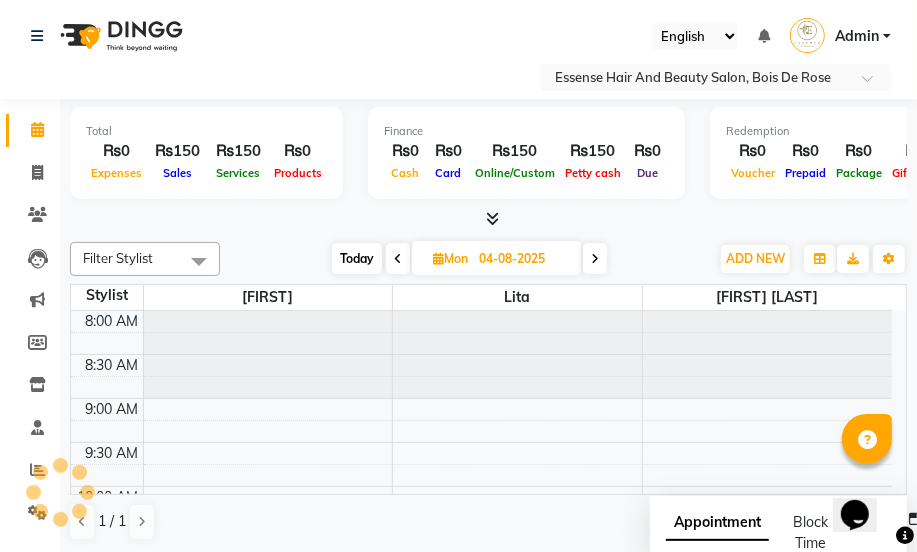 scroll, scrollTop: 351, scrollLeft: 0, axis: vertical 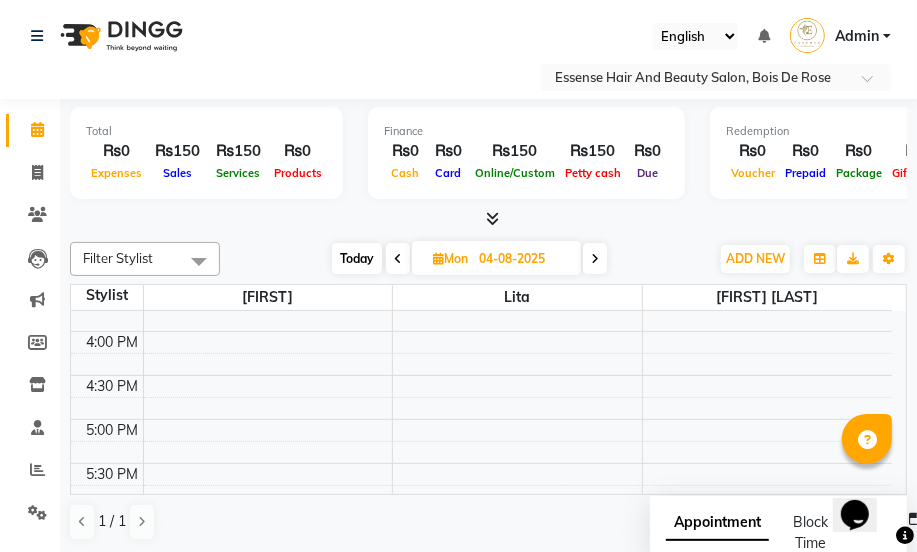 click on "8:00 AM 8:30 AM 9:00 AM 9:30 AM 10:00 AM 10:30 AM 11:00 AM 11:30 AM 12:00 PM 12:30 PM 1:00 PM 1:30 PM 2:00 PM 2:30 PM 3:00 PM 3:30 PM 4:00 PM 4:30 PM 5:00 PM 5:30 PM 6:00 PM 6:30 PM 7:00 PM 7:30 PM 8:00 PM 8:30 PM             [FIRST], 01:00 PM-01:30 PM, Cut/Dry/Short             [FIRST], 09:00 AM-11:00 AM, Hair Color- Root Shoulder" at bounding box center (481, 199) 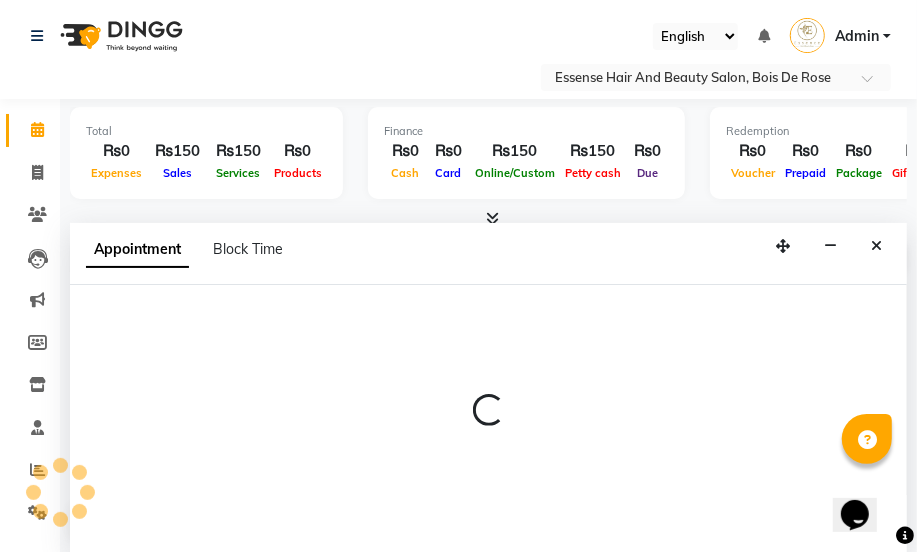 select on "81254" 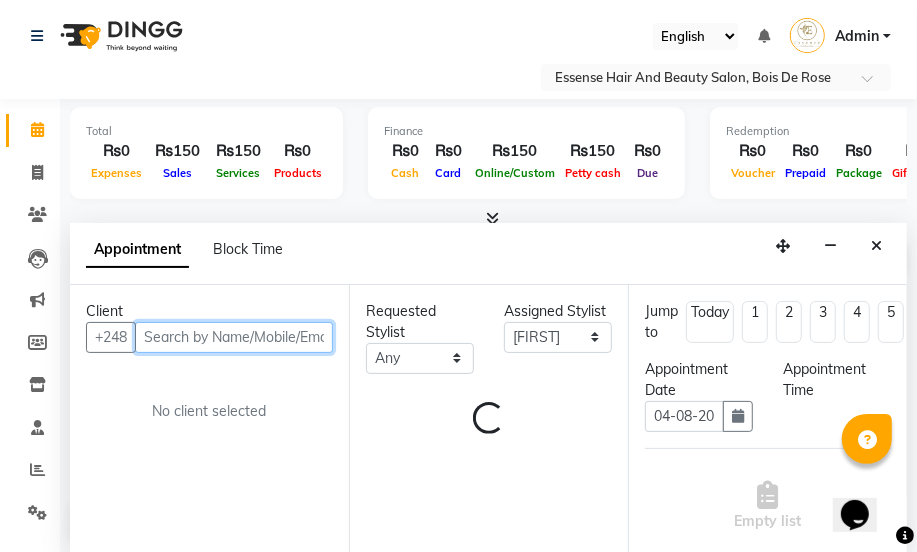 select on "990" 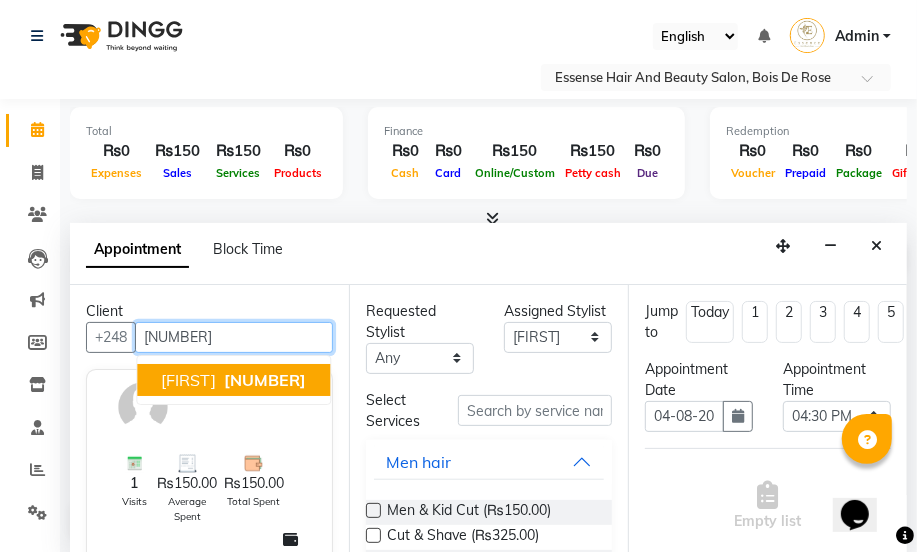 click on "[NUMBER]" at bounding box center [265, 380] 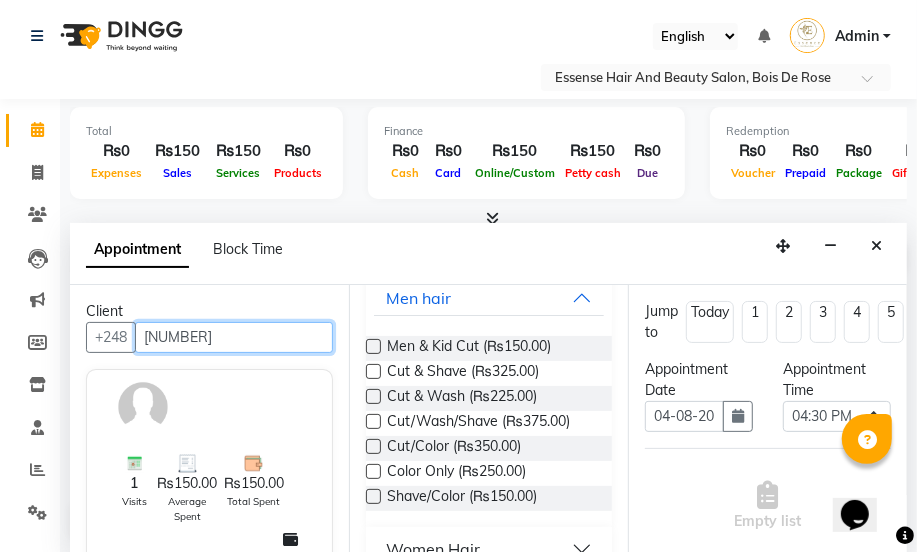 scroll, scrollTop: 181, scrollLeft: 0, axis: vertical 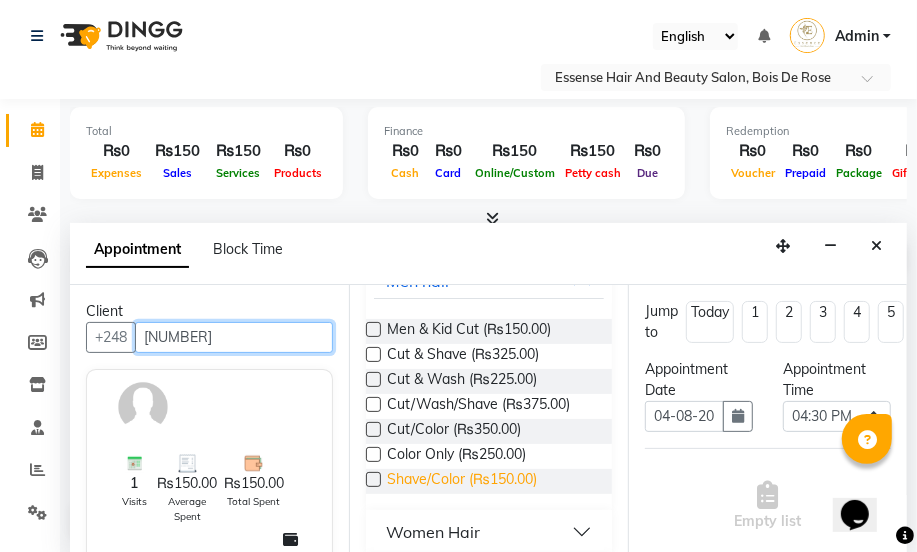 type on "[NUMBER]" 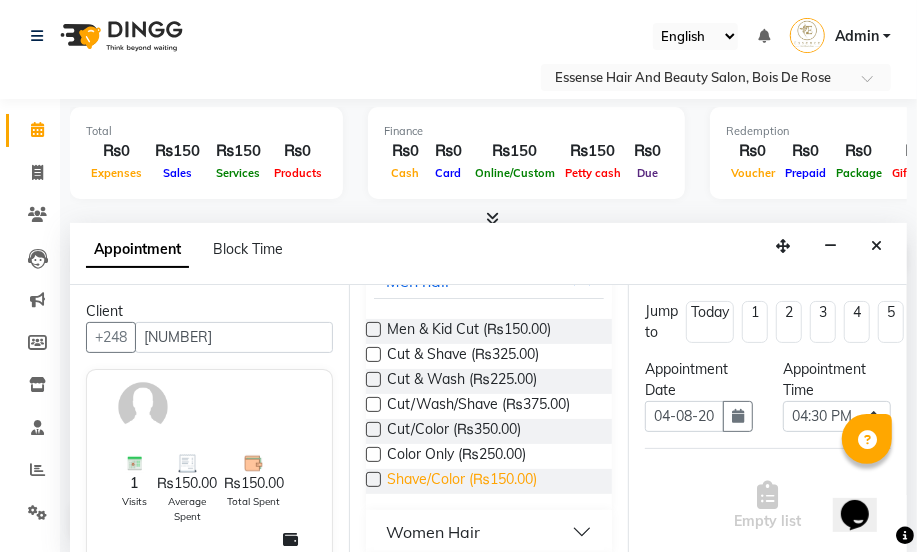 click on "Shave/Color (₨150.00)" at bounding box center (462, 481) 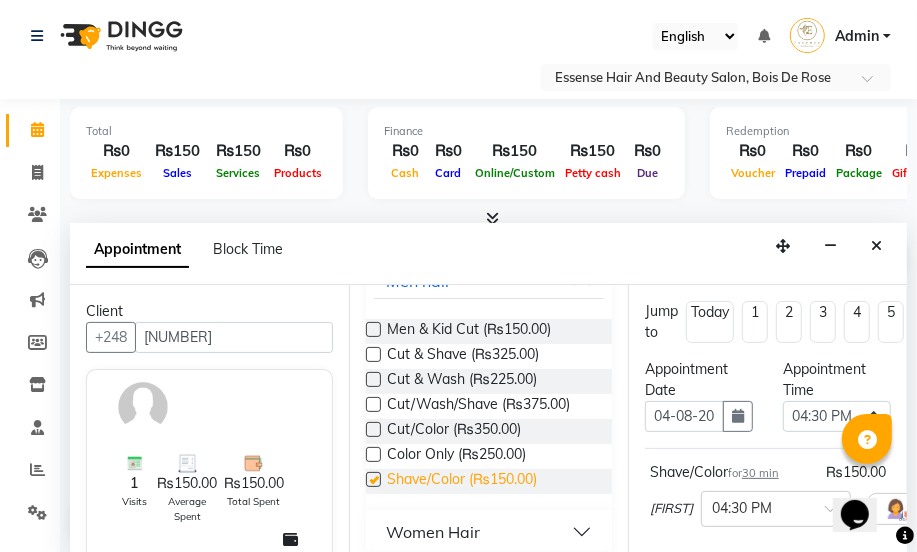 checkbox on "false" 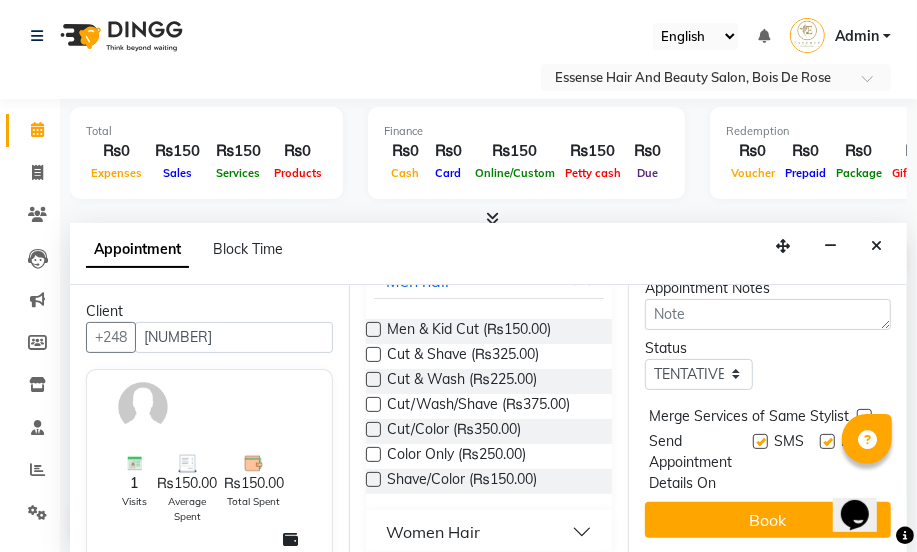 scroll, scrollTop: 371, scrollLeft: 0, axis: vertical 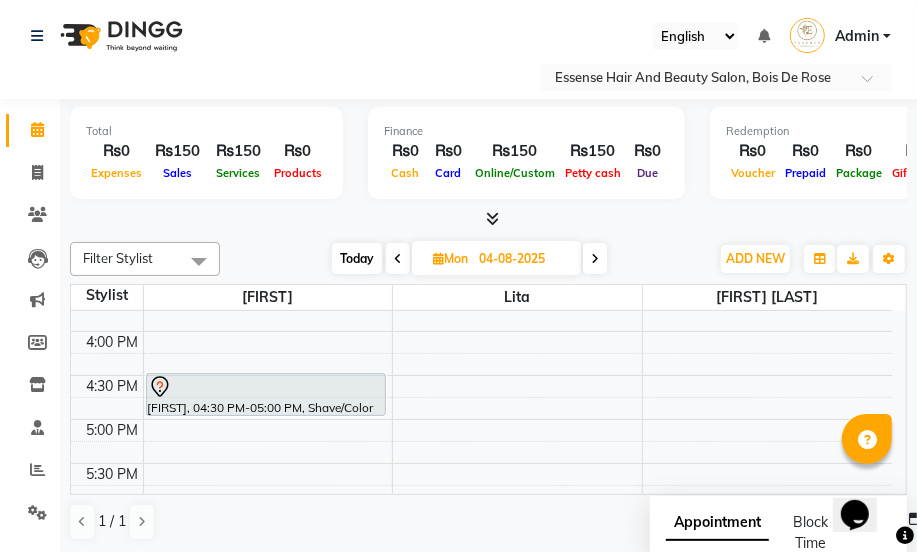 click at bounding box center (595, 258) 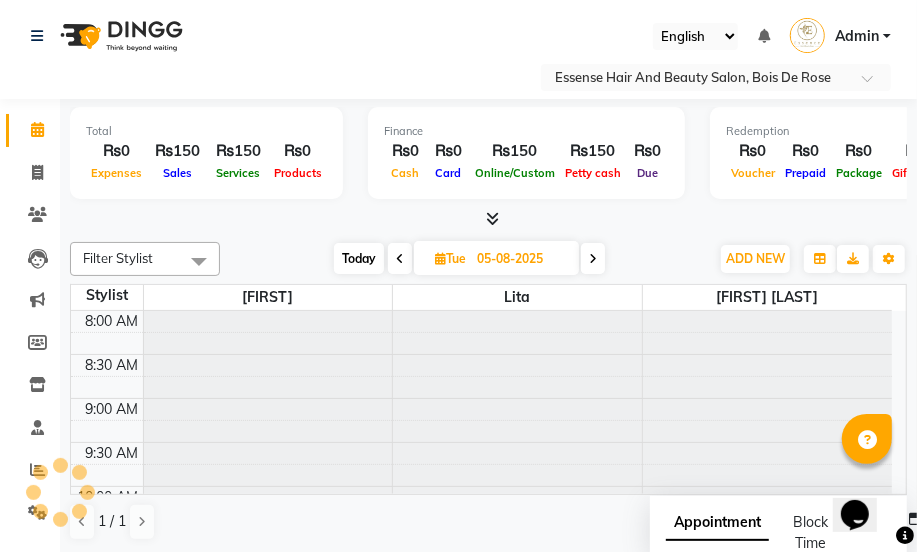 click at bounding box center (593, 258) 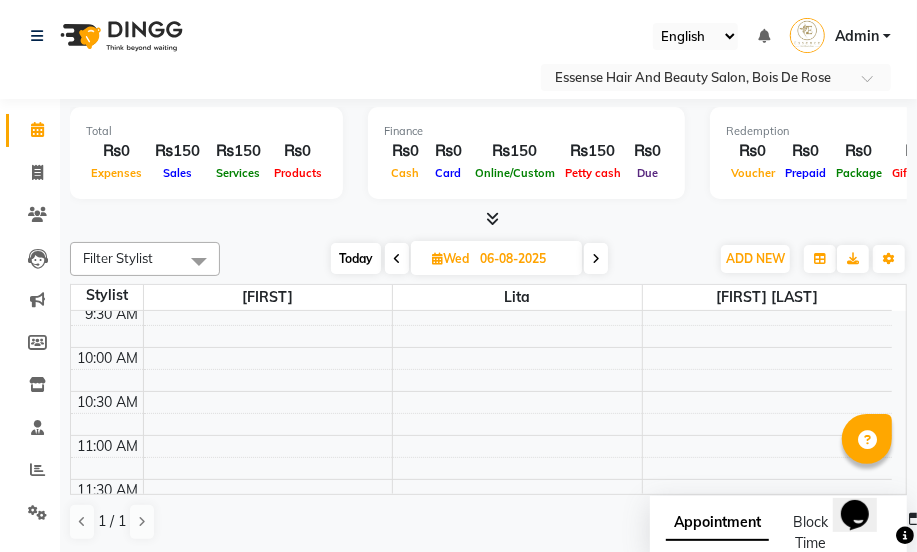 scroll, scrollTop: 138, scrollLeft: 0, axis: vertical 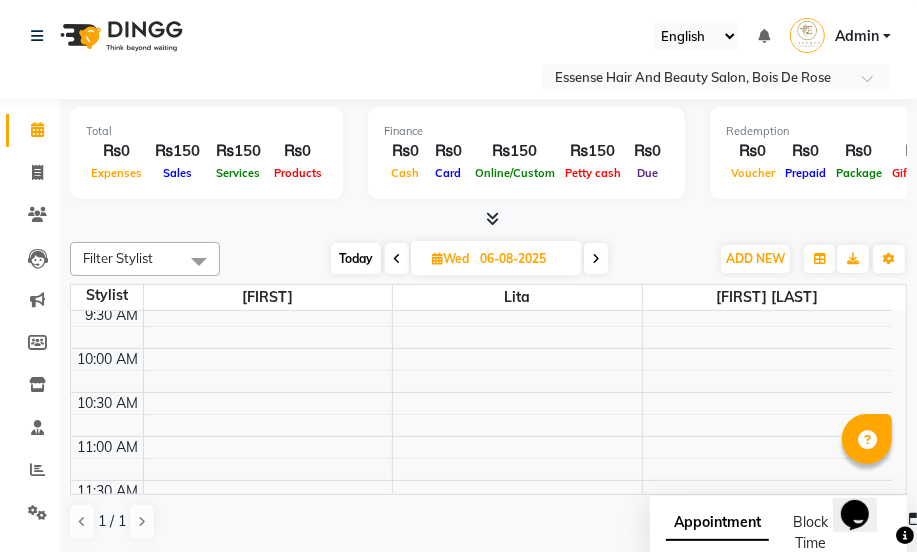 click on "8:00 AM 8:30 AM 9:00 AM 9:30 AM 10:00 AM 10:30 AM 11:00 AM 11:30 AM 12:00 PM 12:30 PM 1:00 PM 1:30 PM 2:00 PM 2:30 PM 3:00 PM 3:30 PM 4:00 PM 4:30 PM 5:00 PM 5:30 PM 6:00 PM 6:30 PM 7:00 PM 7:30 PM 8:00 PM 8:30 PM" at bounding box center (481, 744) 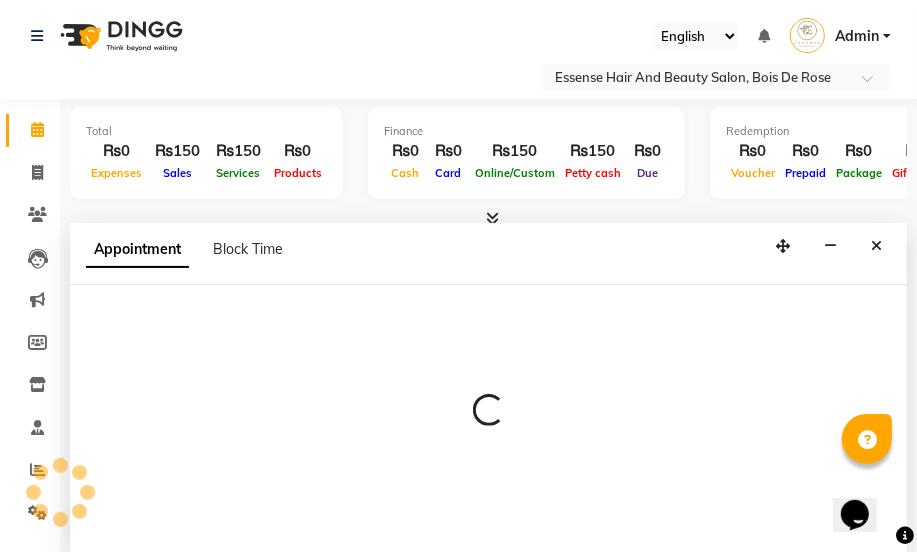 select on "81254" 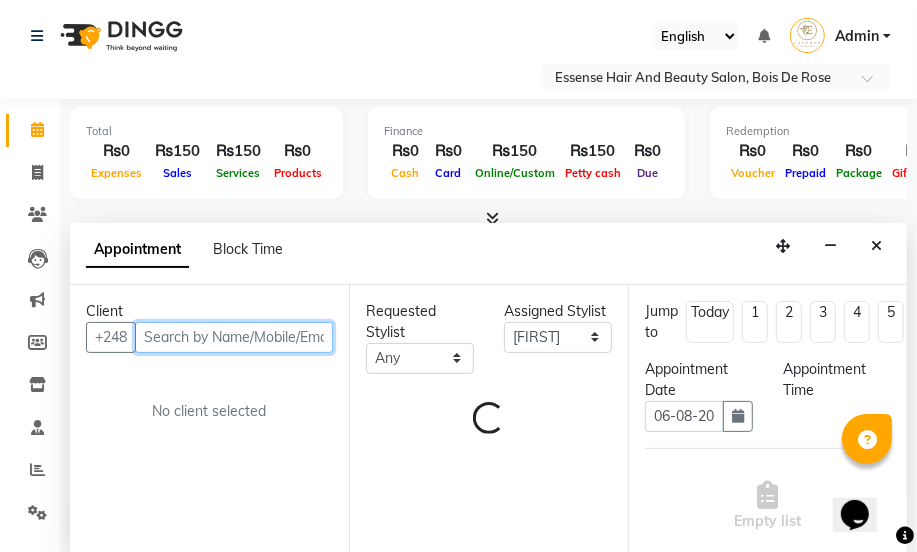 select on "660" 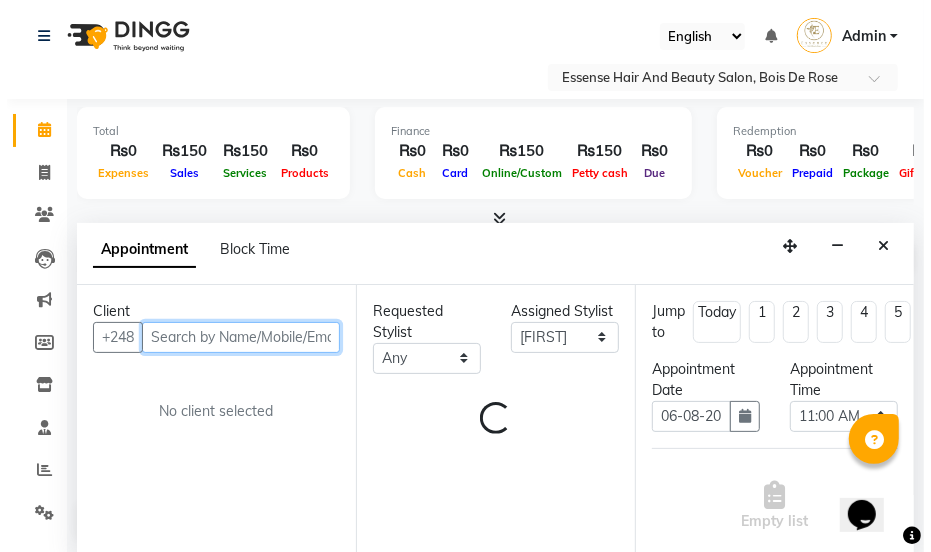 scroll, scrollTop: 0, scrollLeft: 0, axis: both 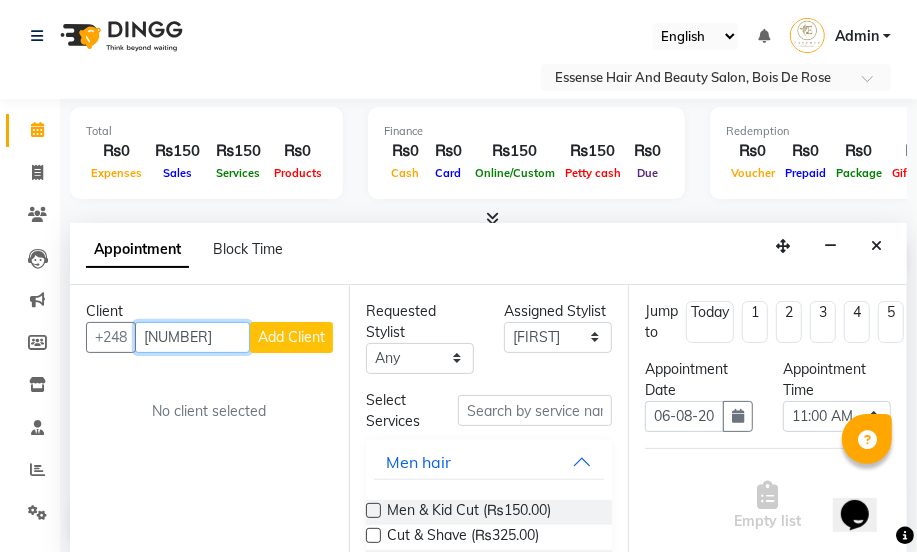 type on "[NUMBER]" 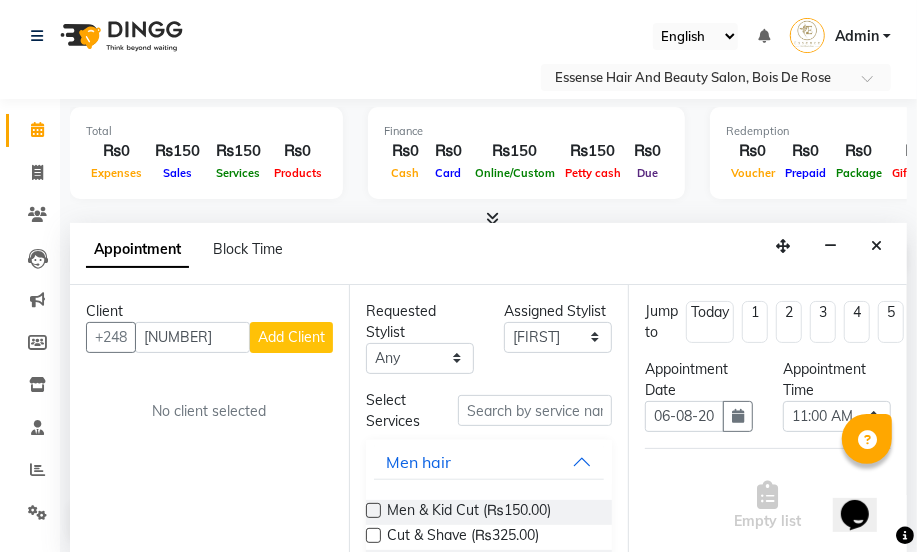 click on "Add Client" at bounding box center [291, 337] 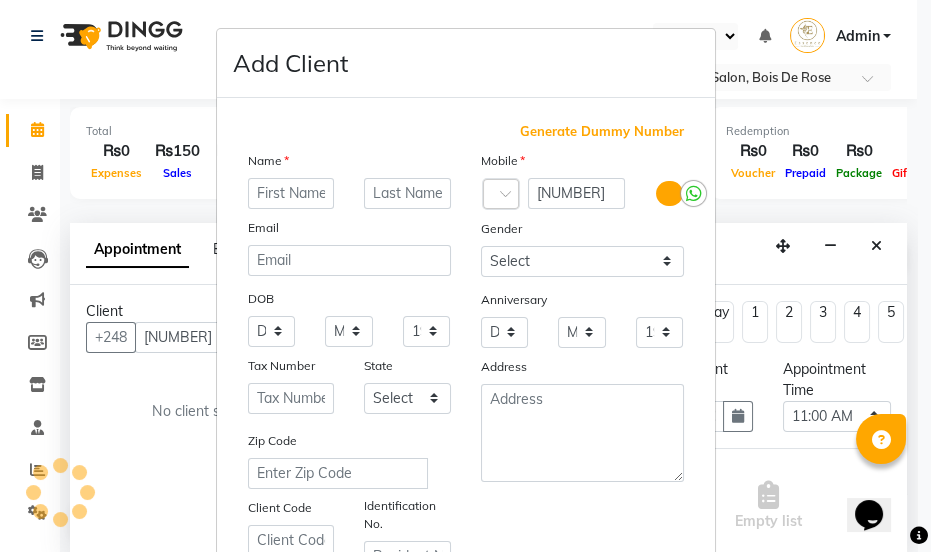 click at bounding box center (291, 193) 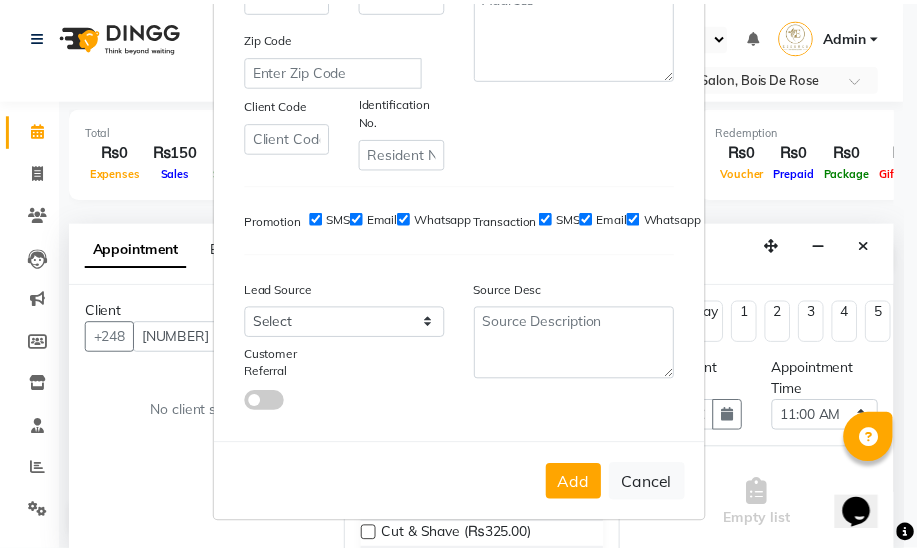 scroll, scrollTop: 407, scrollLeft: 0, axis: vertical 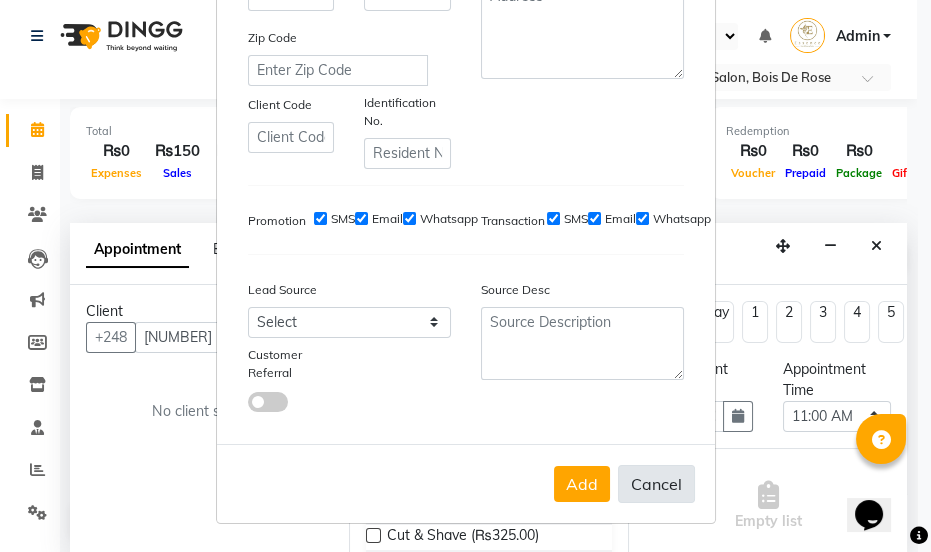 click on "Cancel" at bounding box center [656, 484] 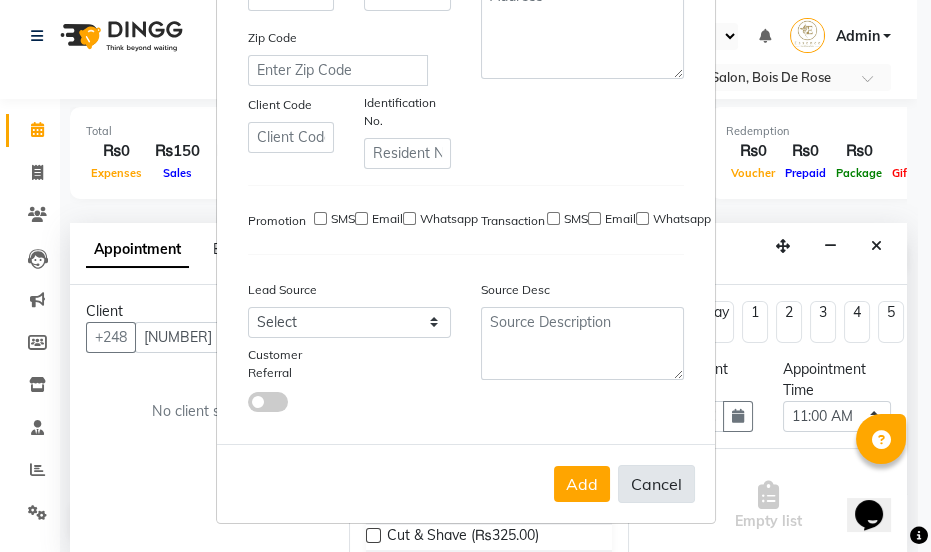 select 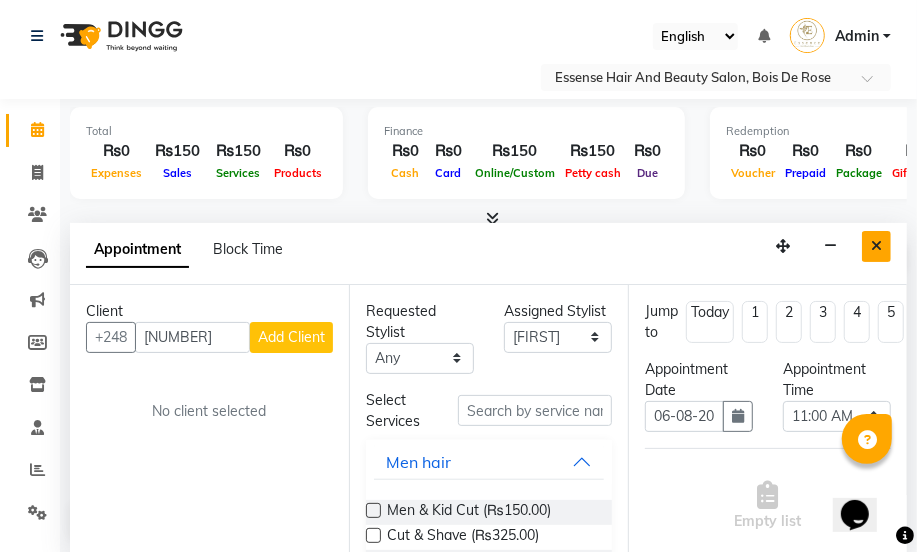 click at bounding box center (876, 246) 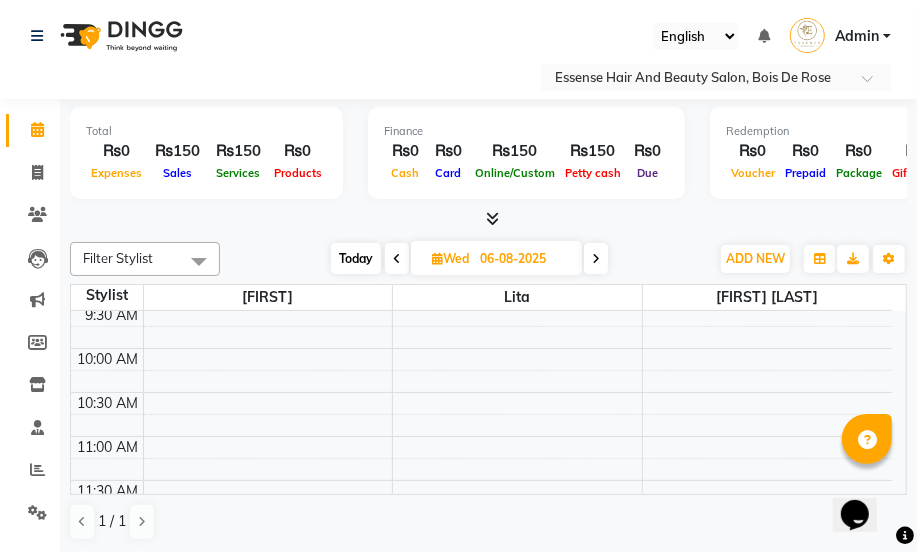 click on "Today" at bounding box center (356, 258) 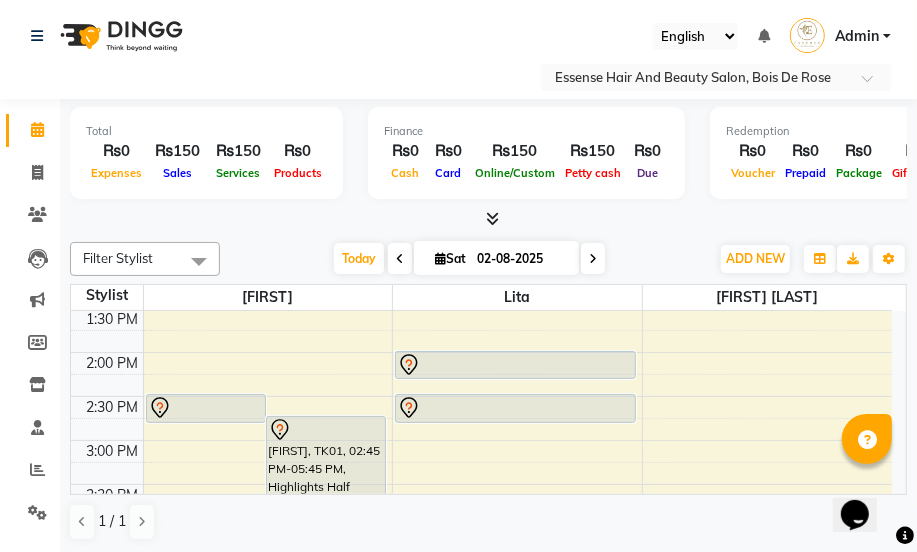 scroll, scrollTop: 442, scrollLeft: 0, axis: vertical 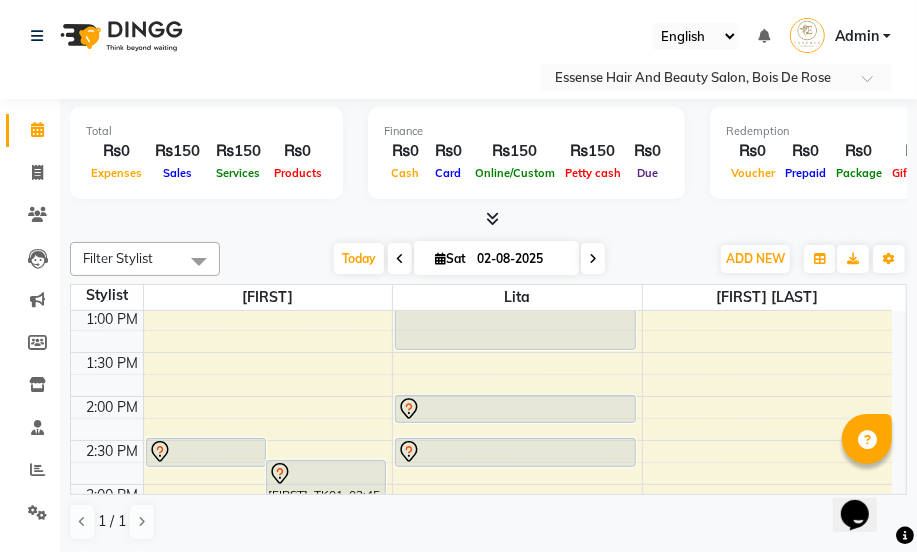 click 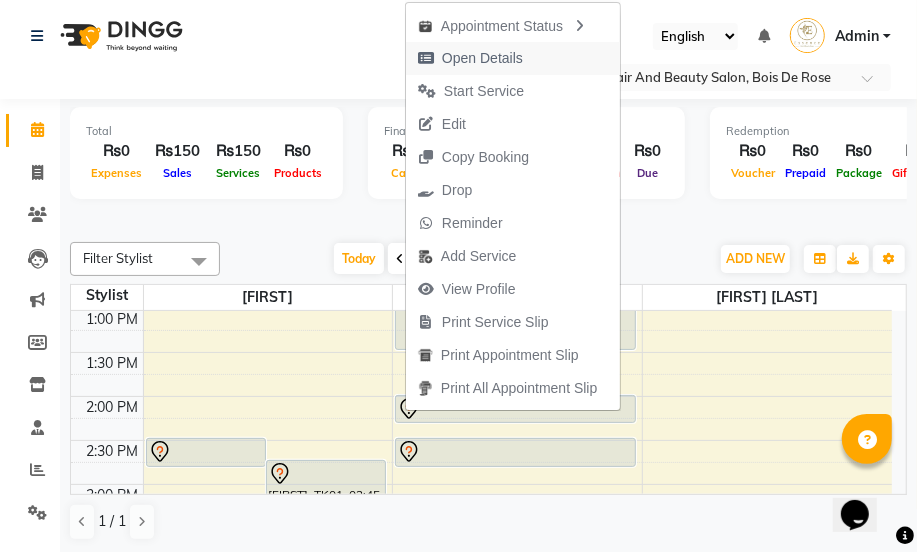 click on "Open Details" at bounding box center (470, 58) 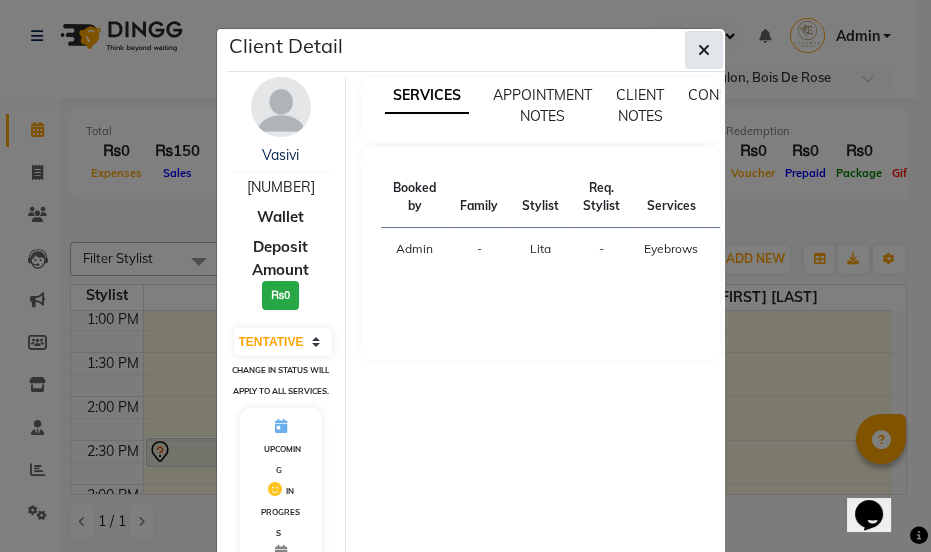 click 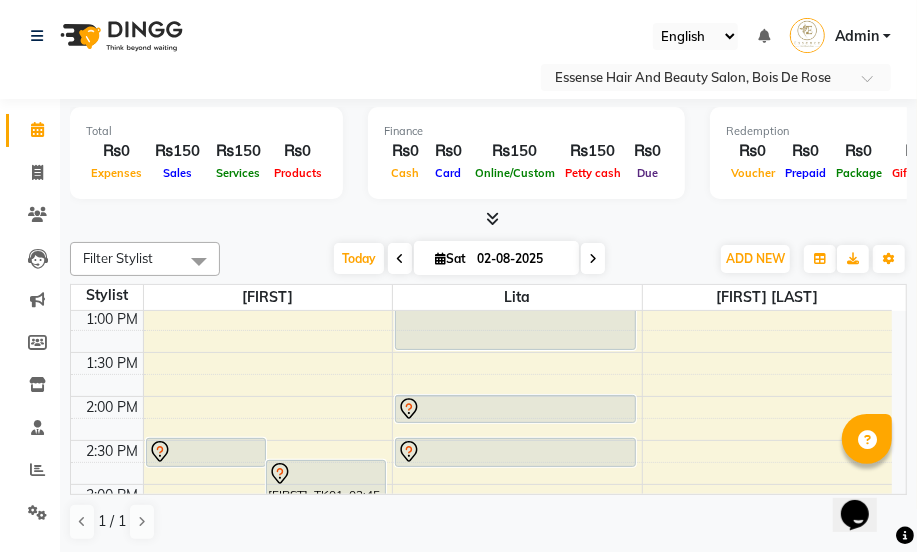 click 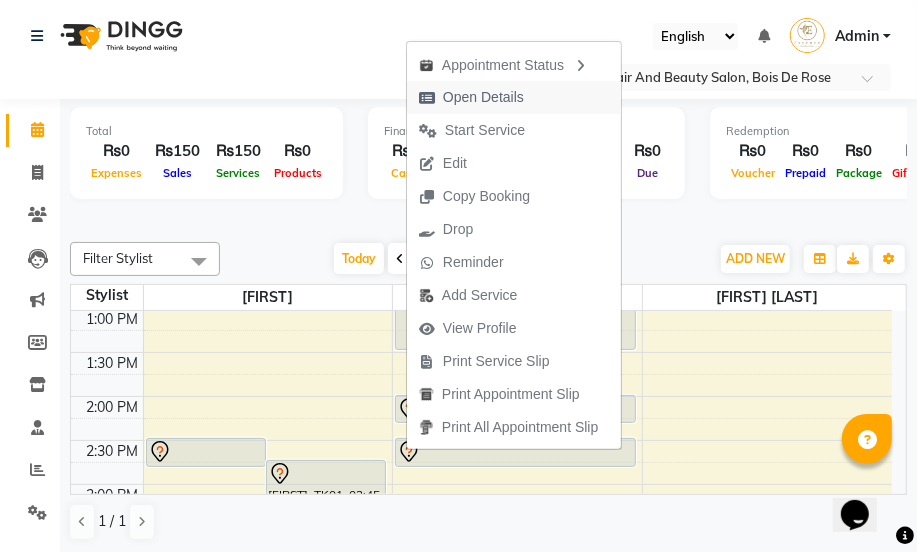 click on "Open Details" at bounding box center (483, 97) 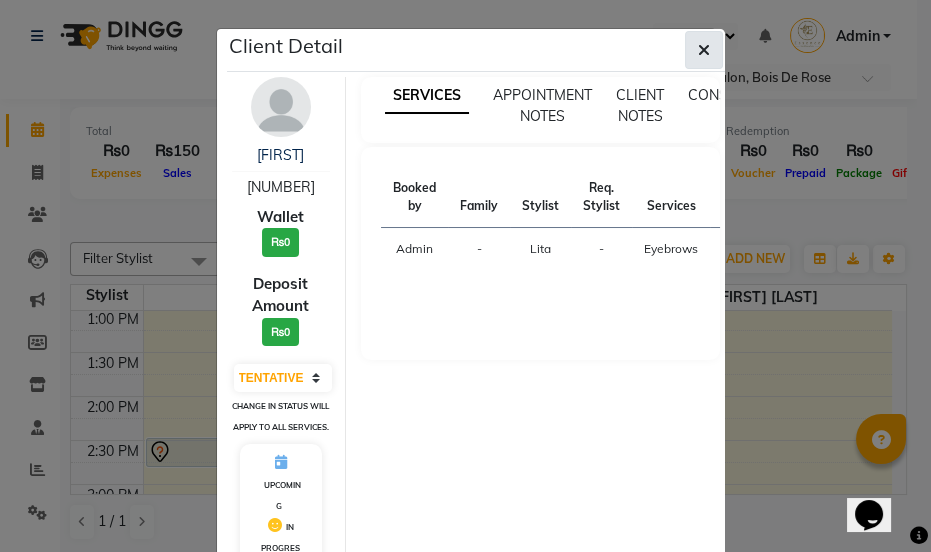 click 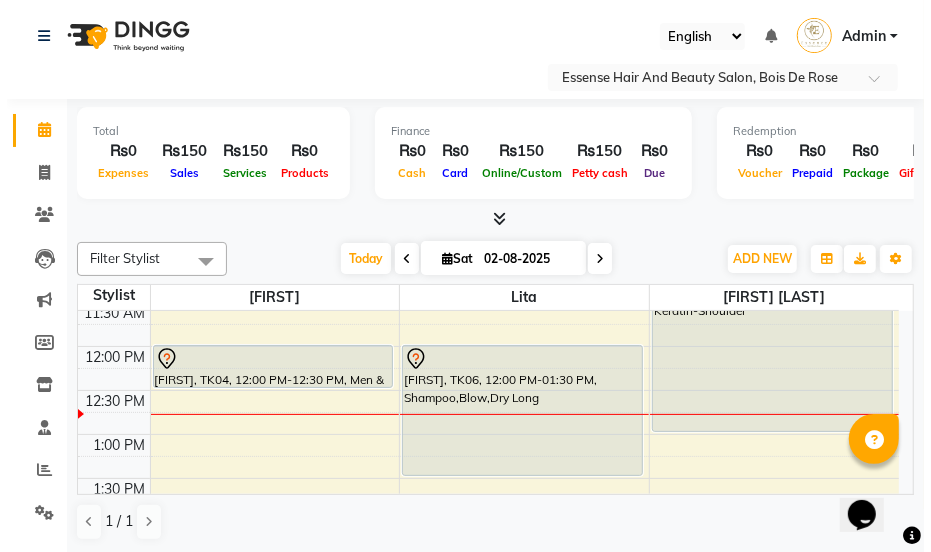scroll, scrollTop: 260, scrollLeft: 0, axis: vertical 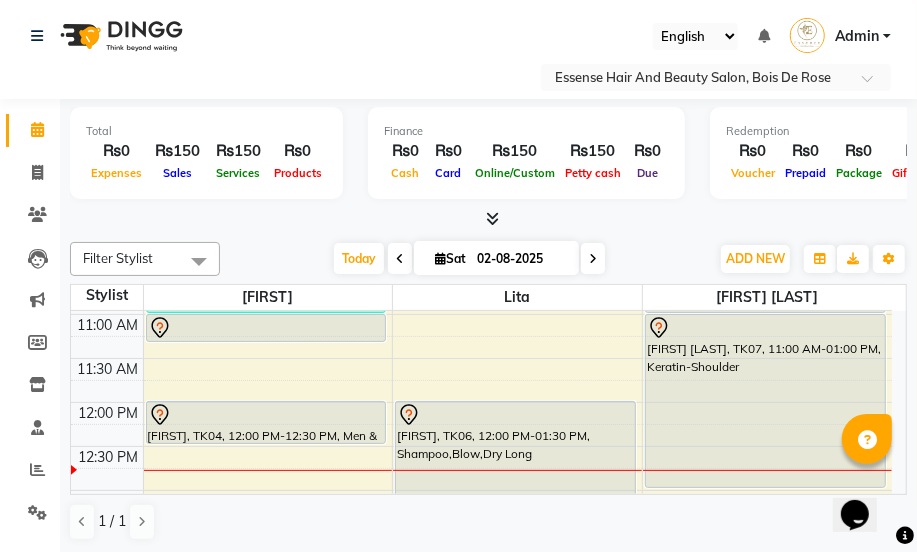 click 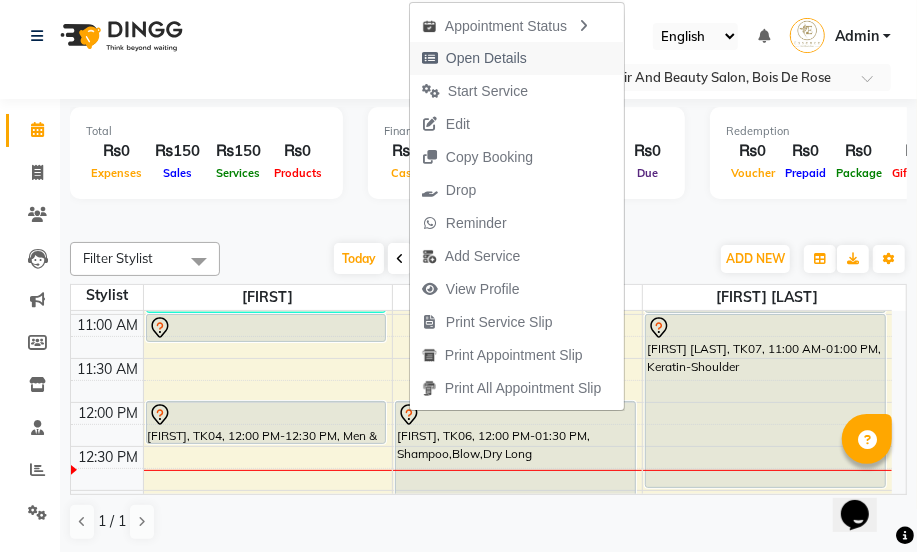 click on "Open Details" at bounding box center [486, 58] 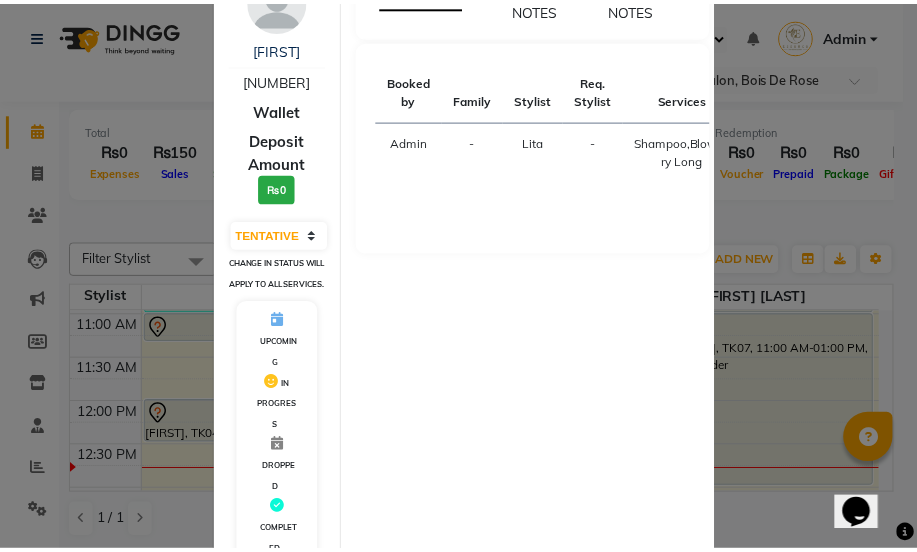 scroll, scrollTop: 0, scrollLeft: 0, axis: both 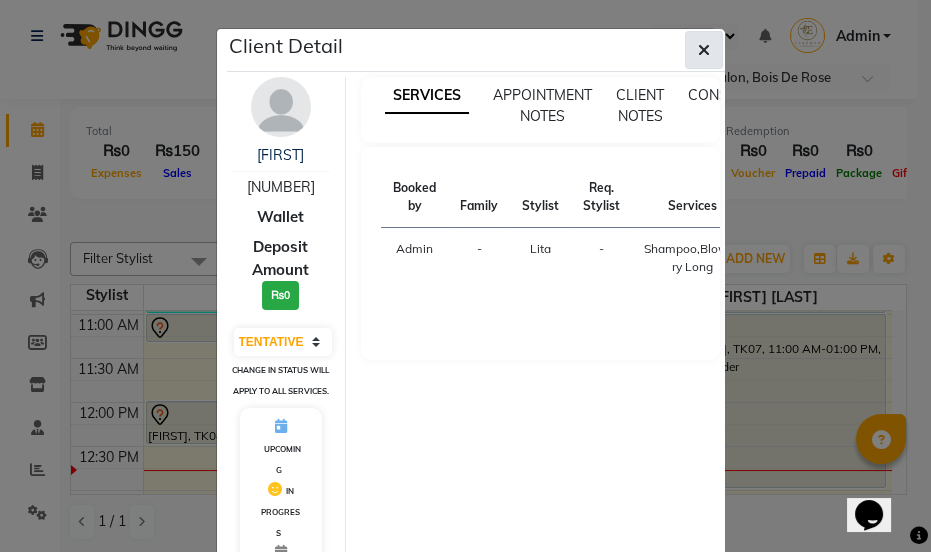 click 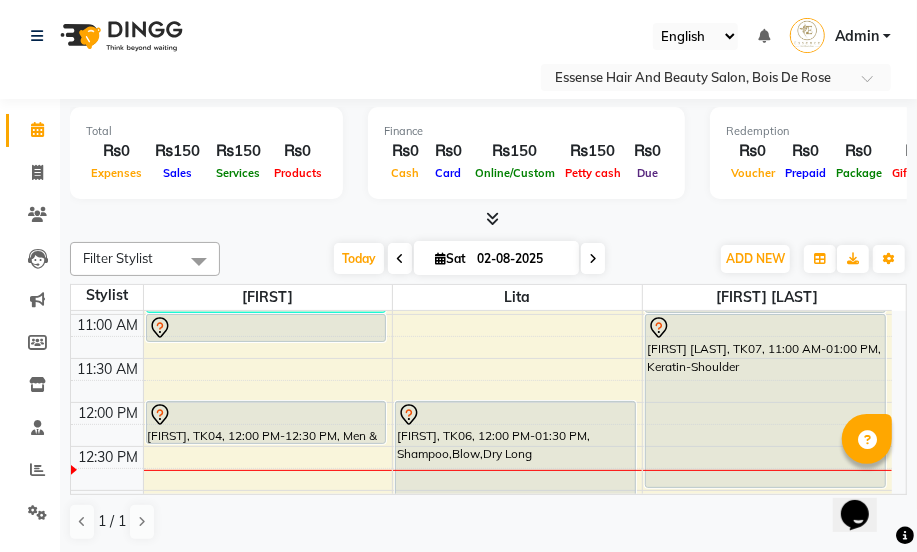 click 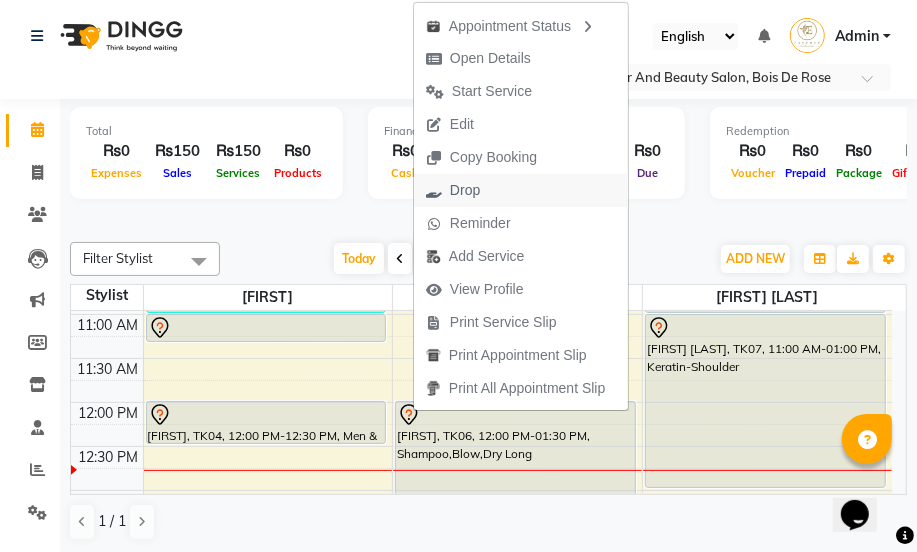 click on "Drop" at bounding box center (453, 190) 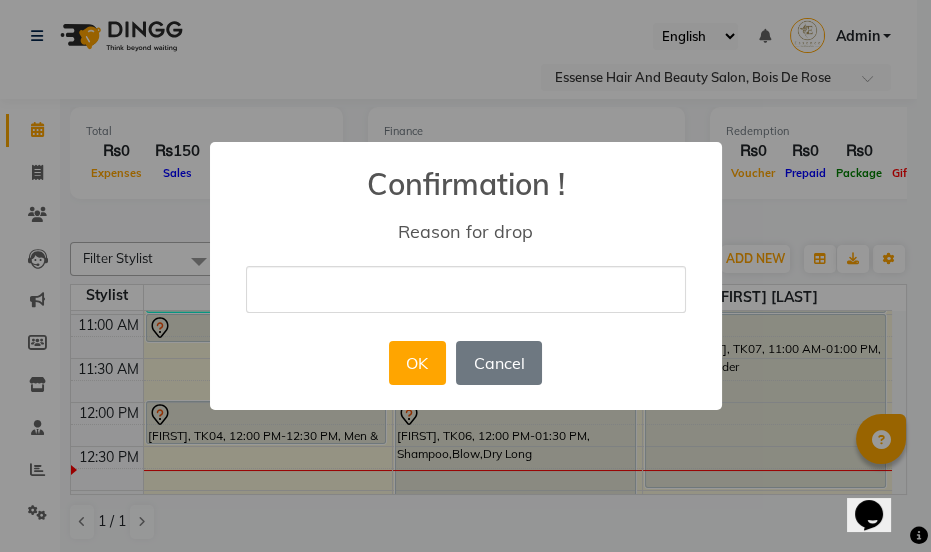 type on "cancel" 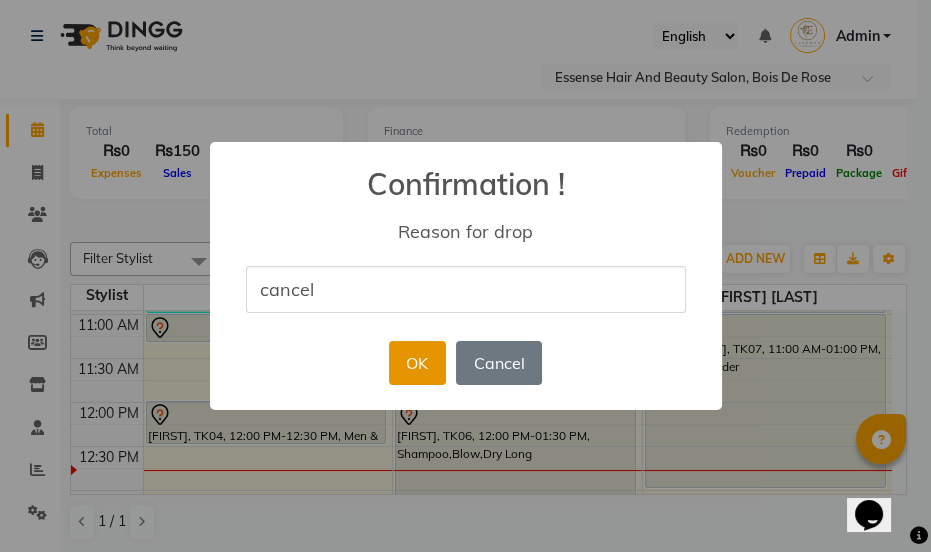 click on "OK" at bounding box center (417, 363) 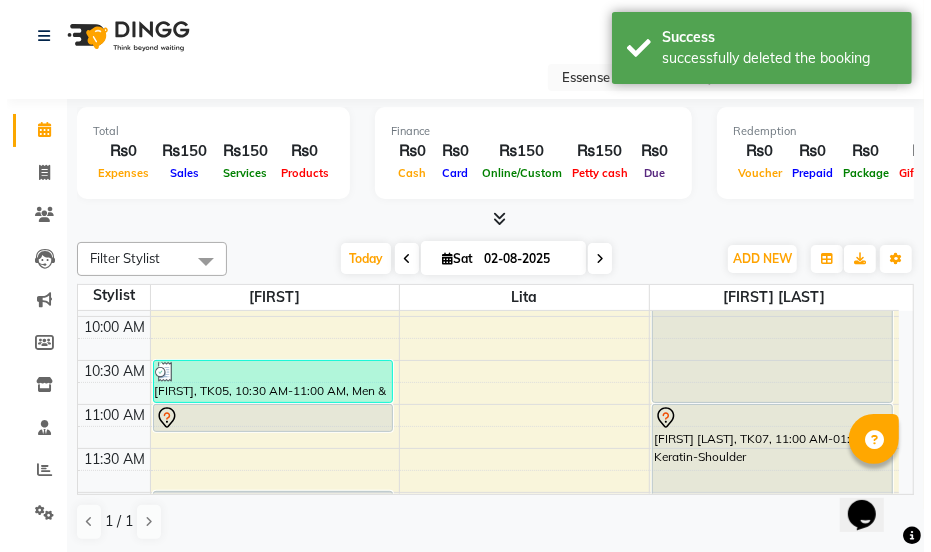 scroll, scrollTop: 0, scrollLeft: 0, axis: both 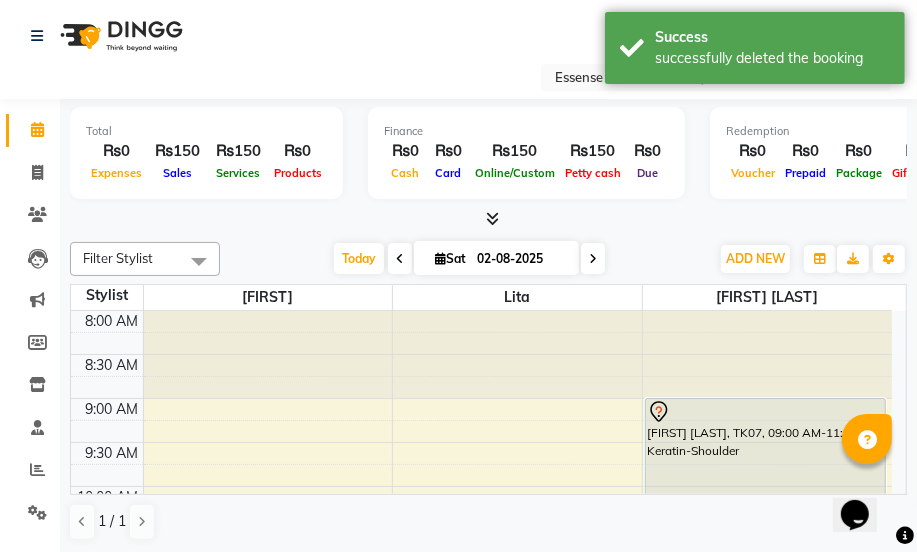 click at bounding box center (765, 412) 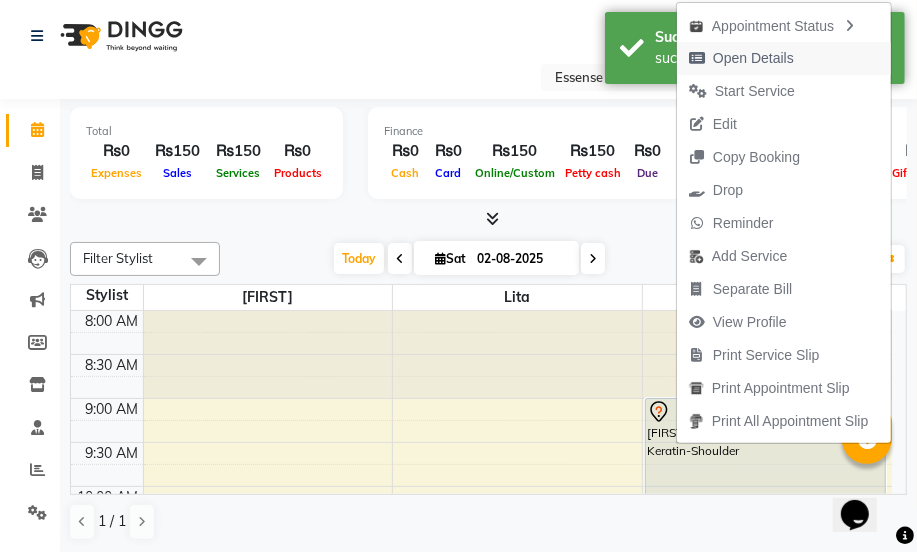click on "Open Details" at bounding box center (753, 58) 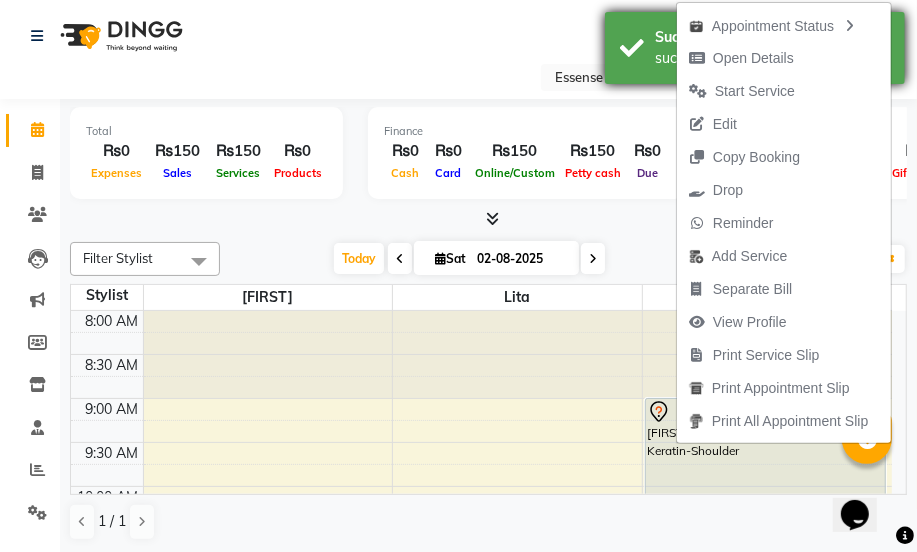 select on "7" 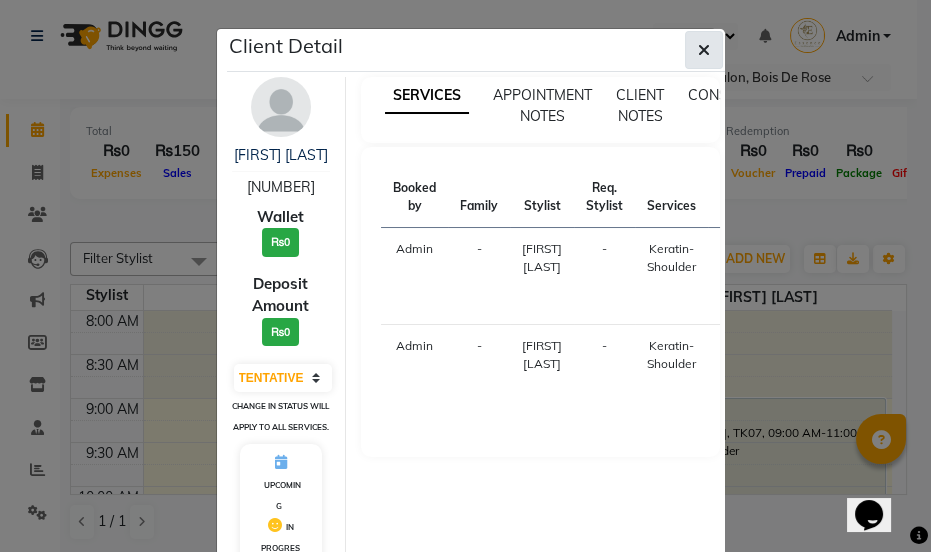 click 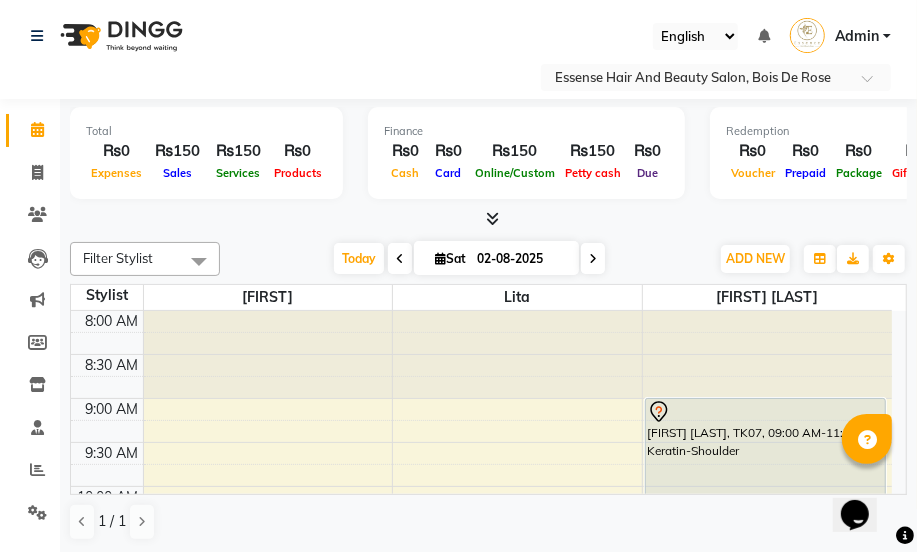 click 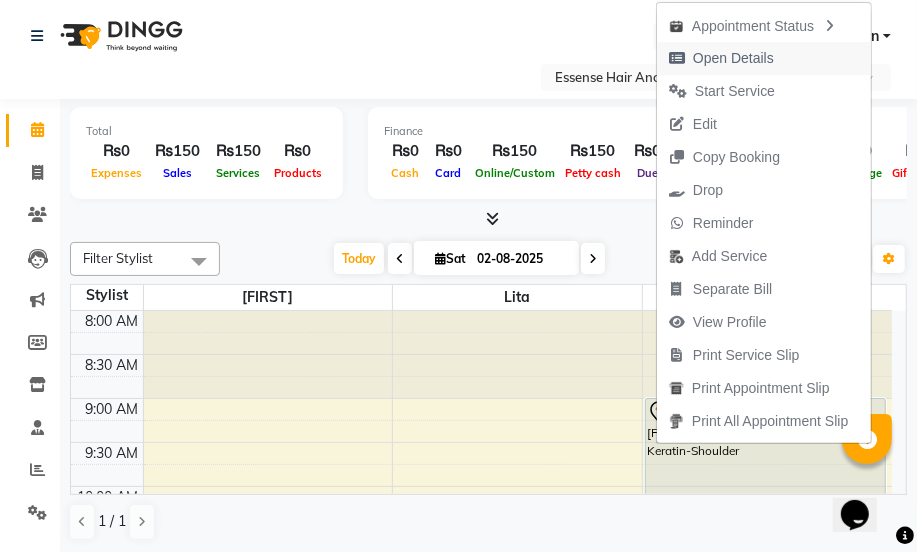 click on "Open Details" at bounding box center (733, 58) 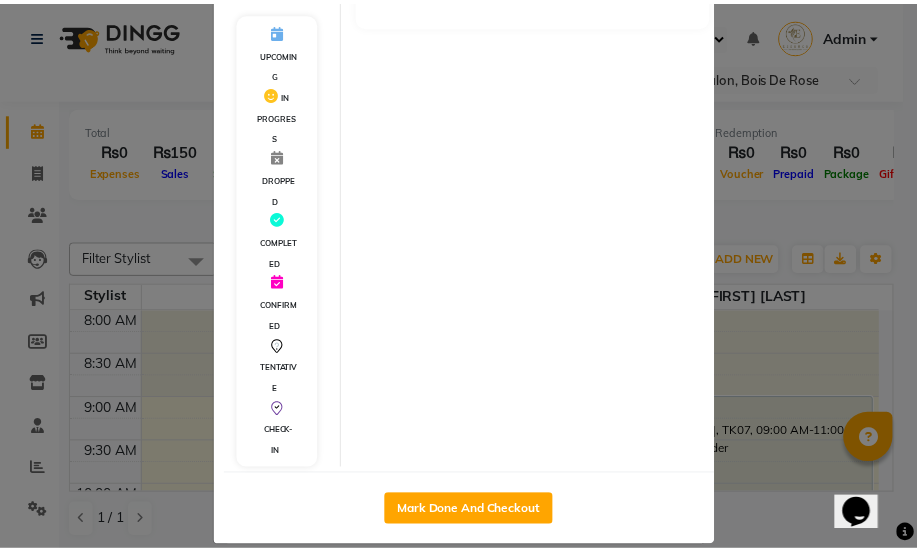 scroll, scrollTop: 497, scrollLeft: 0, axis: vertical 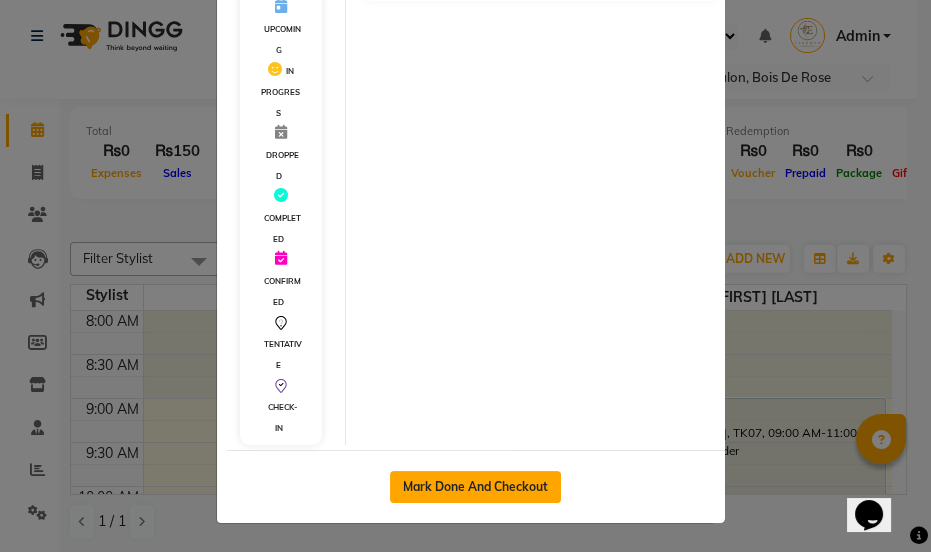 click on "Mark Done And Checkout" 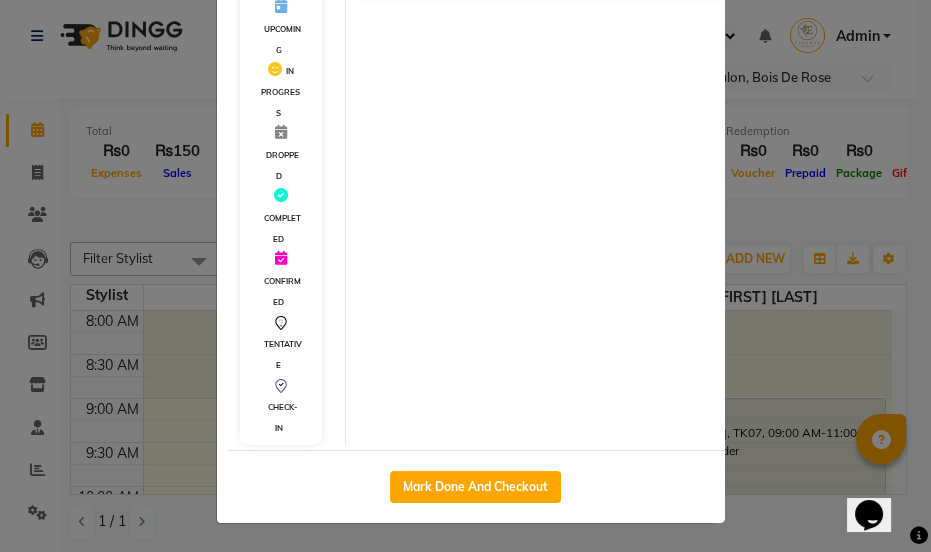 select on "service" 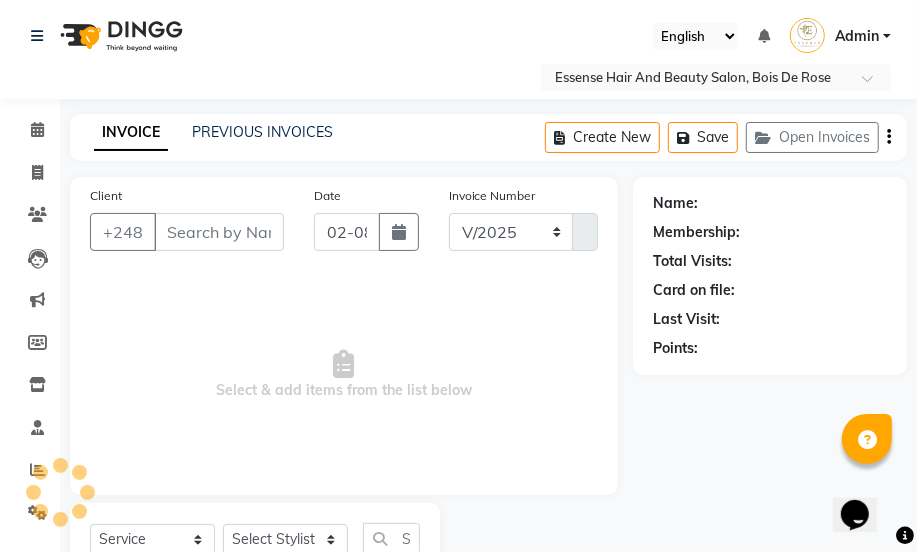 select on "8408" 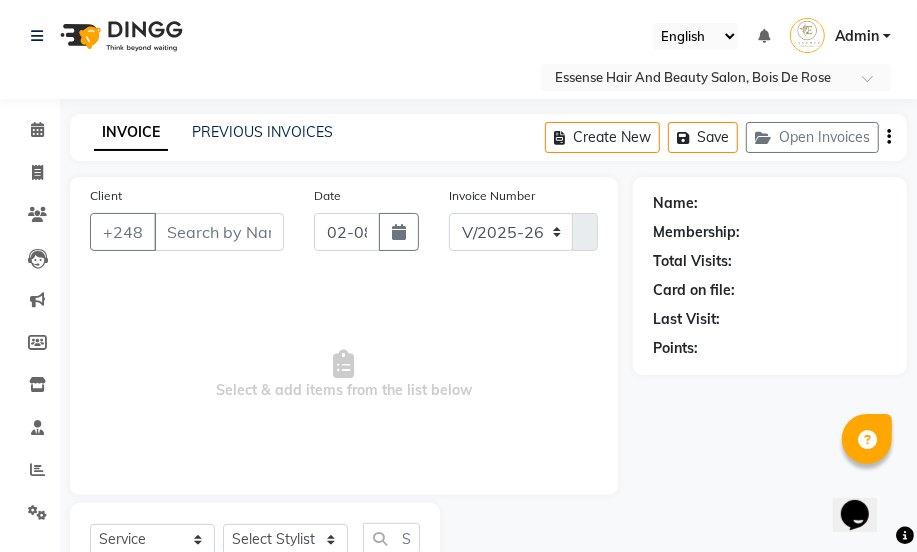 type on "[NUMBER]" 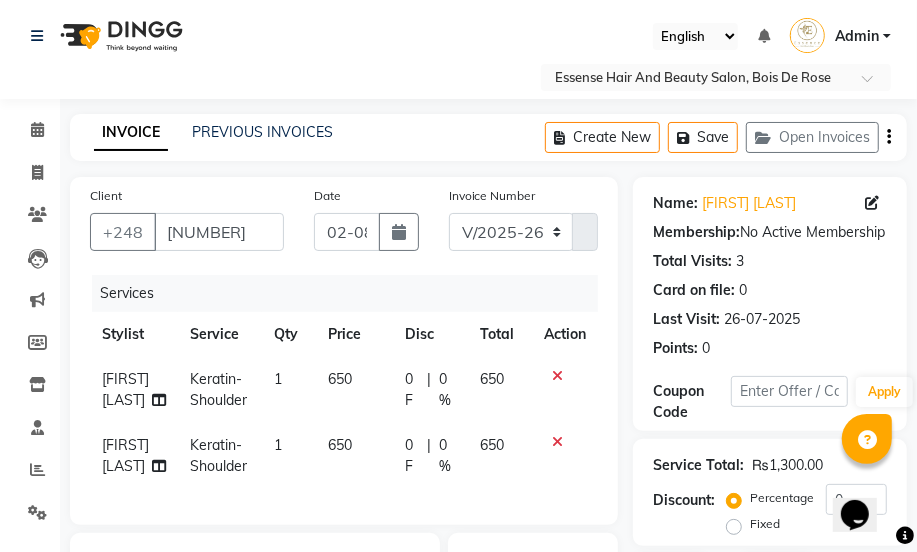 click 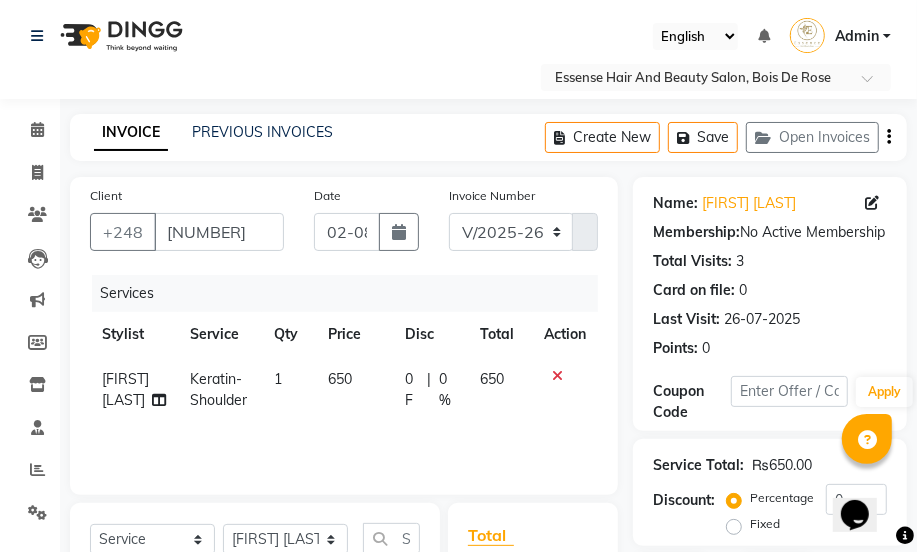 scroll, scrollTop: 182, scrollLeft: 0, axis: vertical 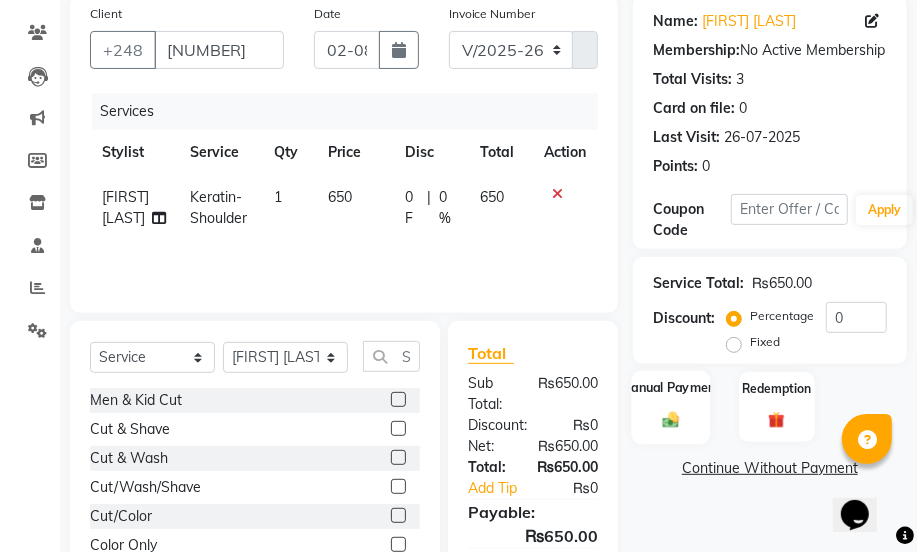 click 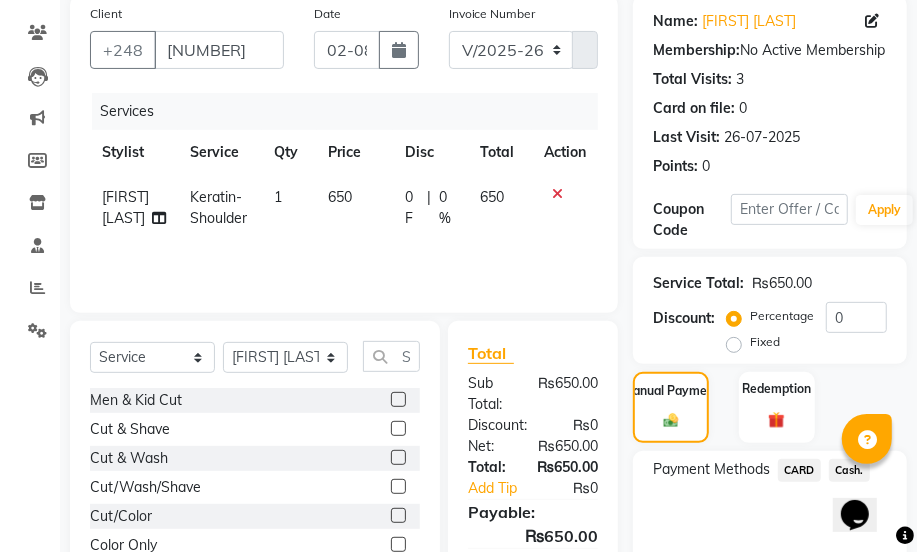 click on "Cash." 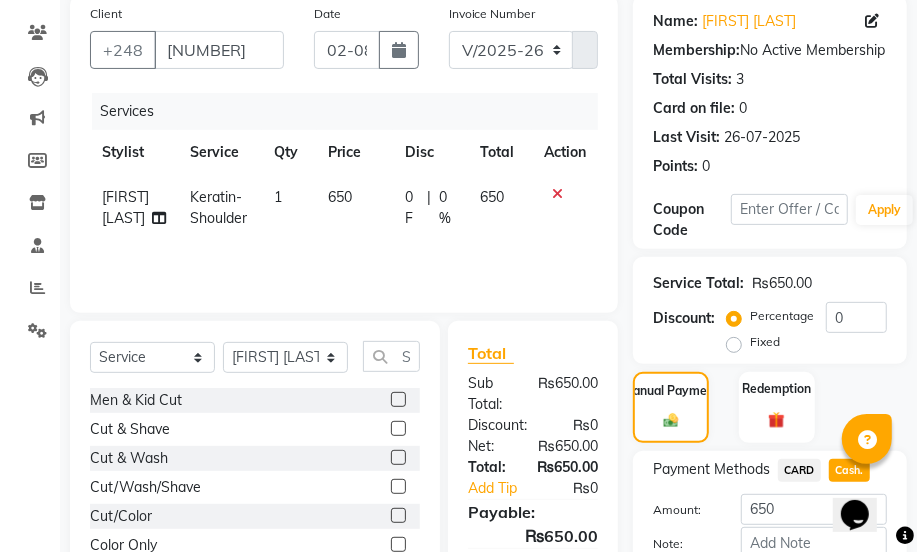 click on "Add Payment" 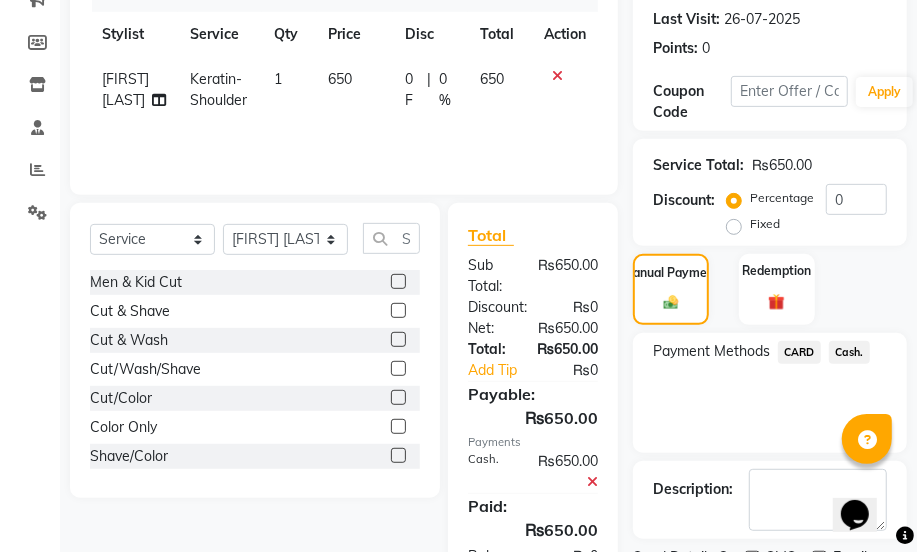 click on "Checkout" 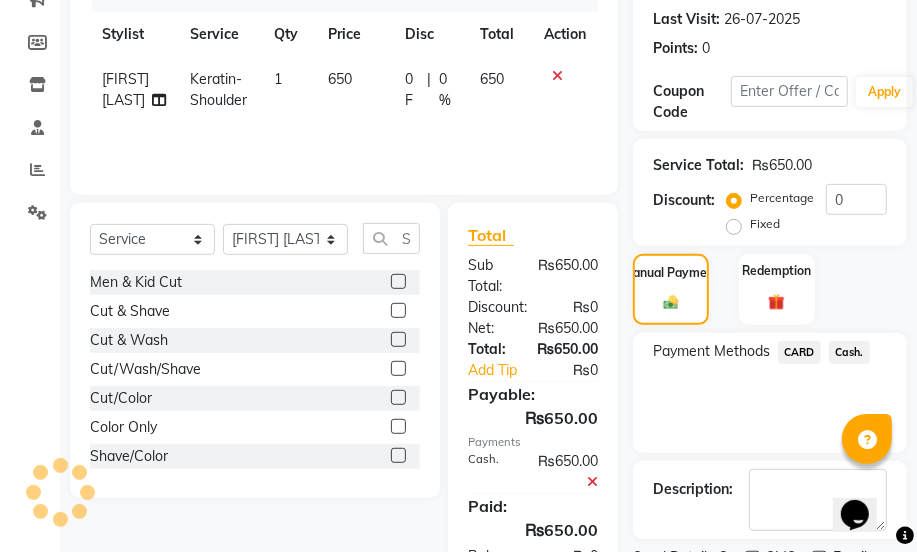scroll, scrollTop: 386, scrollLeft: 0, axis: vertical 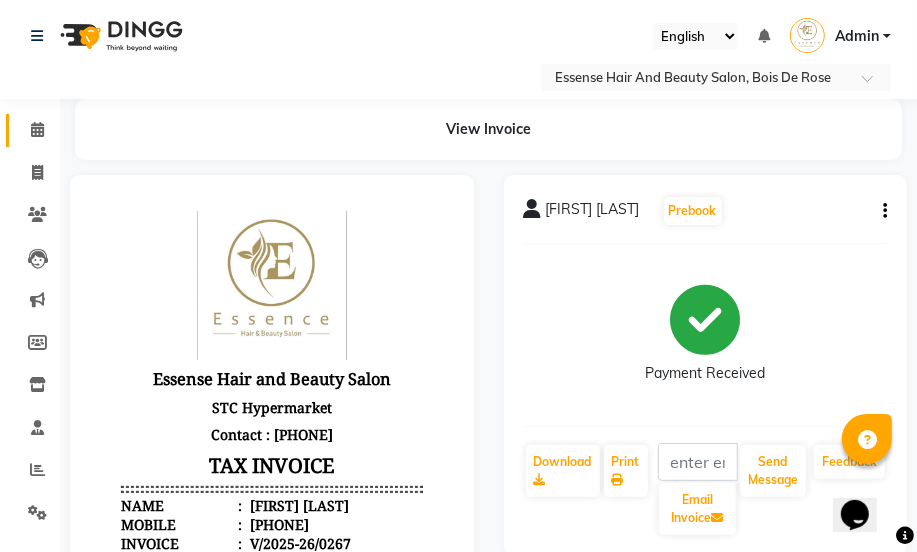 click 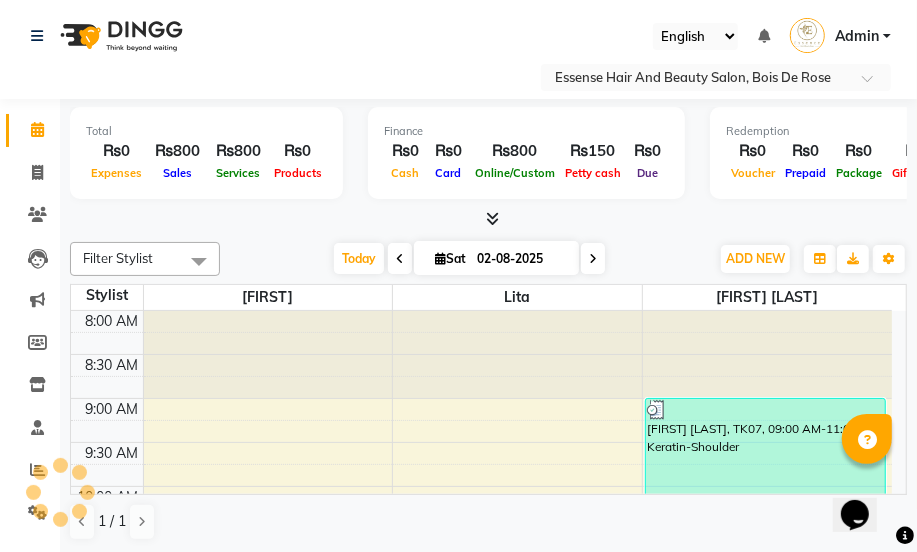 scroll, scrollTop: 0, scrollLeft: 0, axis: both 